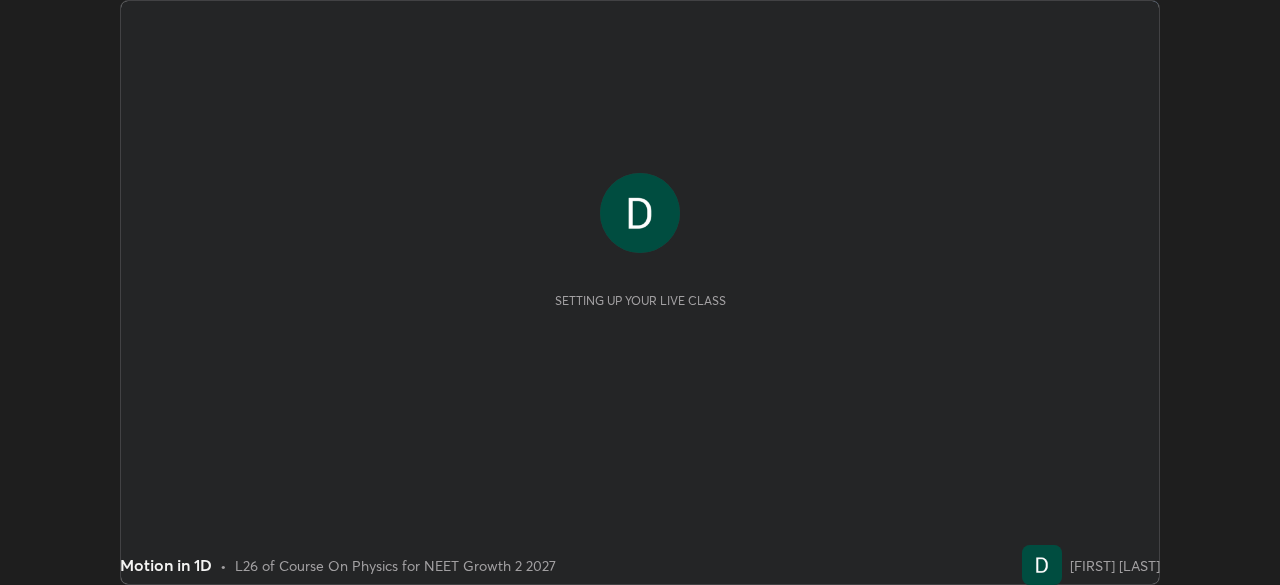 scroll, scrollTop: 0, scrollLeft: 0, axis: both 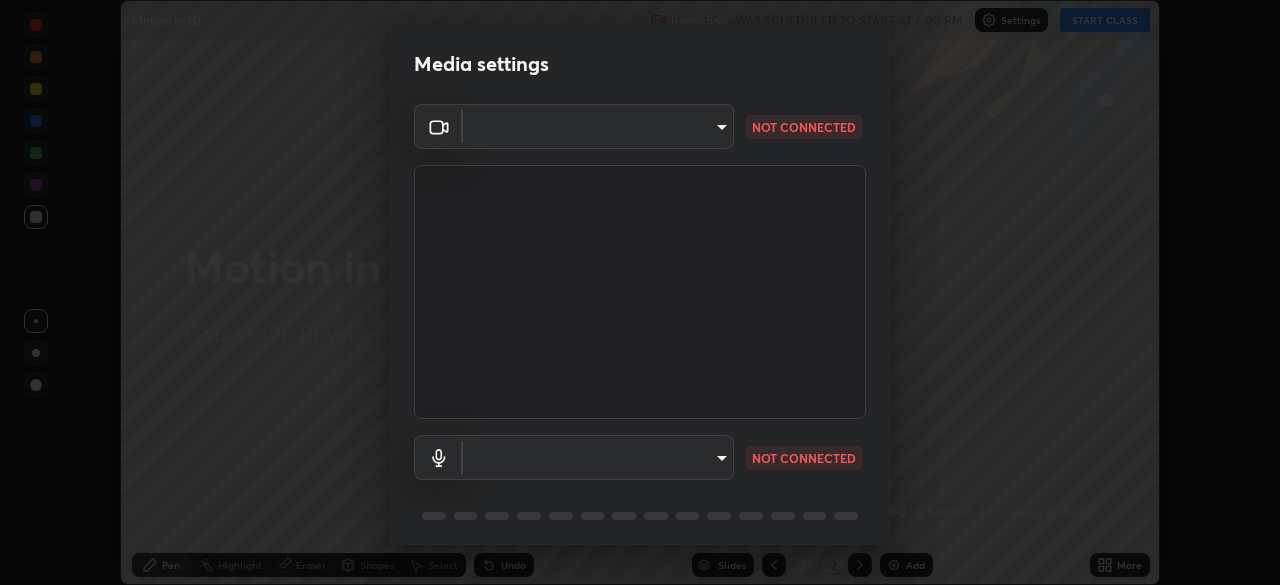 type on "cd084d4b2bd95fff23e650a89a2fcd5691049521d6a0d9ca8e106c74174f2333" 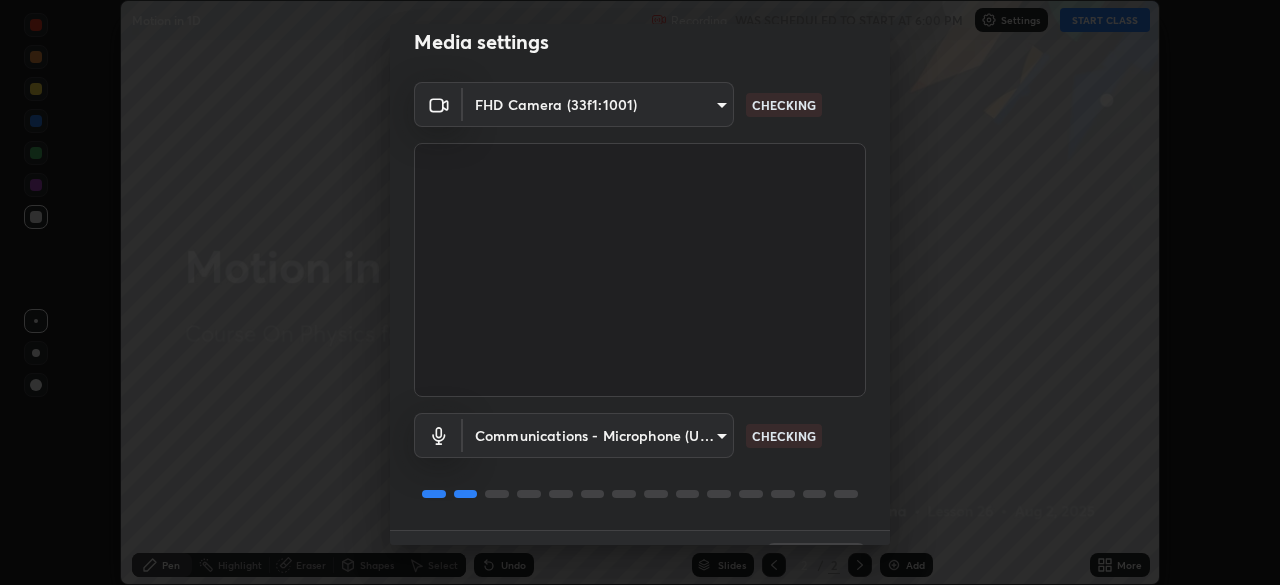 scroll, scrollTop: 71, scrollLeft: 0, axis: vertical 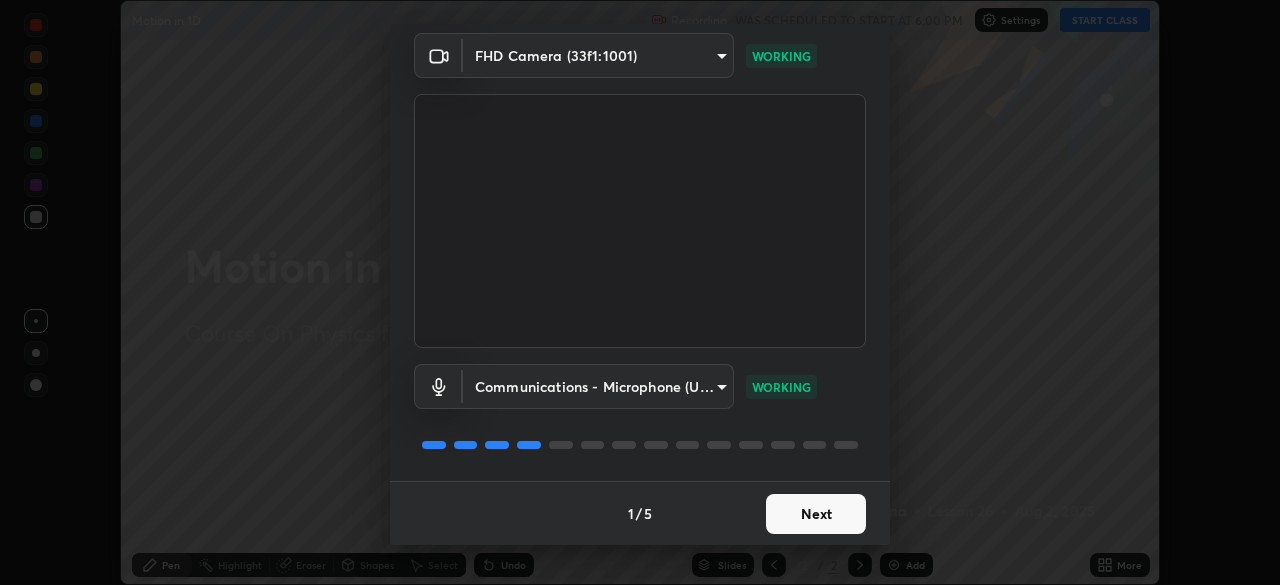 click on "Next" at bounding box center (816, 514) 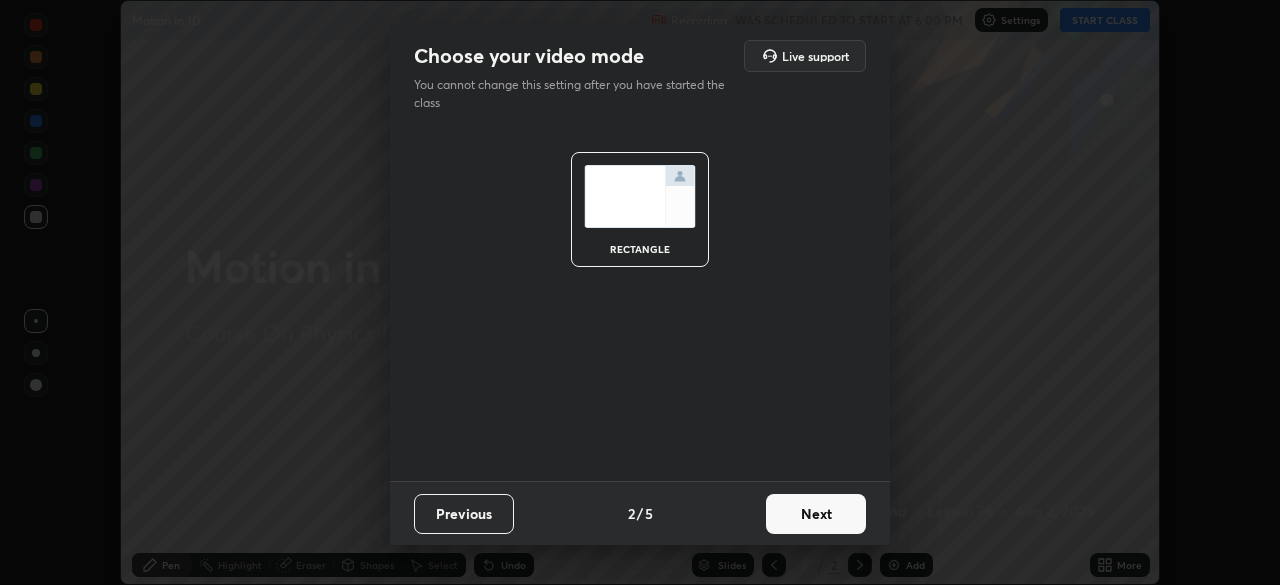 scroll, scrollTop: 0, scrollLeft: 0, axis: both 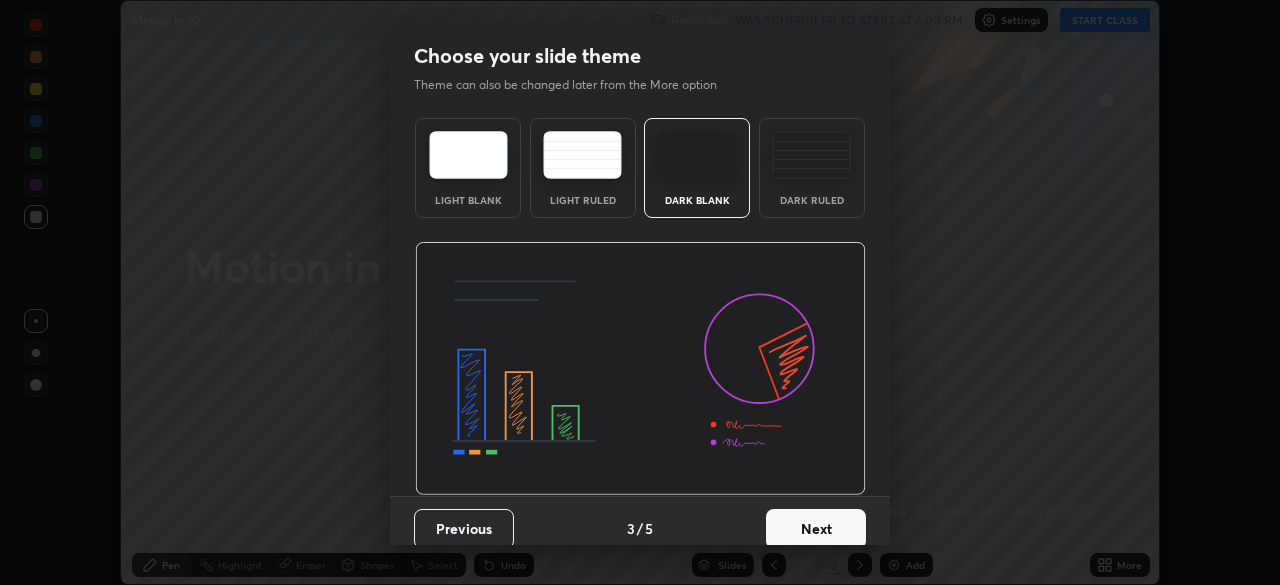 click on "Next" at bounding box center (816, 529) 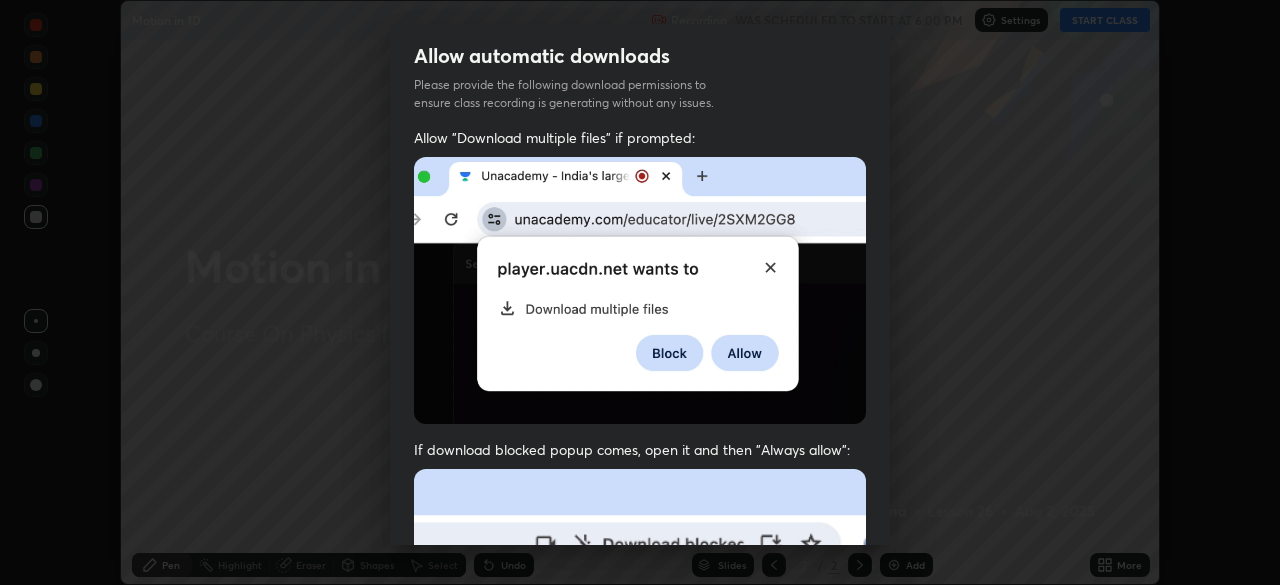 click at bounding box center [640, 687] 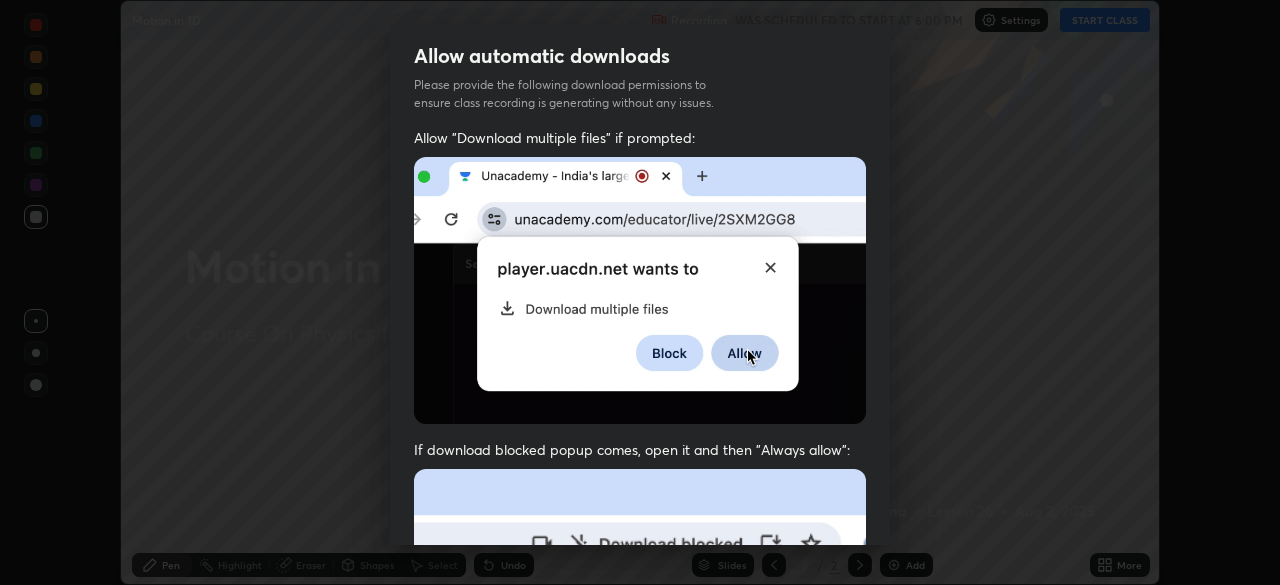 click at bounding box center (640, 687) 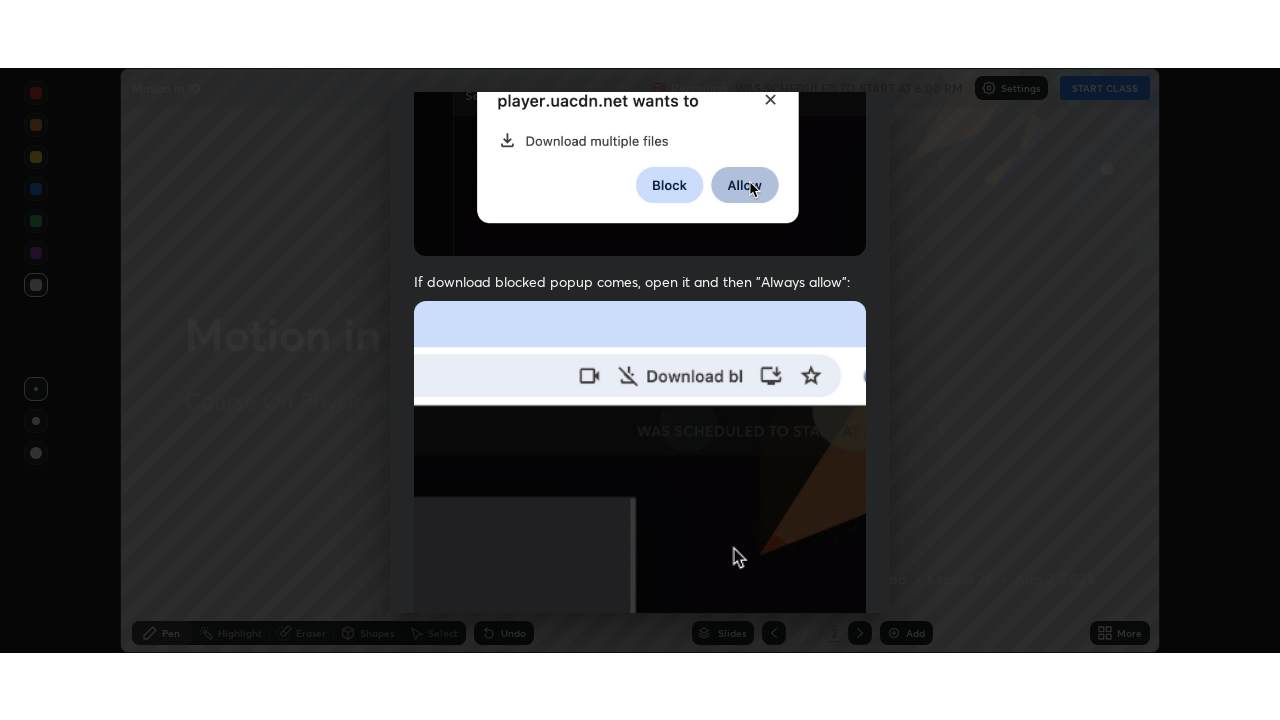 scroll, scrollTop: 479, scrollLeft: 0, axis: vertical 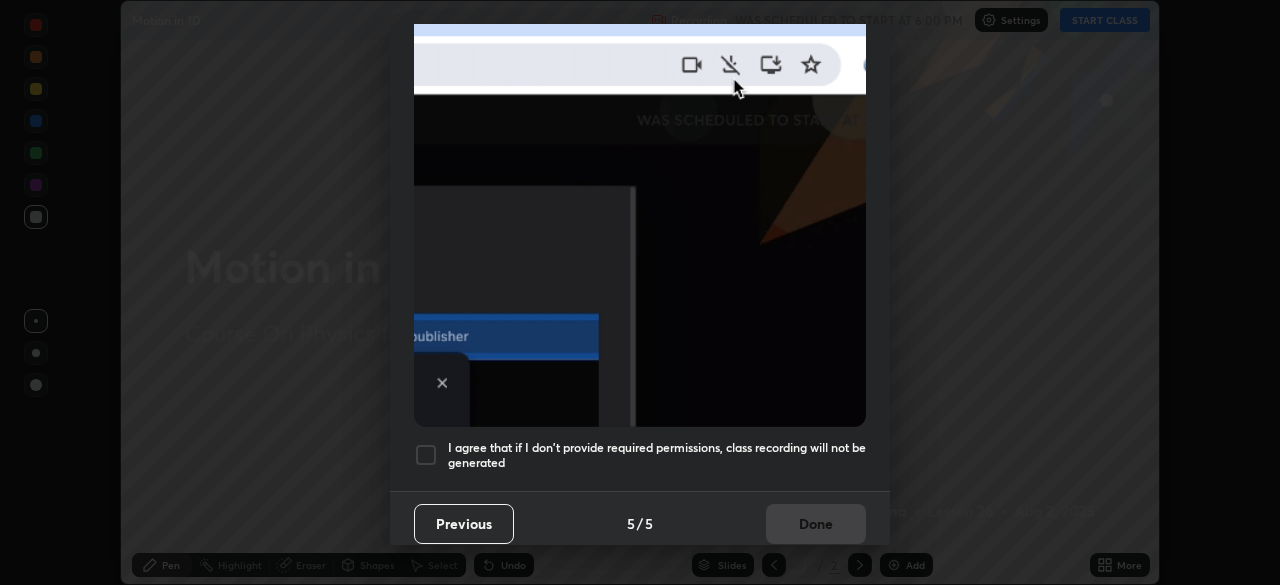 click on "I agree that if I don't provide required permissions, class recording will not be generated" at bounding box center [657, 455] 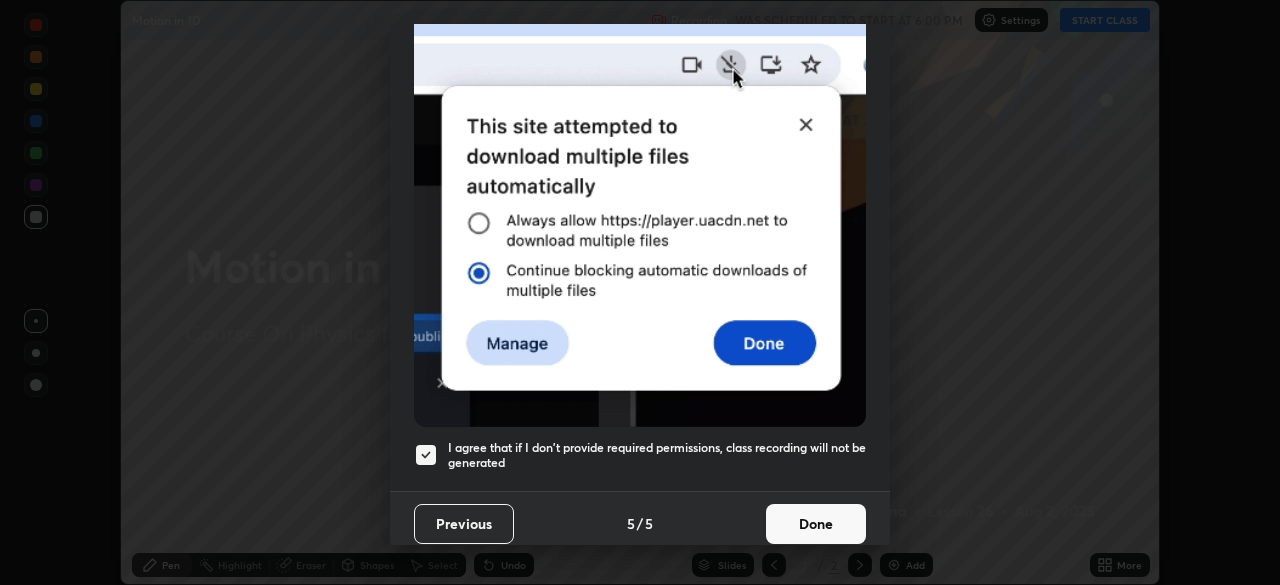 click on "Done" at bounding box center [816, 524] 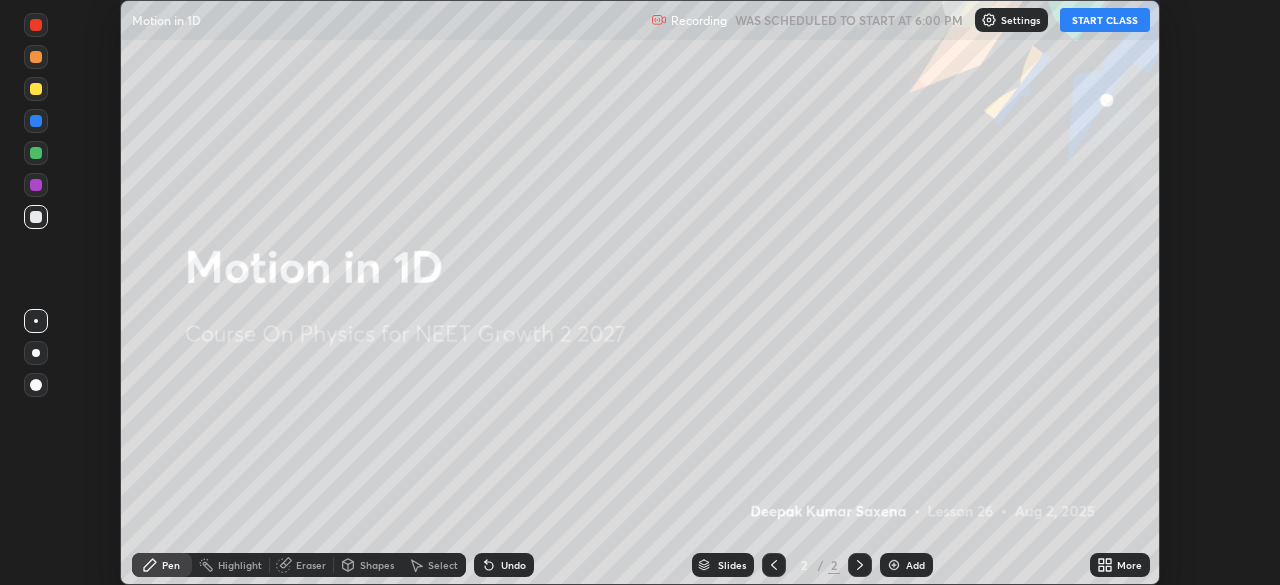 click 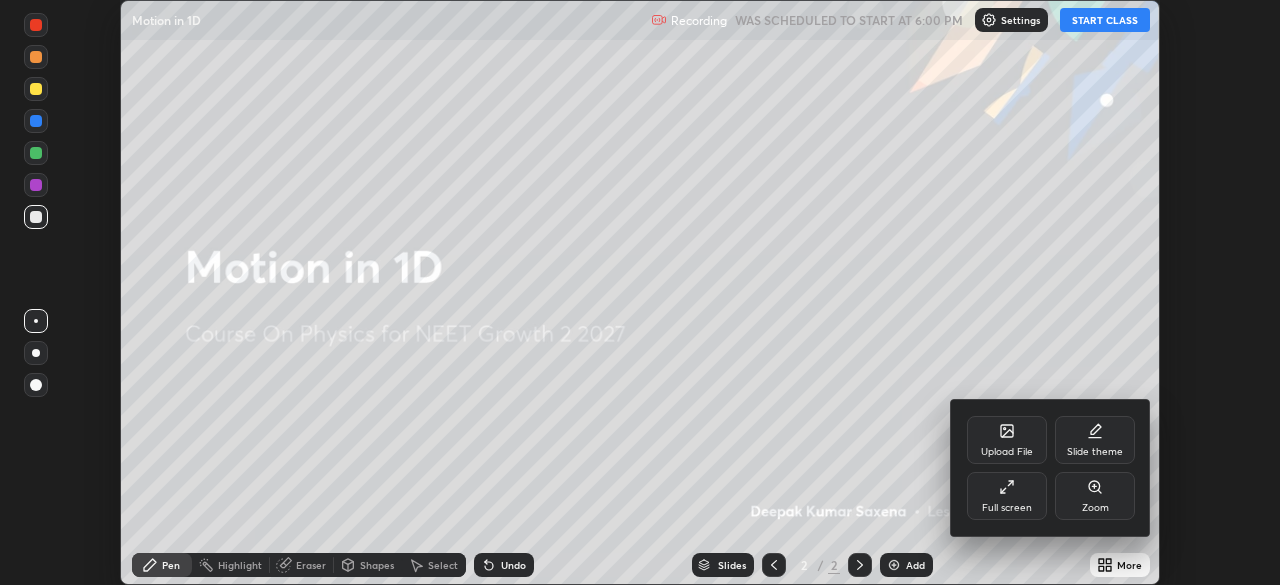 click on "Full screen" at bounding box center [1007, 496] 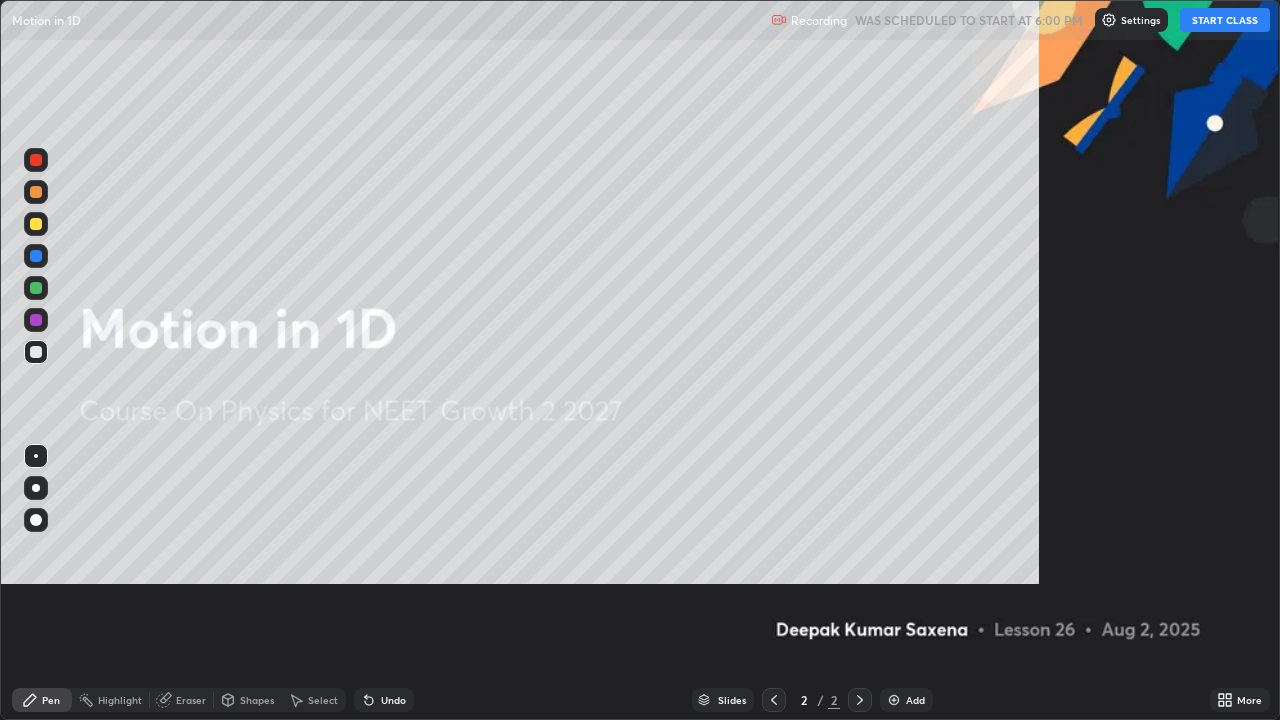scroll, scrollTop: 99280, scrollLeft: 98720, axis: both 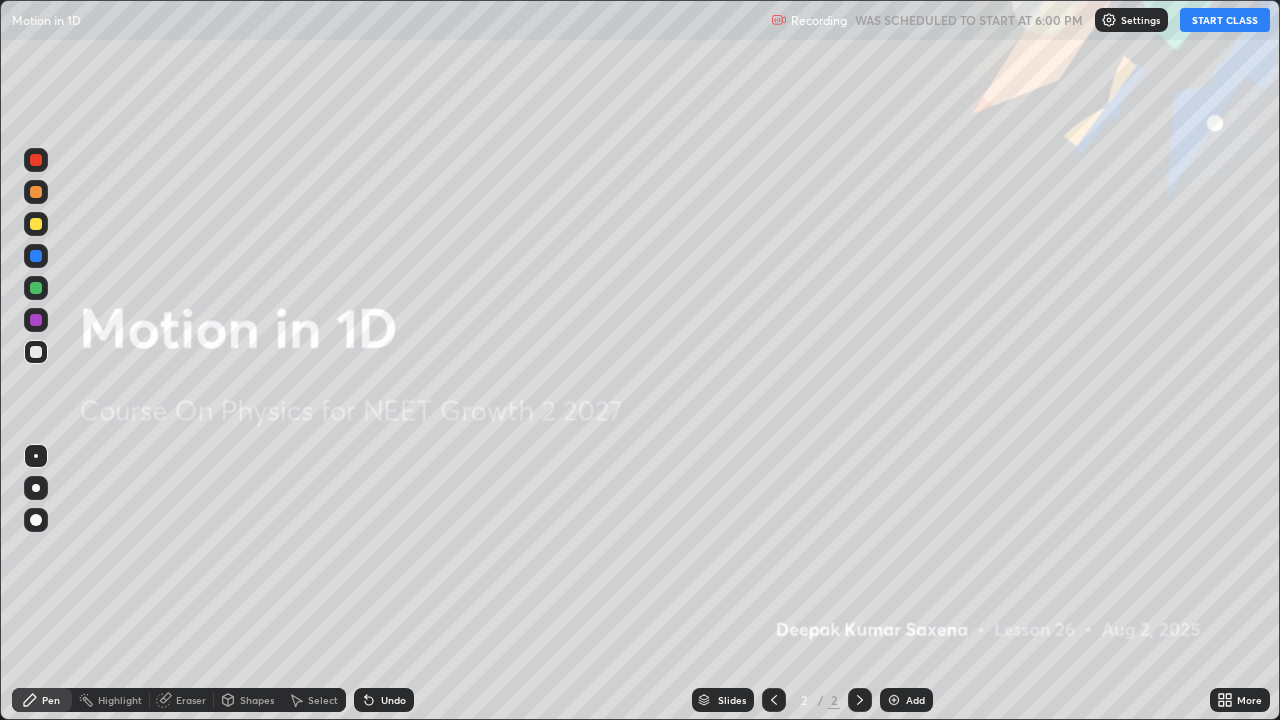 click on "START CLASS" at bounding box center [1225, 20] 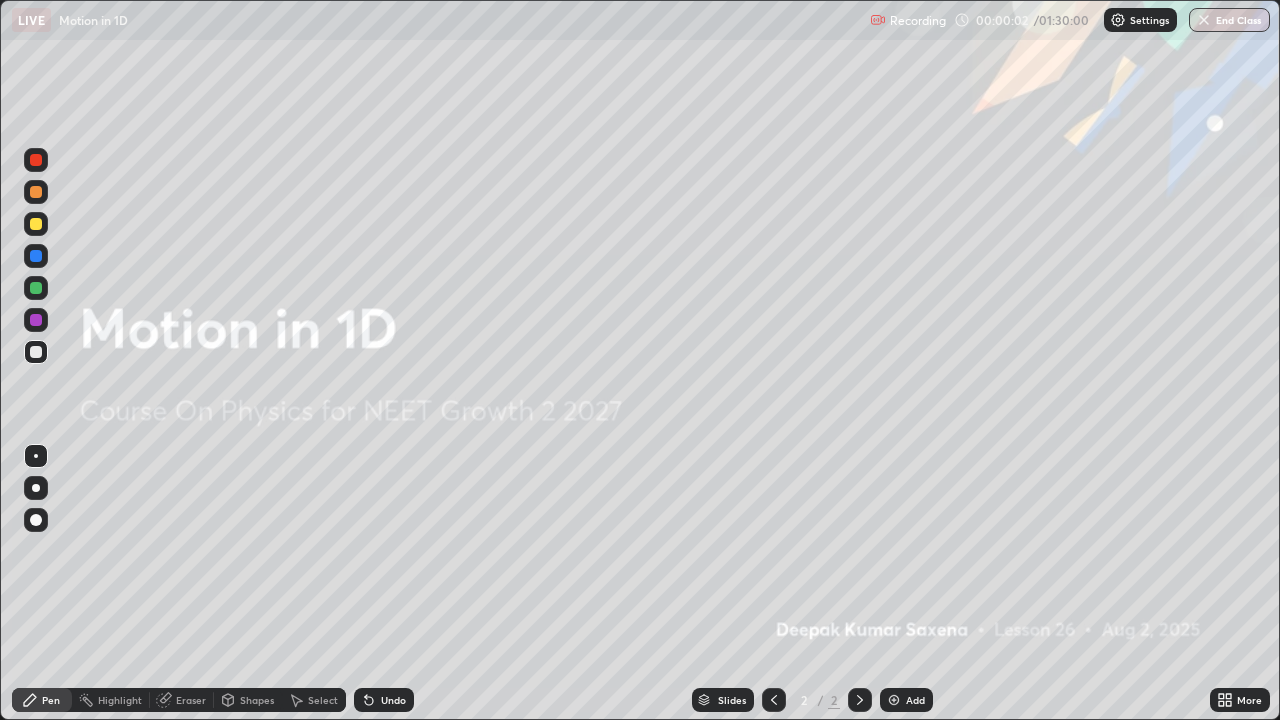 click on "Add" at bounding box center (915, 700) 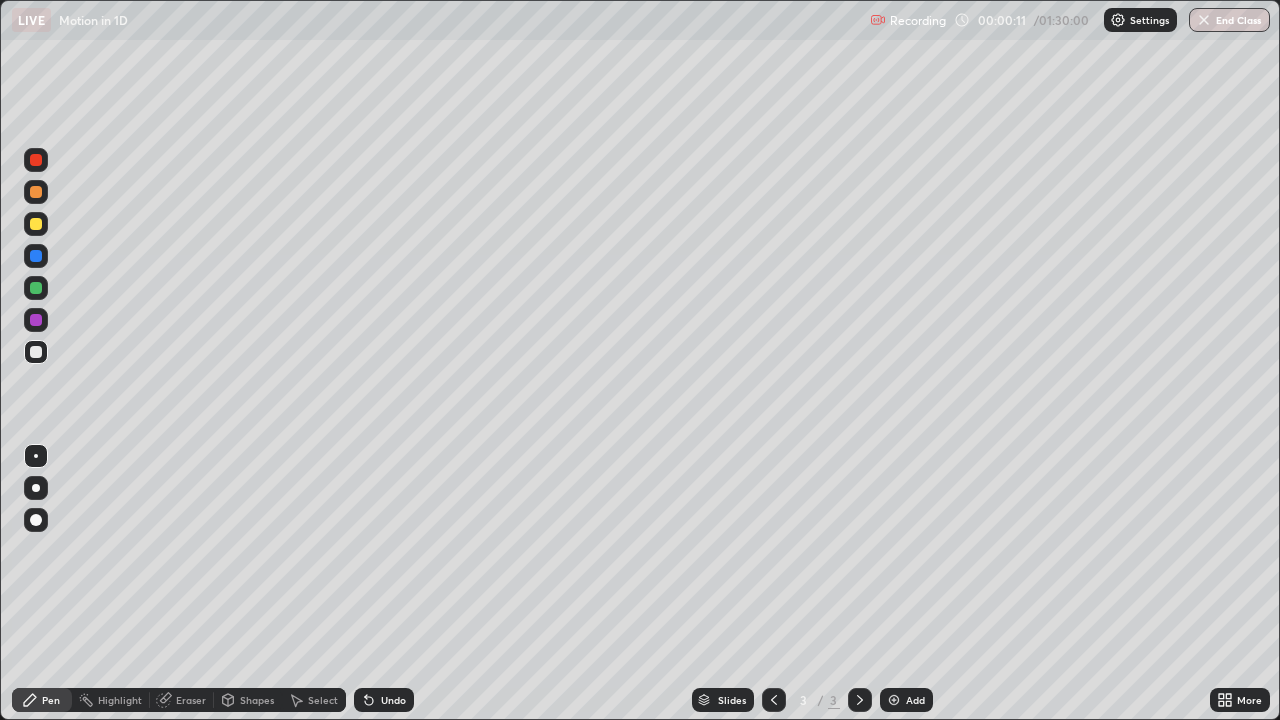 click on "Shapes" at bounding box center (248, 700) 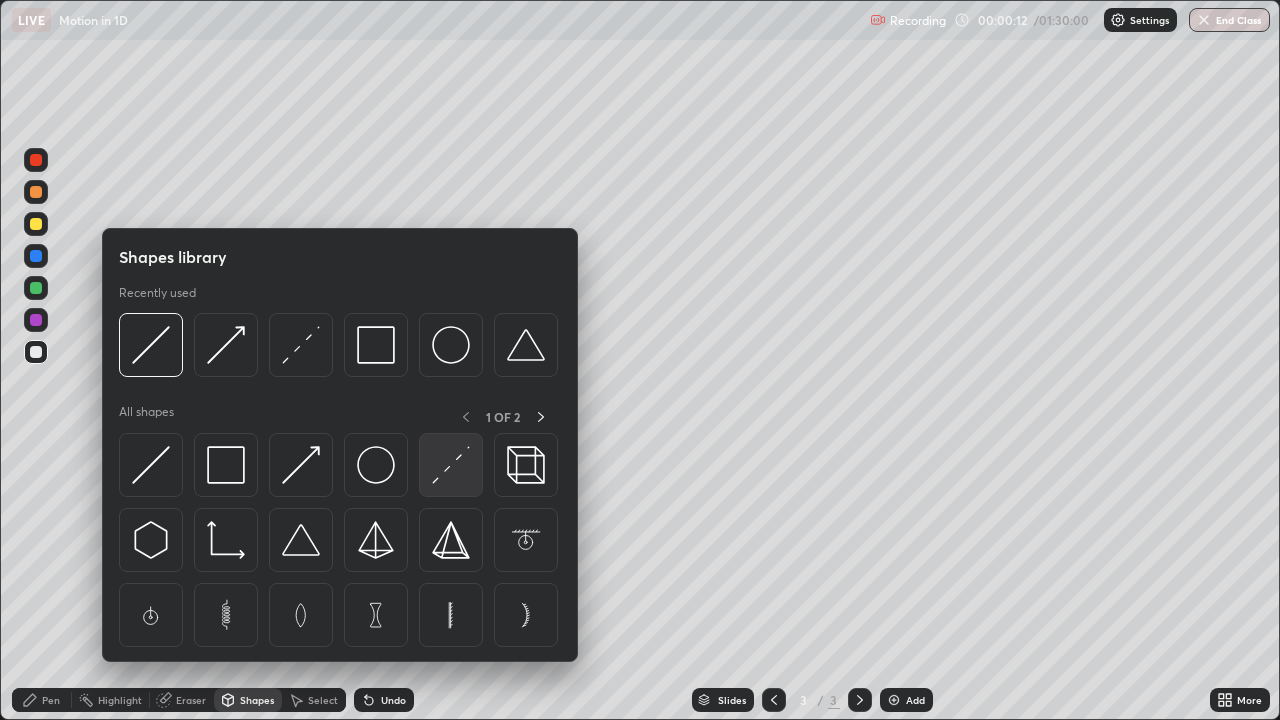 click at bounding box center [451, 465] 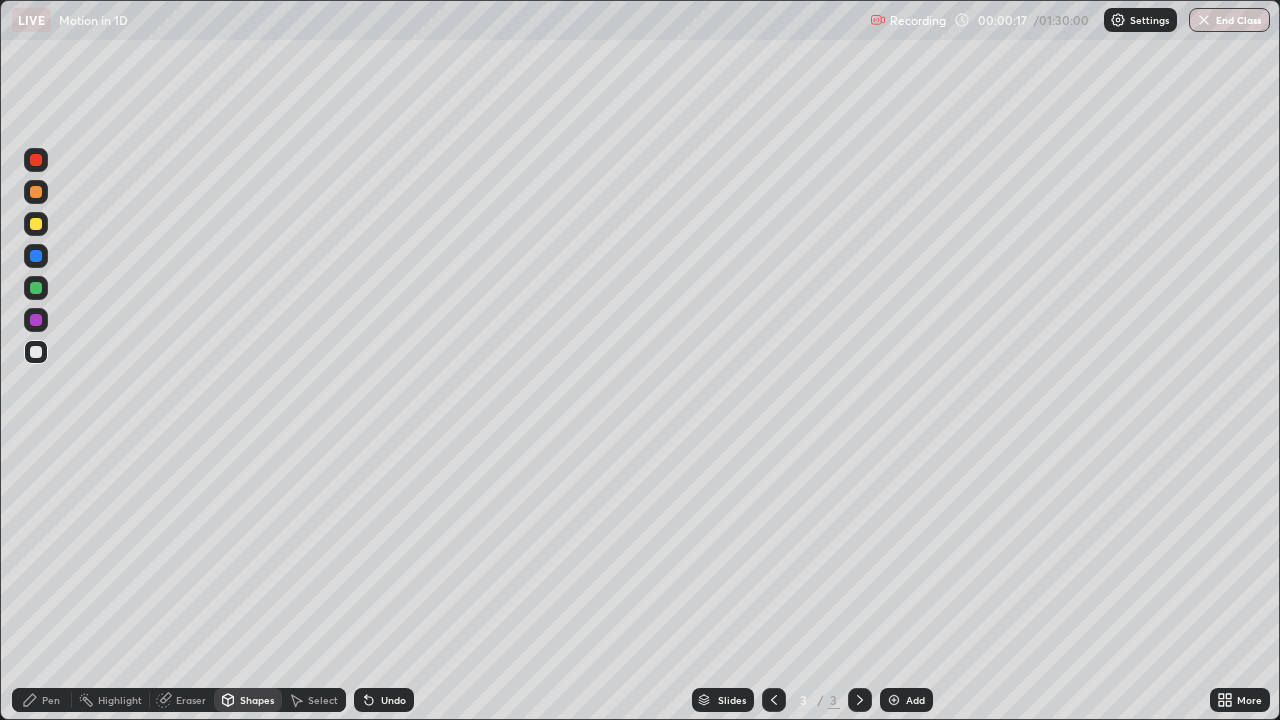 click 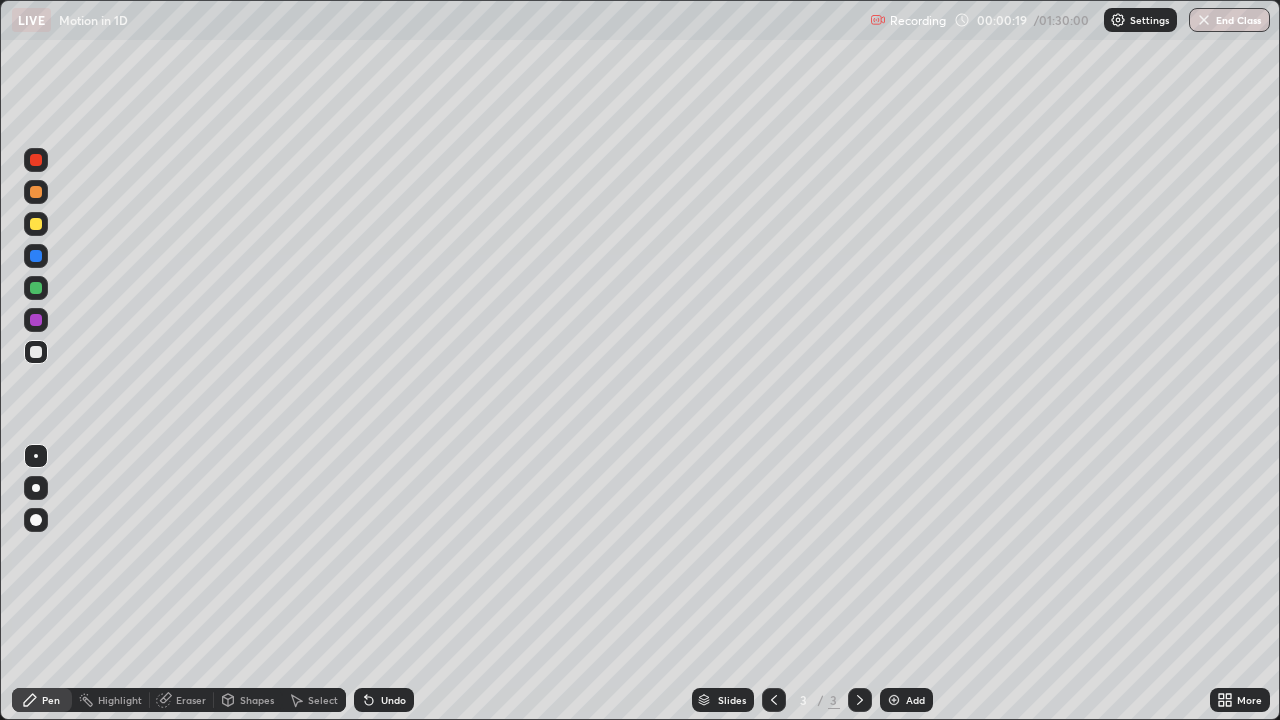 click at bounding box center [36, 352] 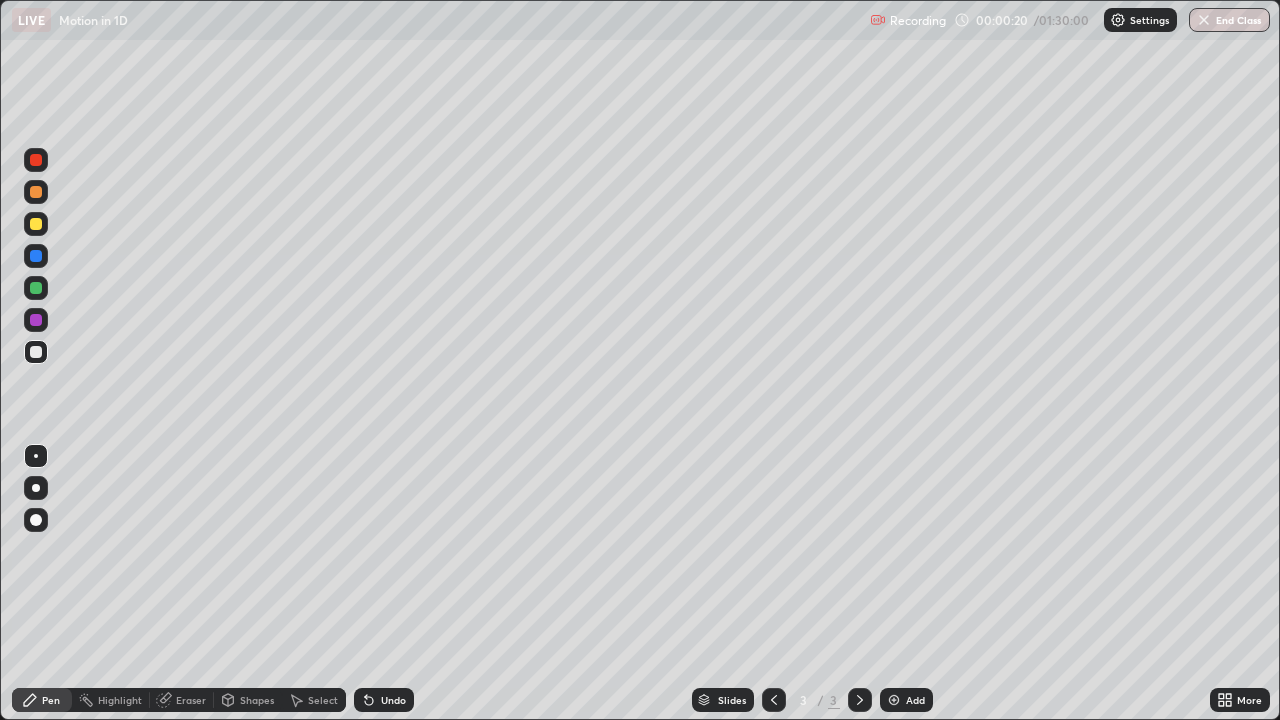 click at bounding box center [36, 224] 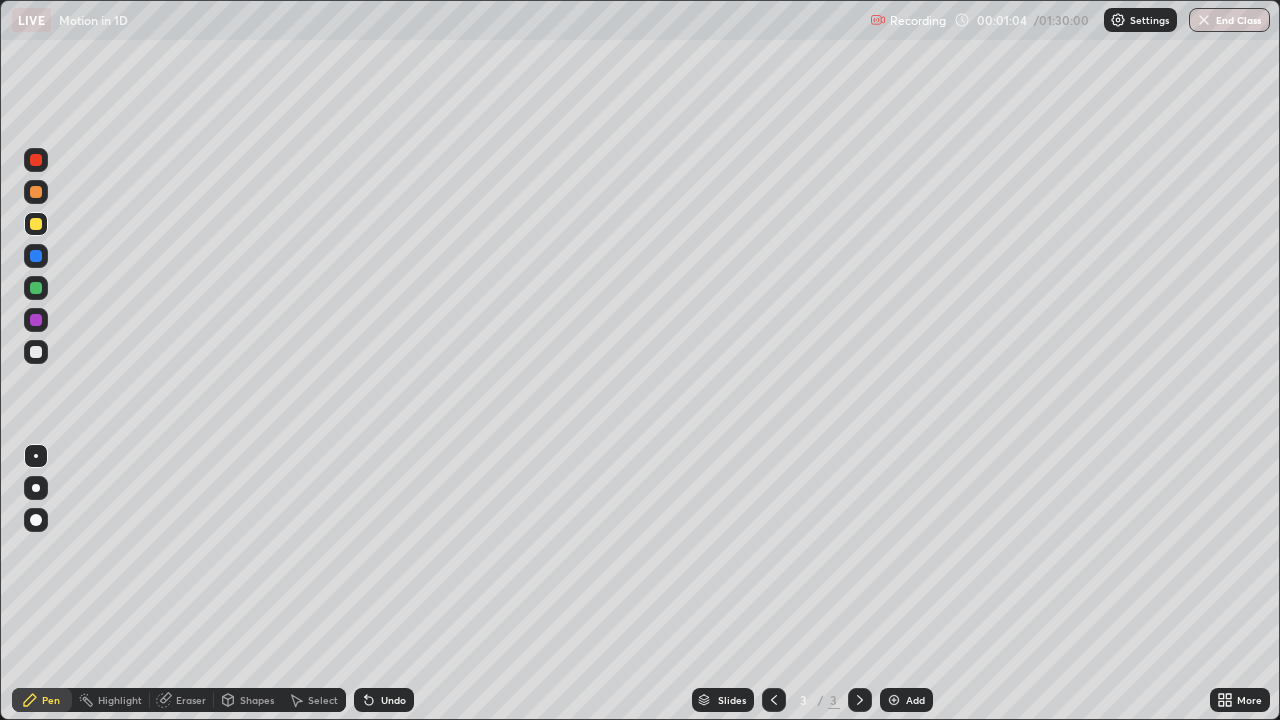 click on "Undo" at bounding box center (393, 700) 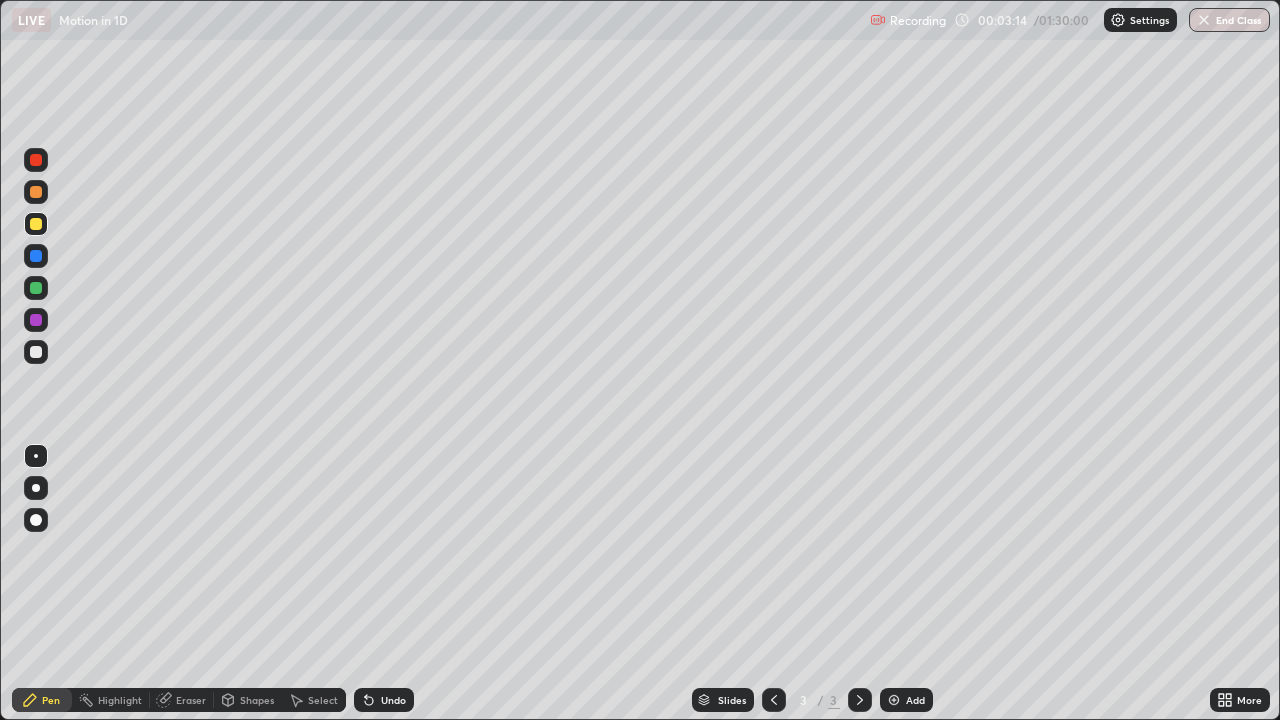 click on "Eraser" at bounding box center (191, 700) 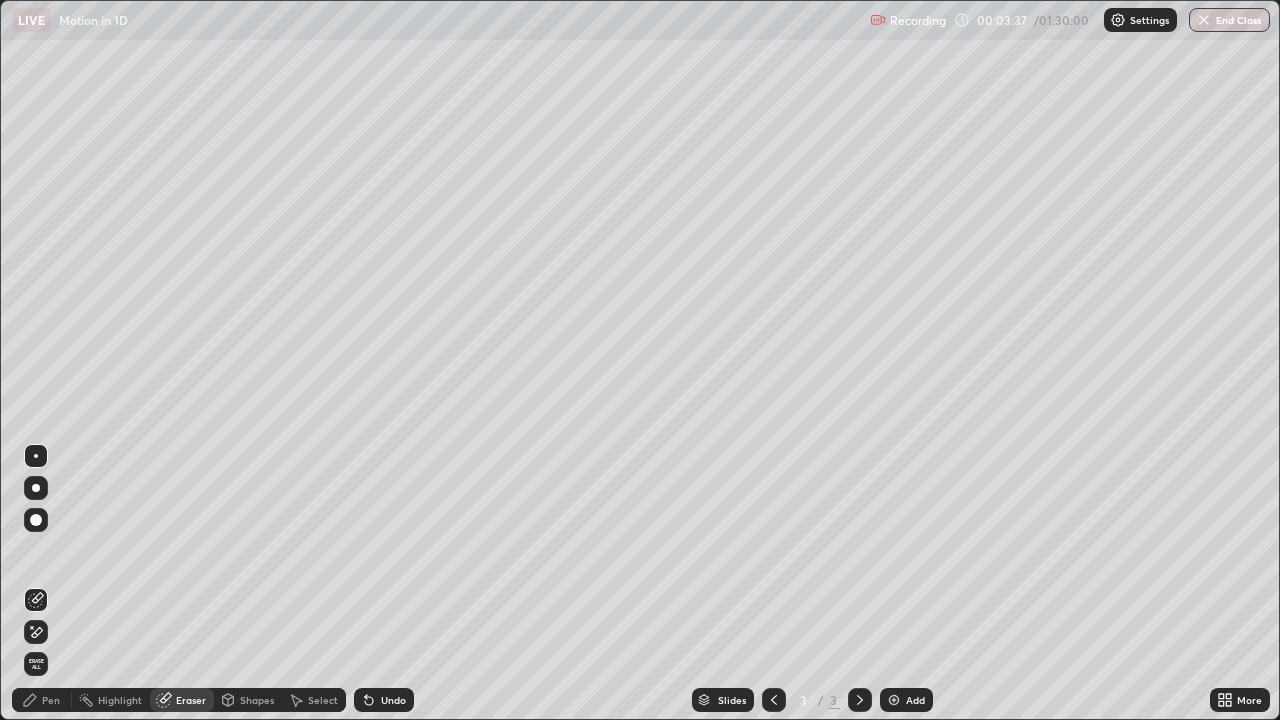 click on "Pen" at bounding box center (51, 700) 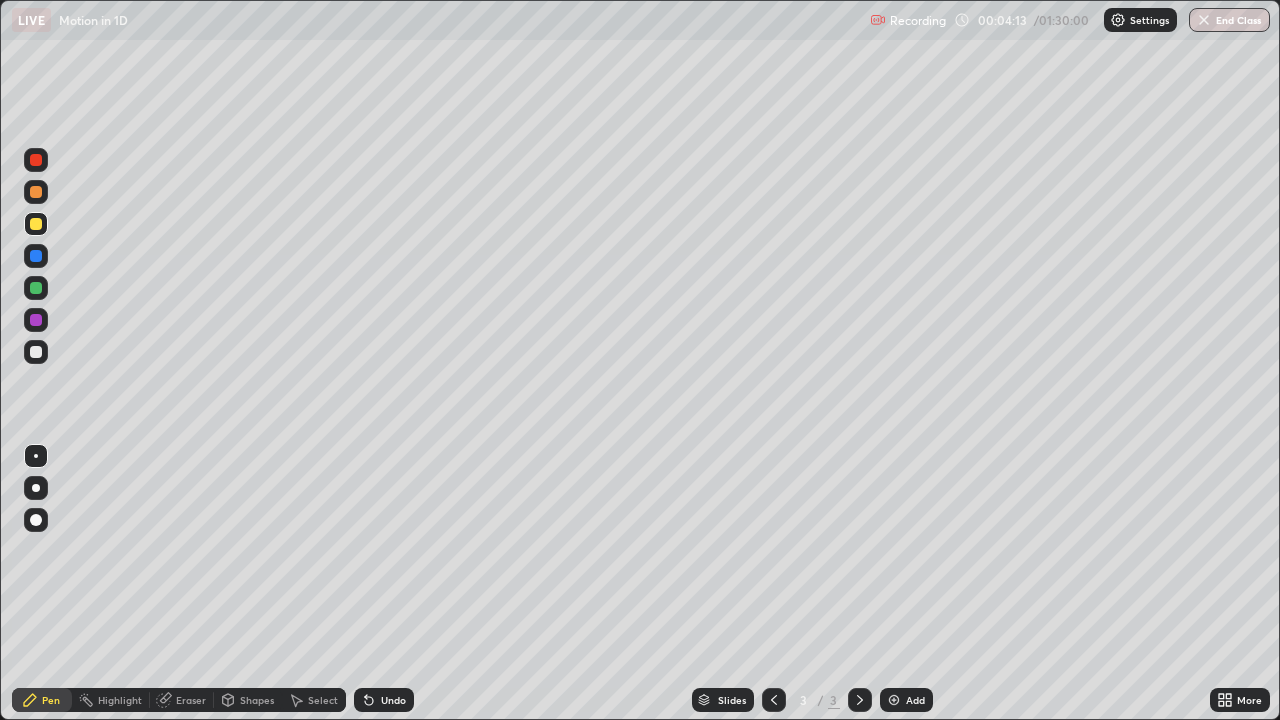 click at bounding box center [894, 700] 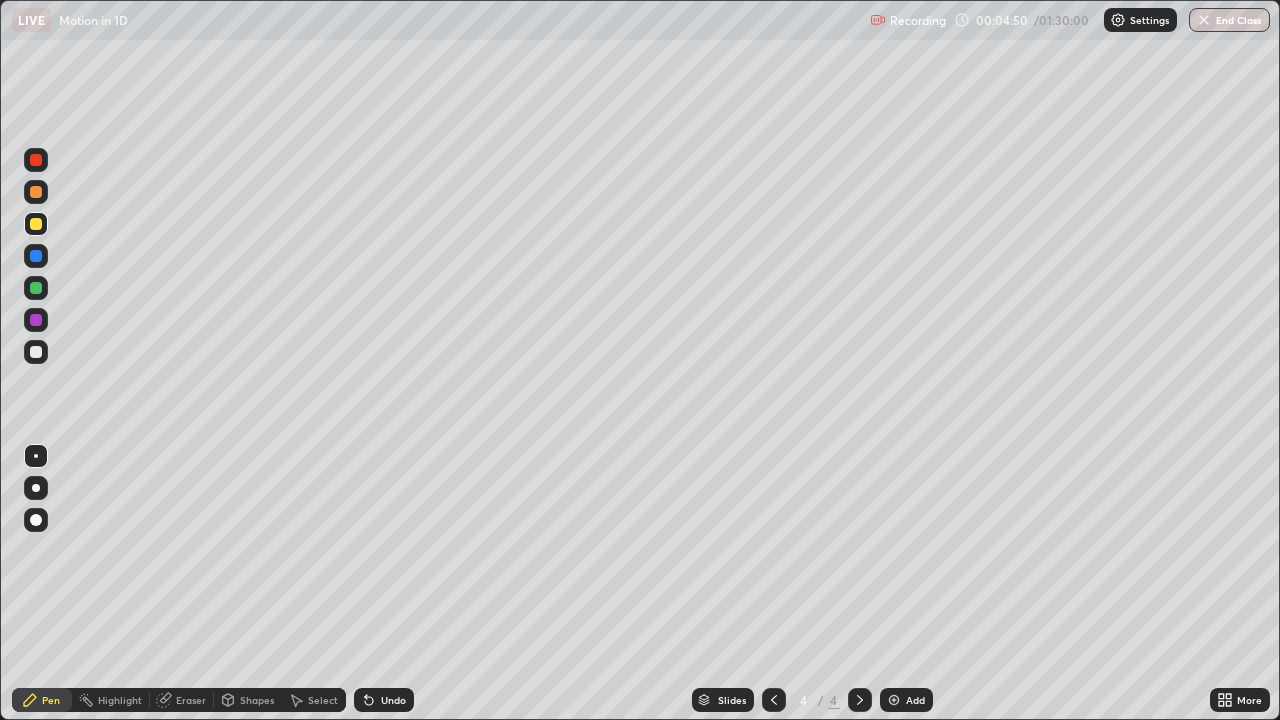 click 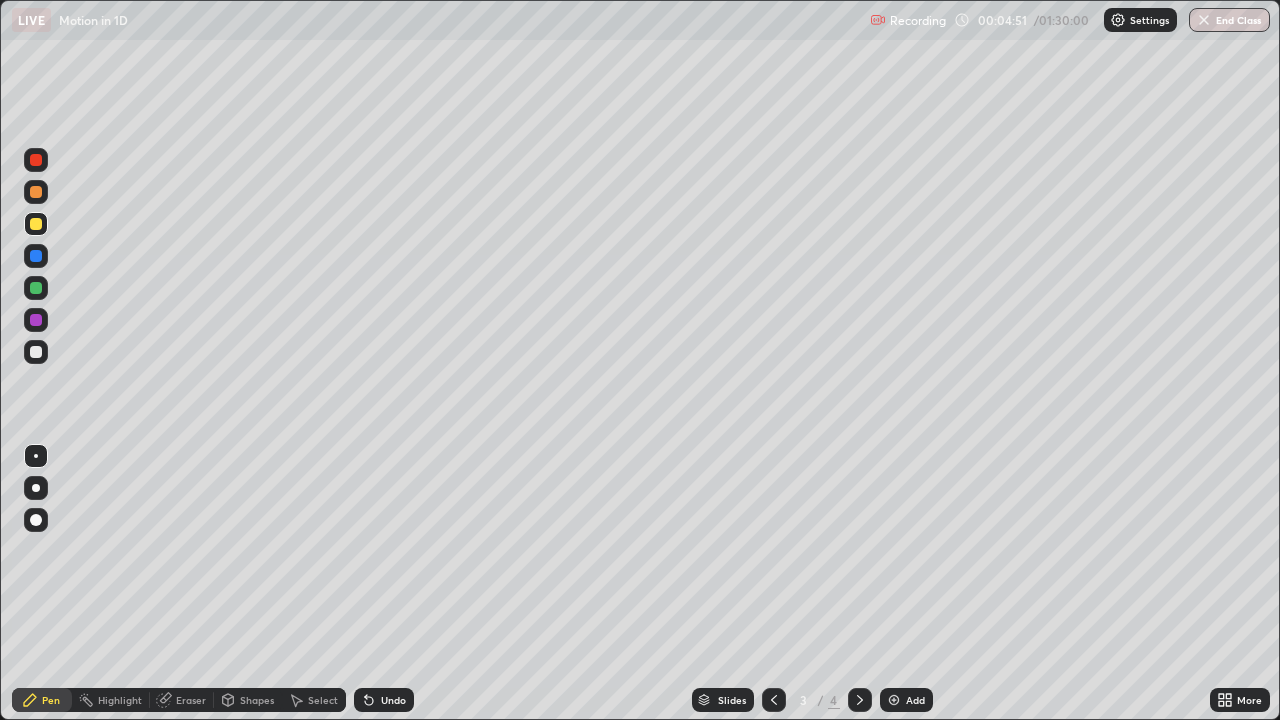 click 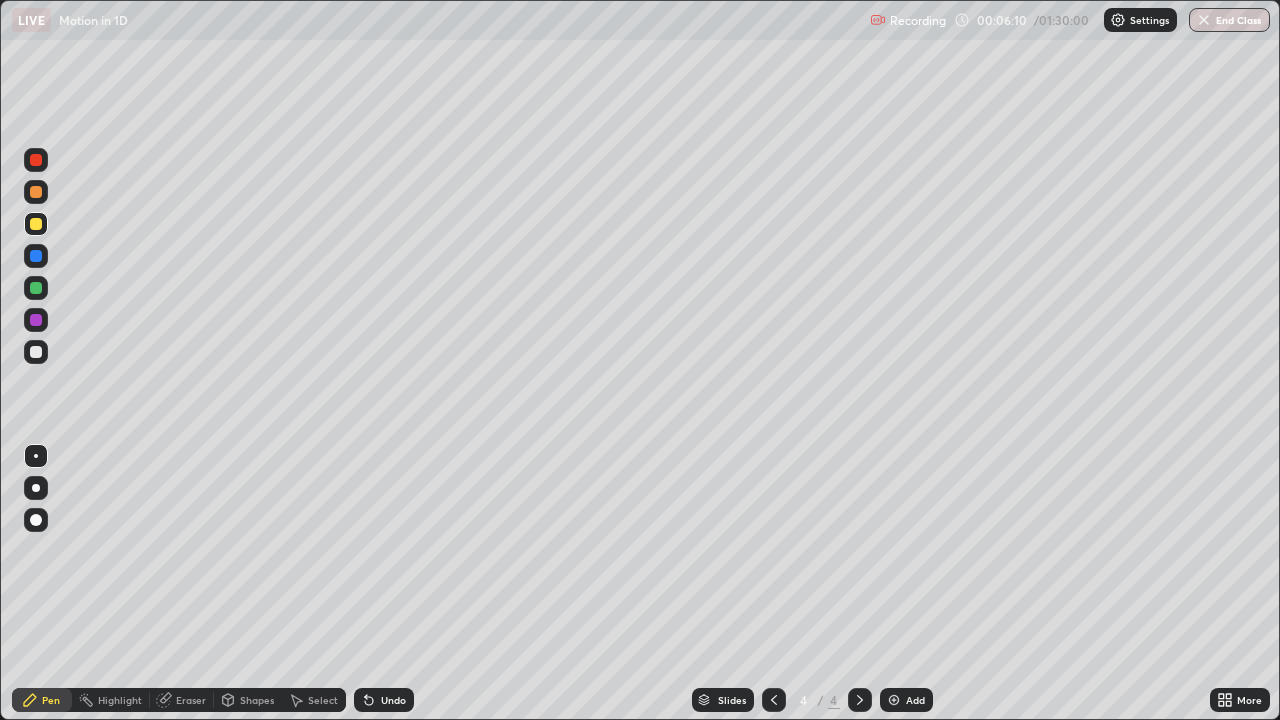click on "Add" at bounding box center [915, 700] 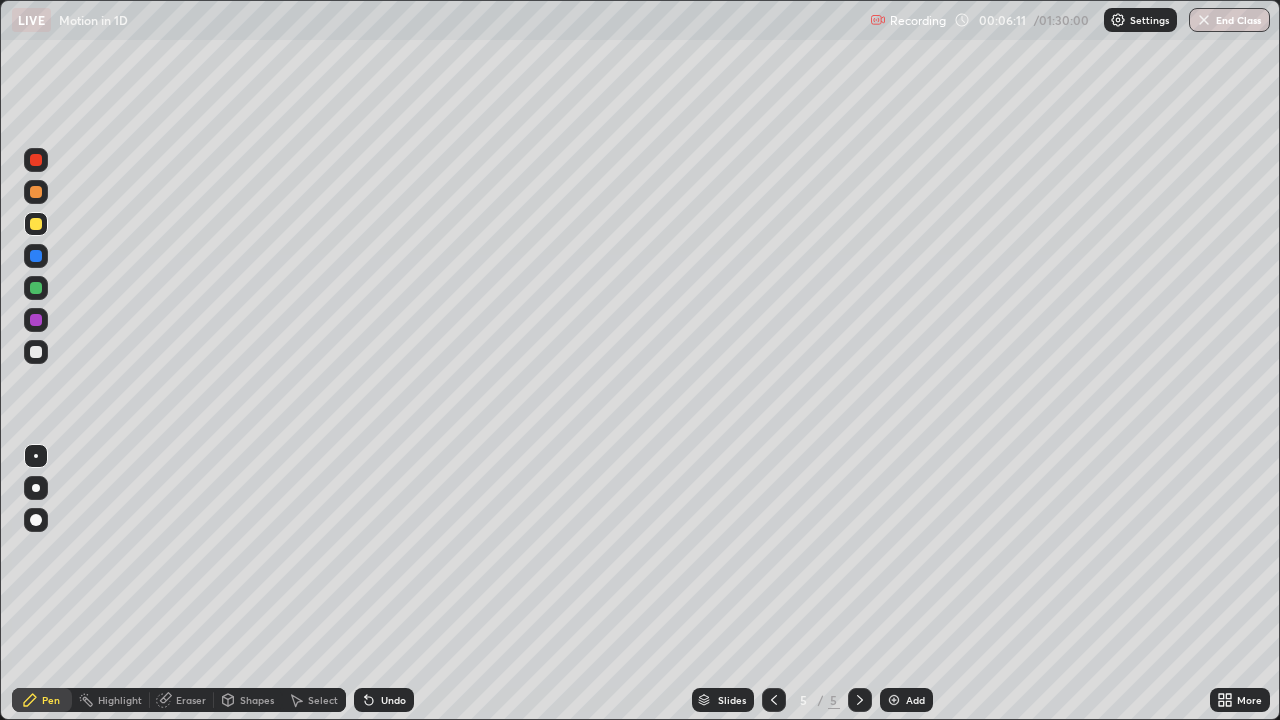 click 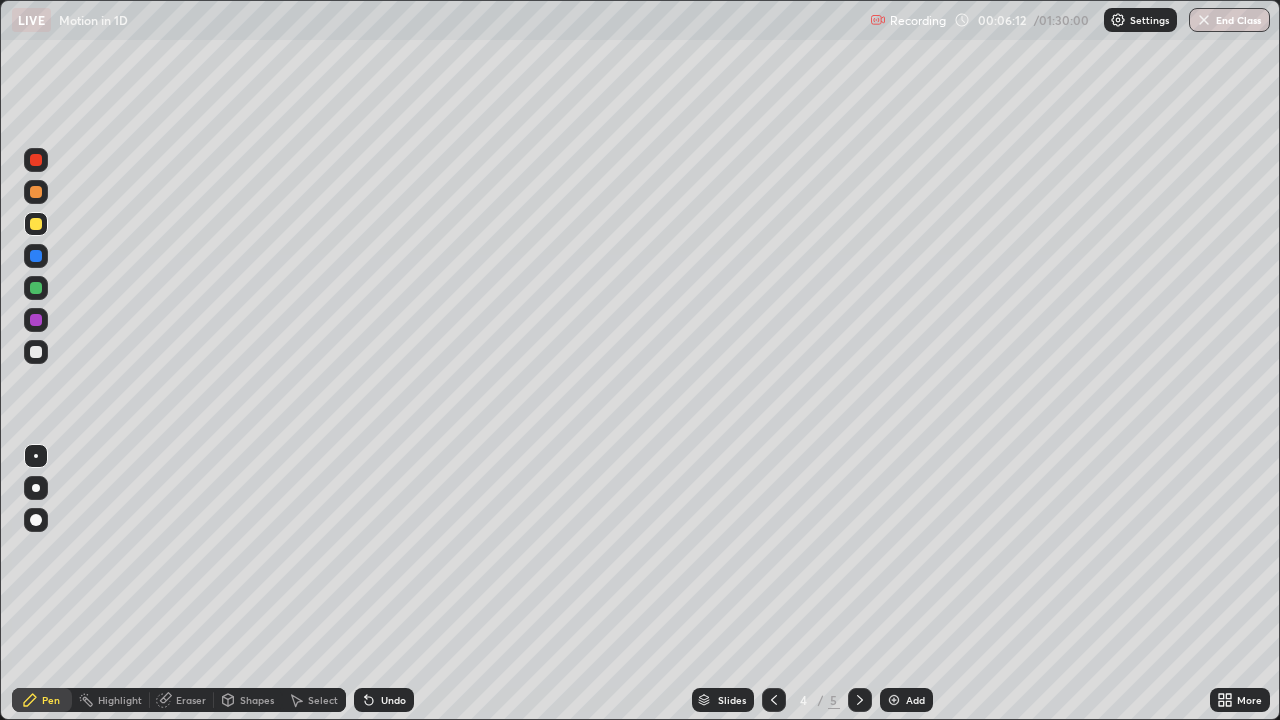 click on "Undo" at bounding box center (393, 700) 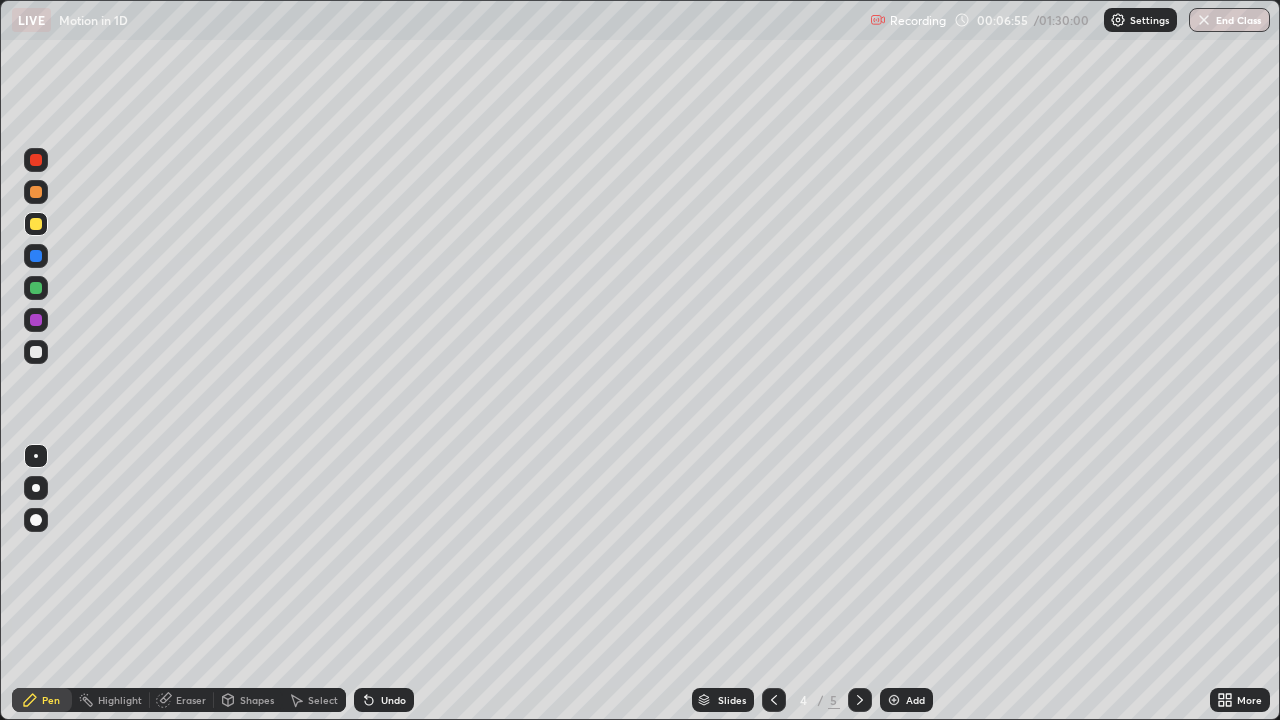 click 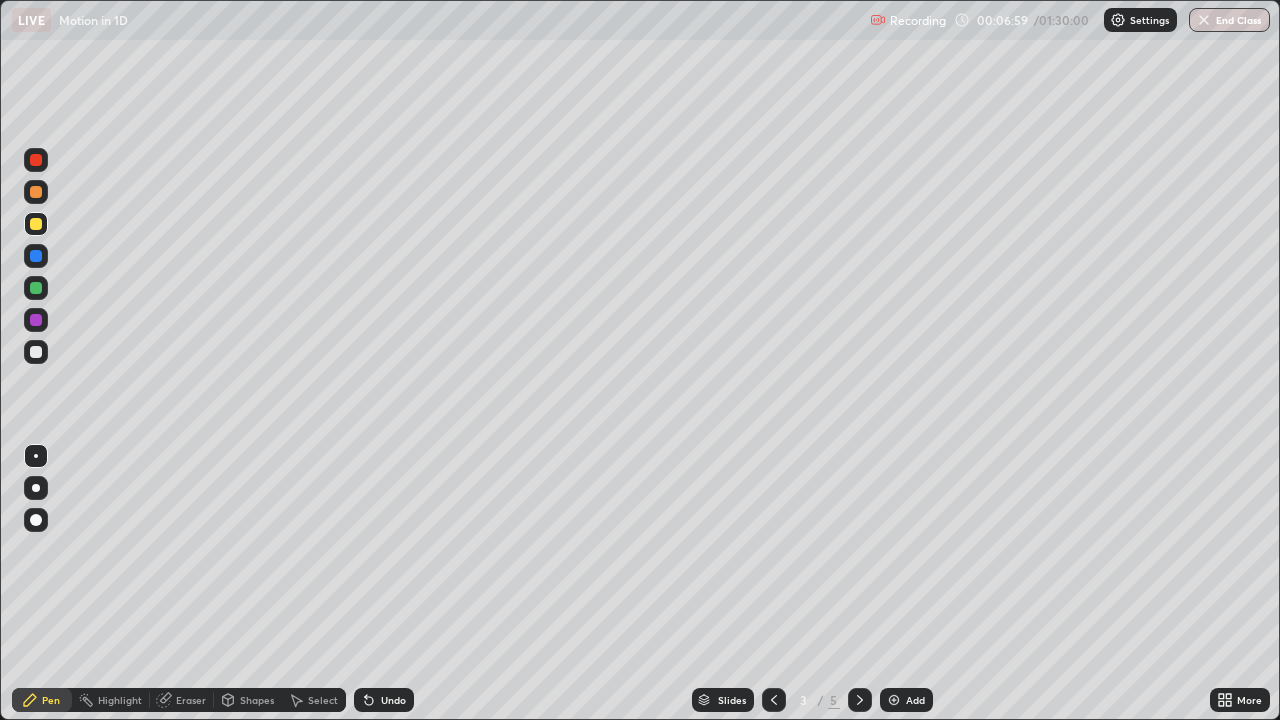 click 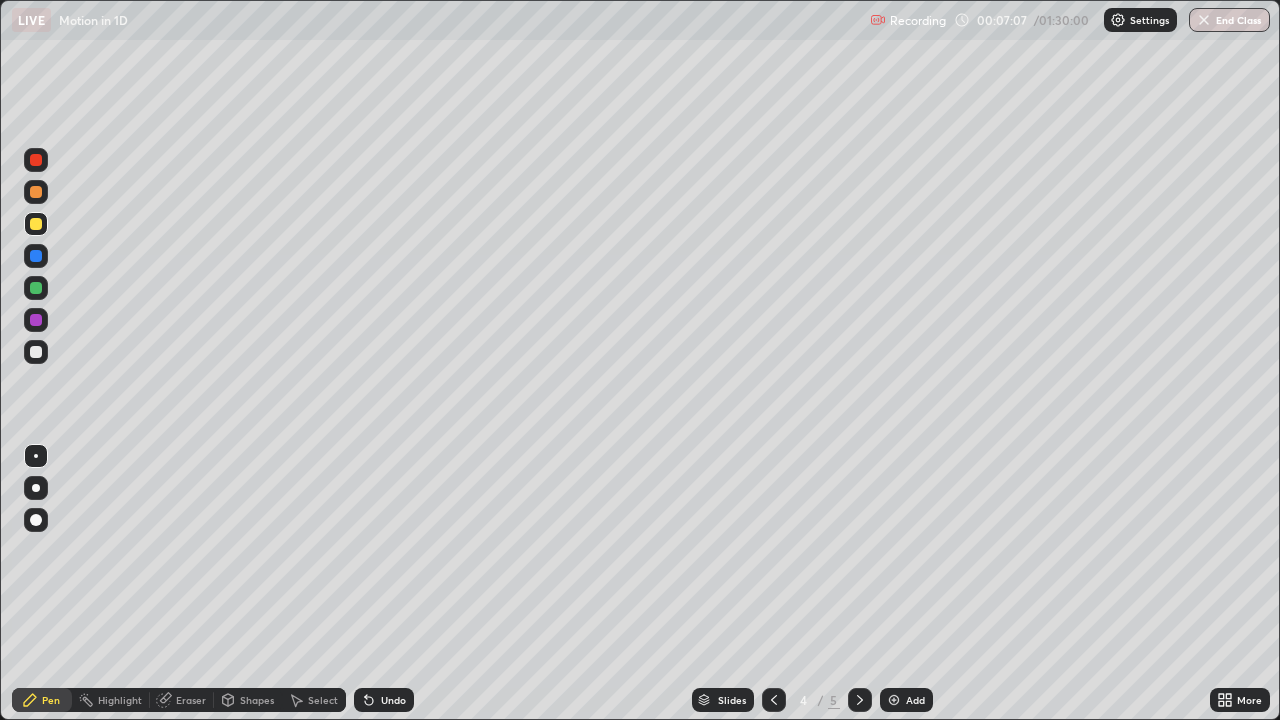 click on "Add" at bounding box center (906, 700) 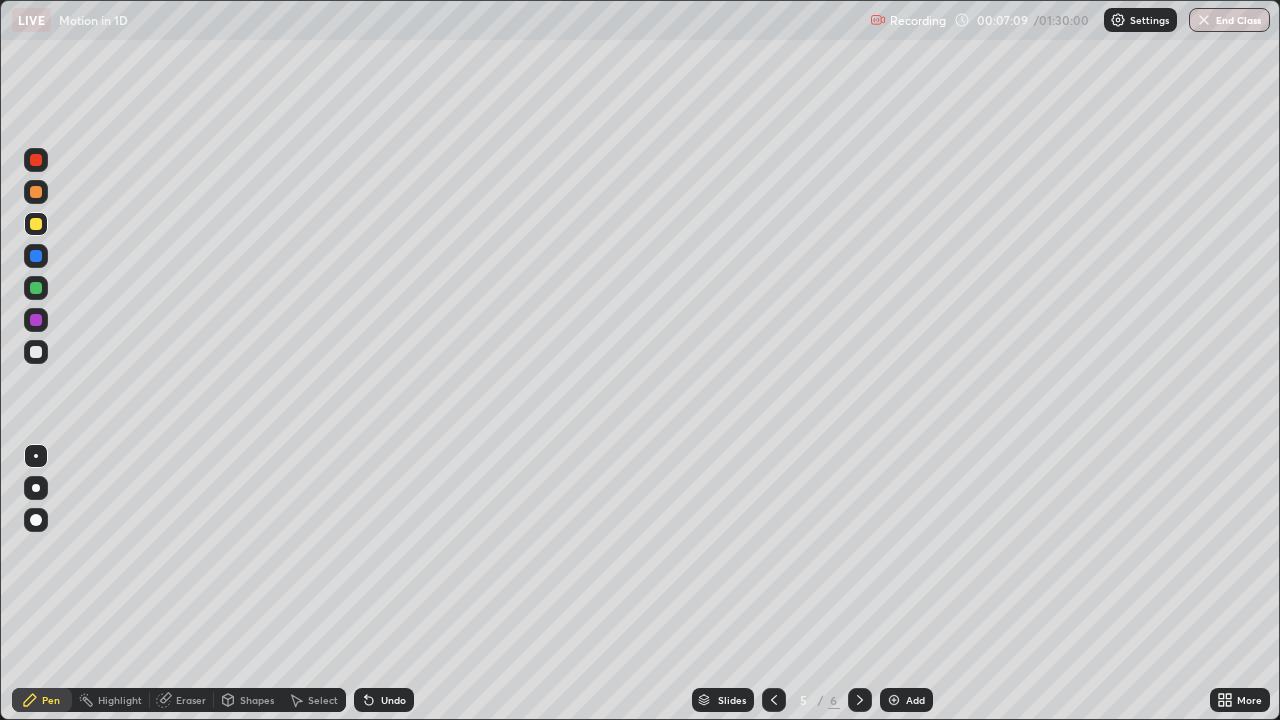 click at bounding box center (36, 352) 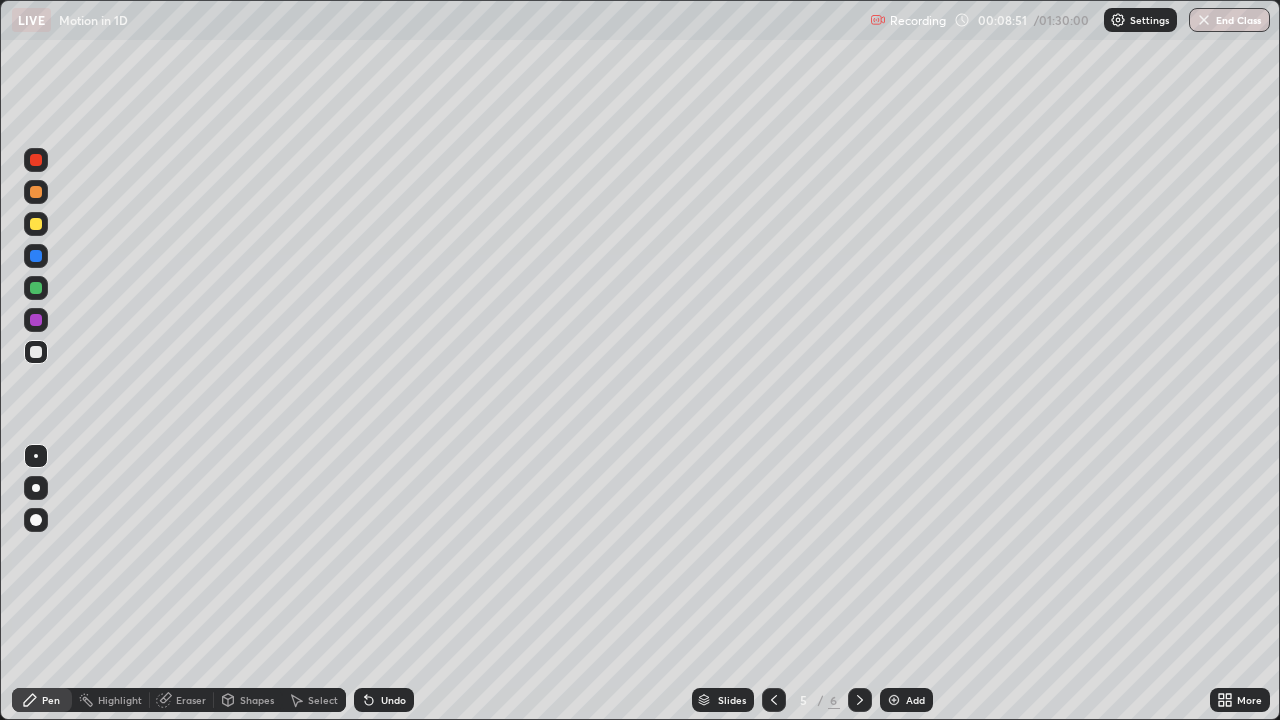 click at bounding box center (36, 256) 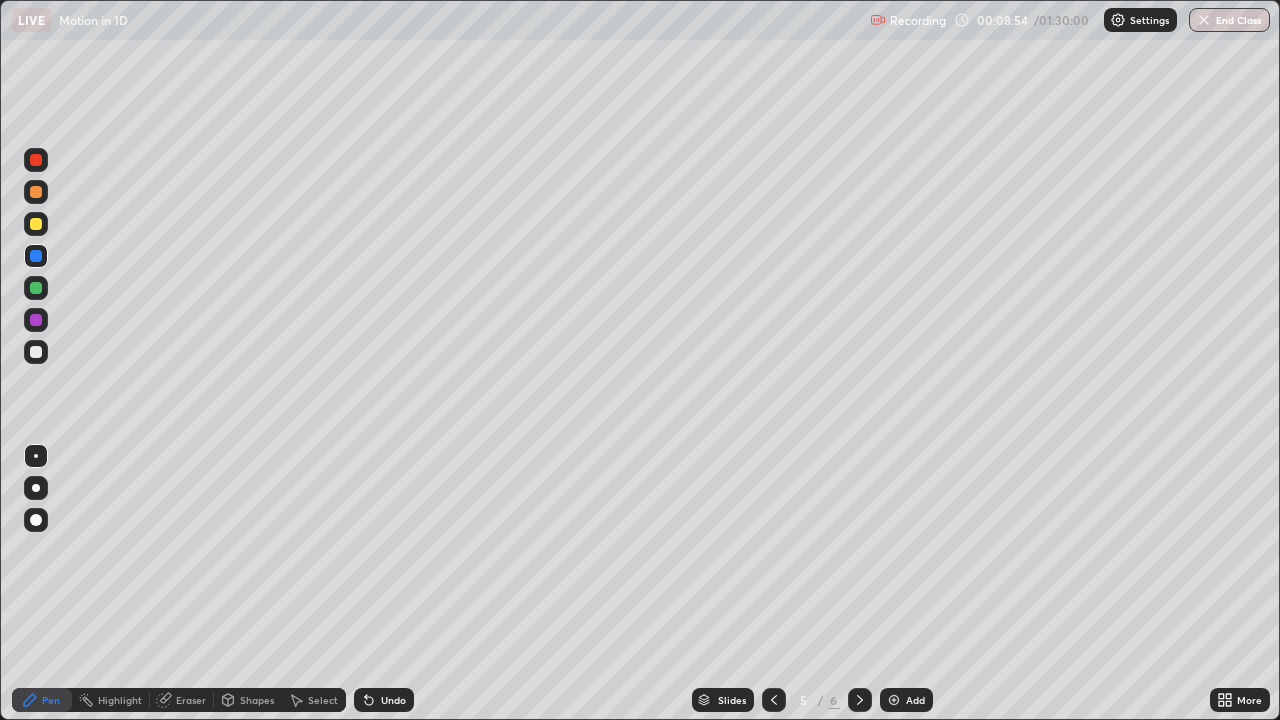 click at bounding box center (36, 352) 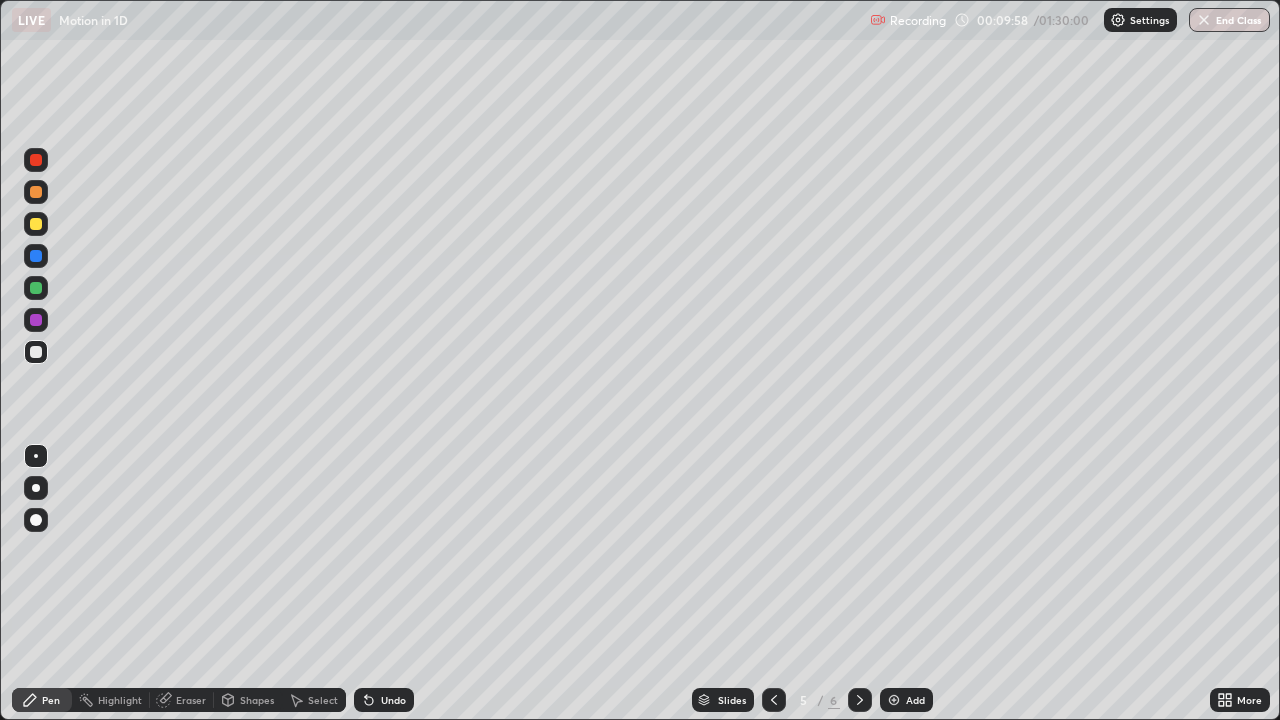 click 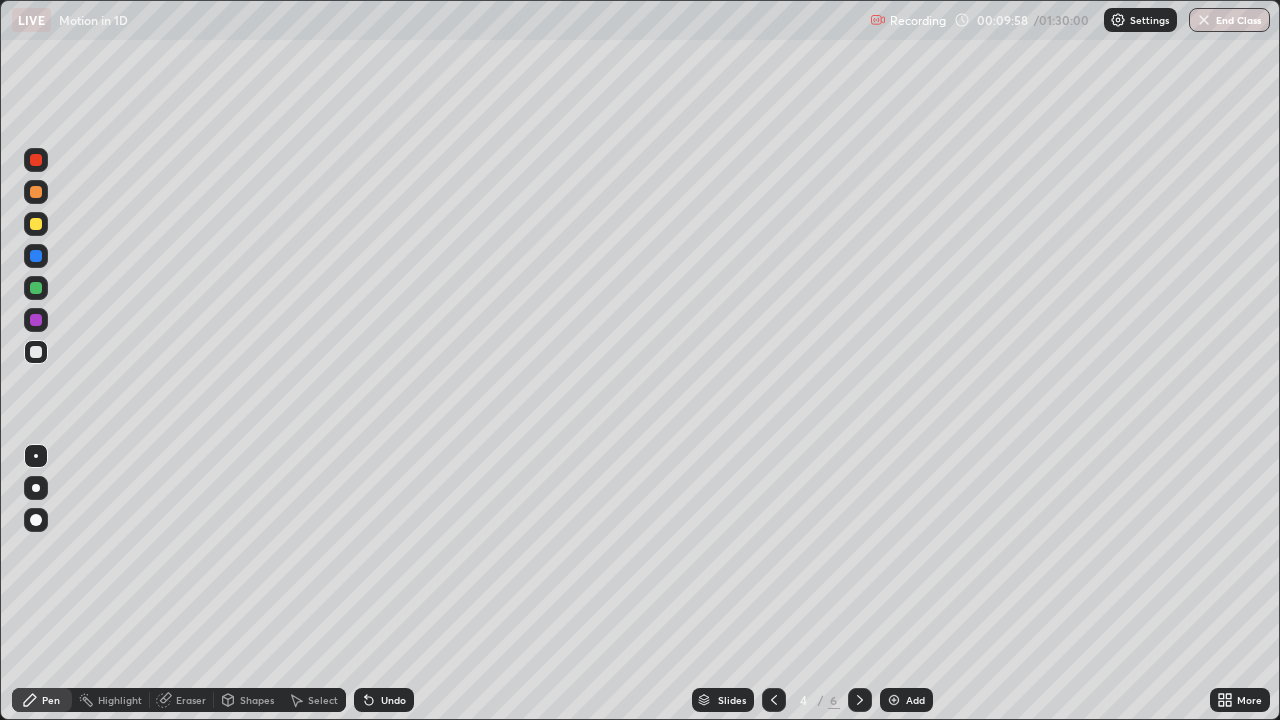 click 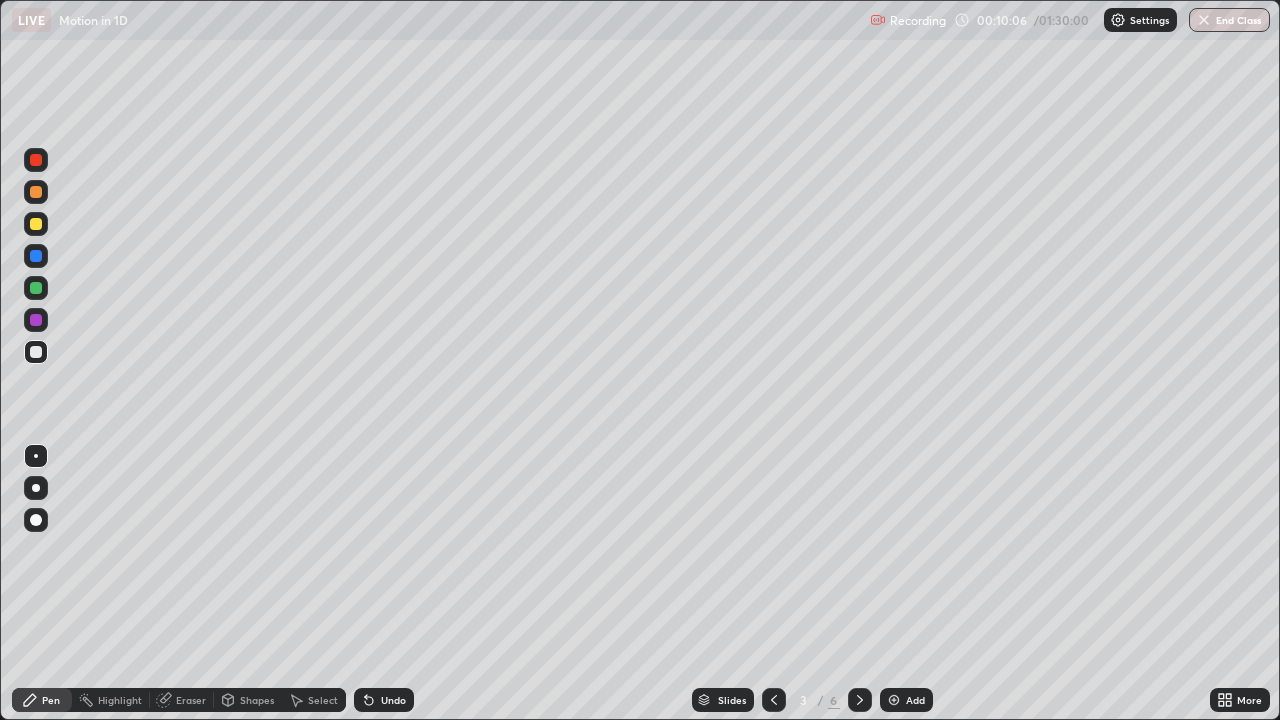 click 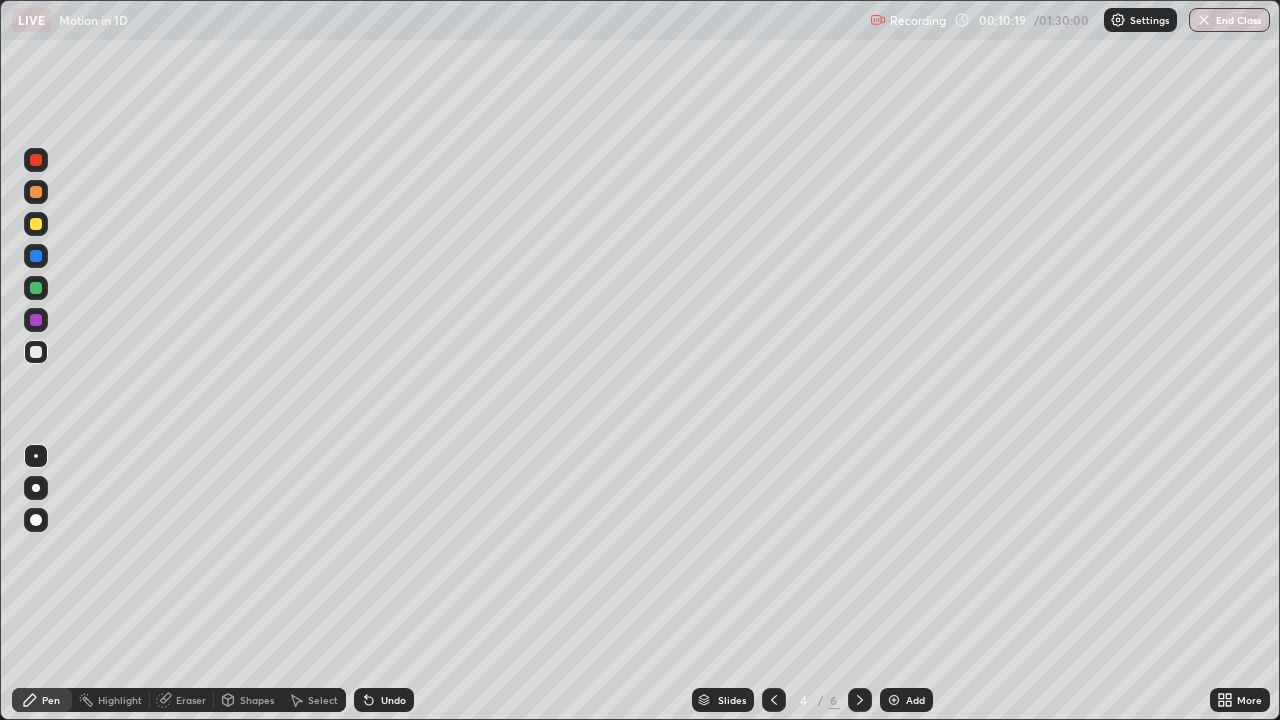 click 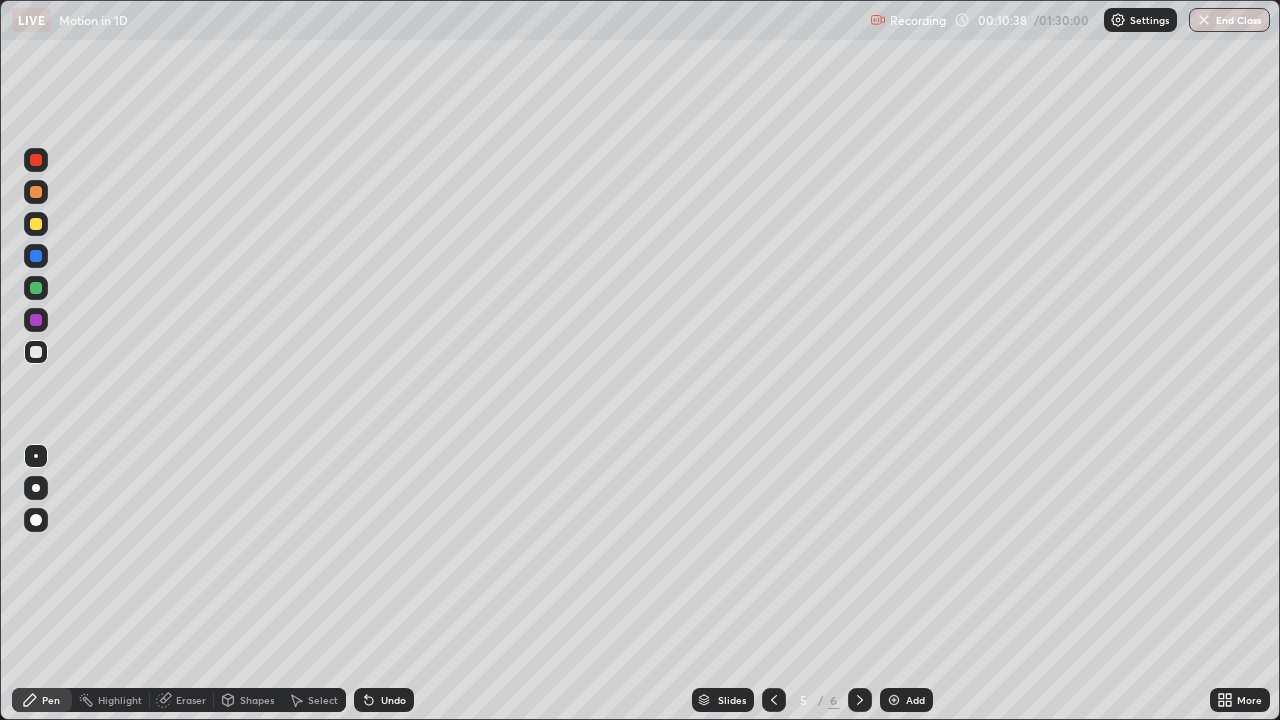 click on "Add" at bounding box center [915, 700] 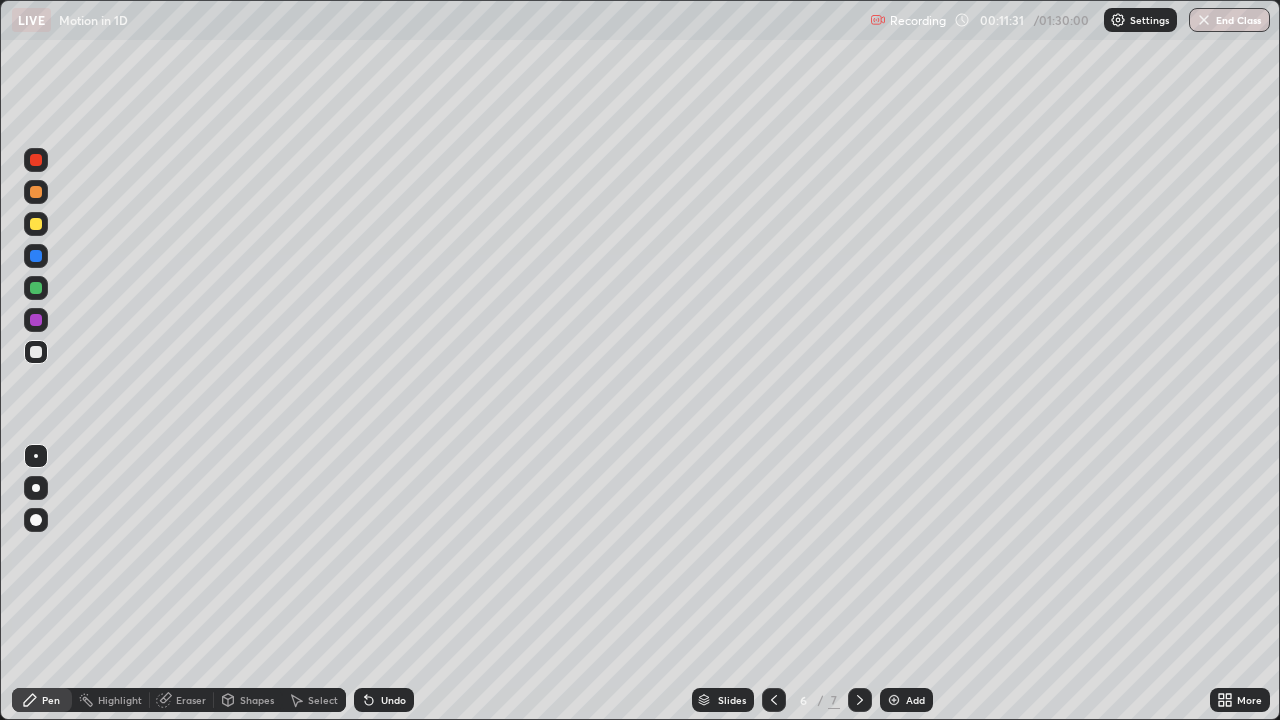 click at bounding box center [36, 224] 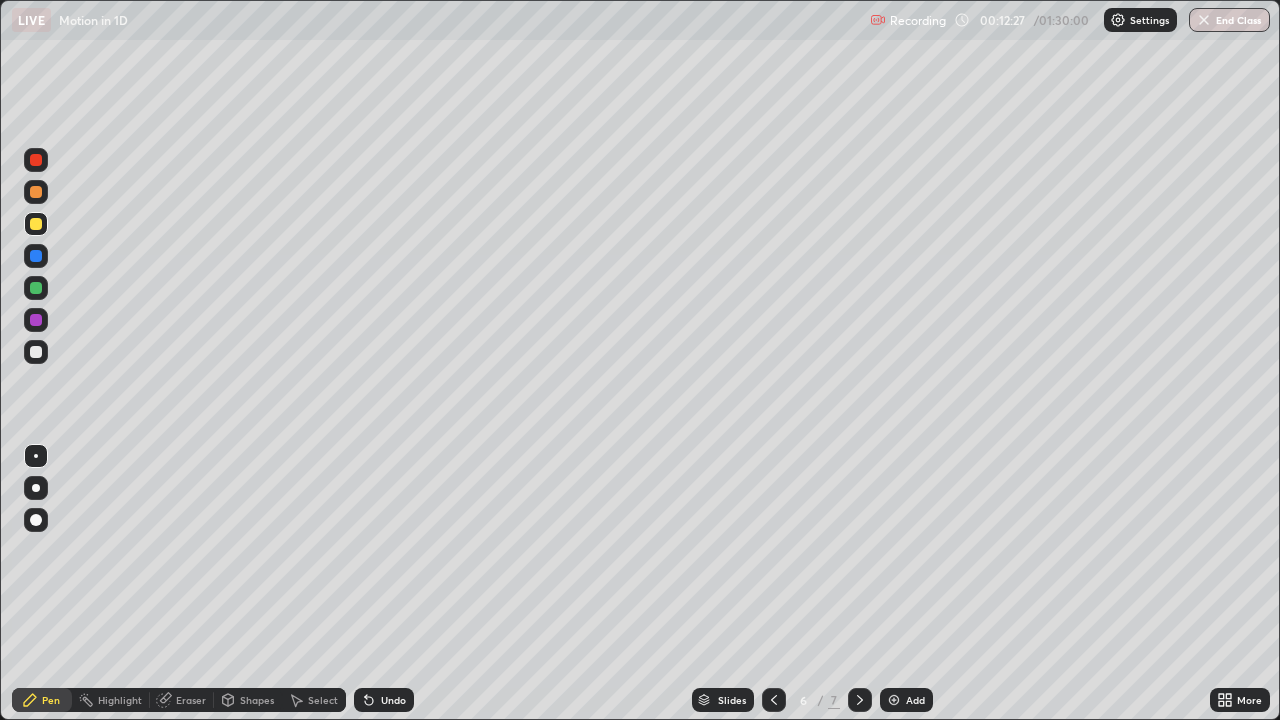 click at bounding box center (774, 700) 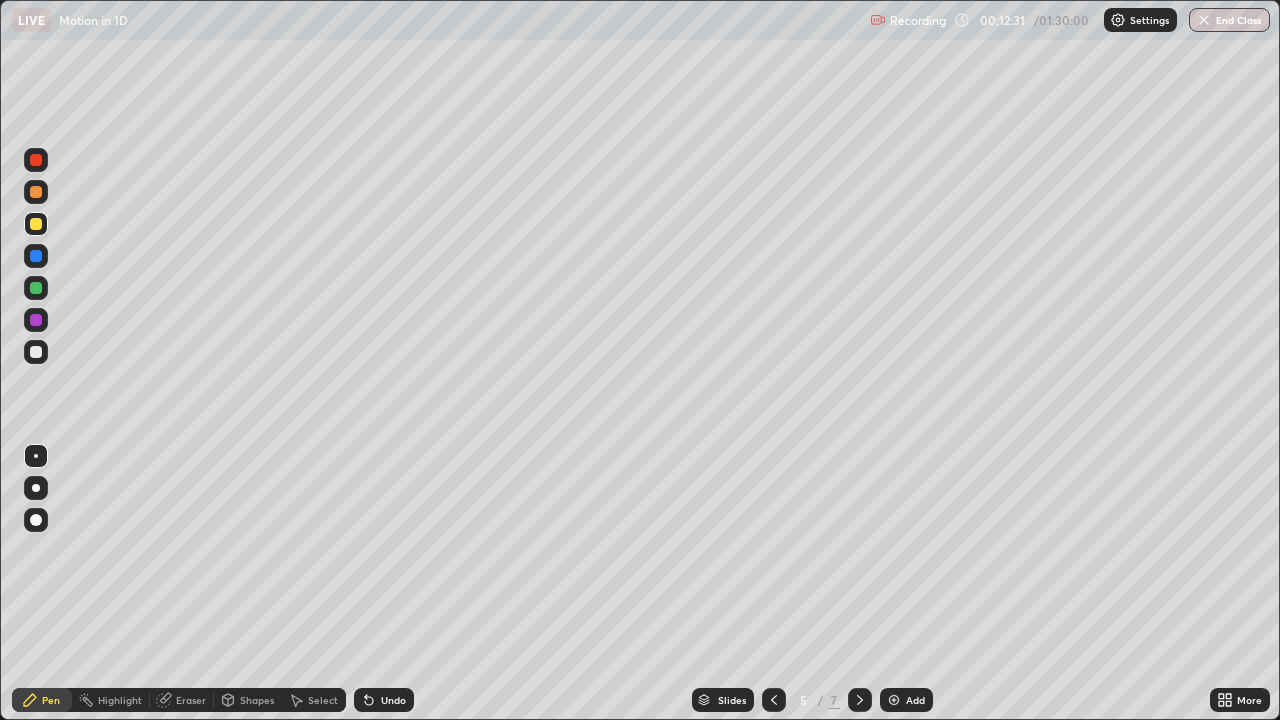 click 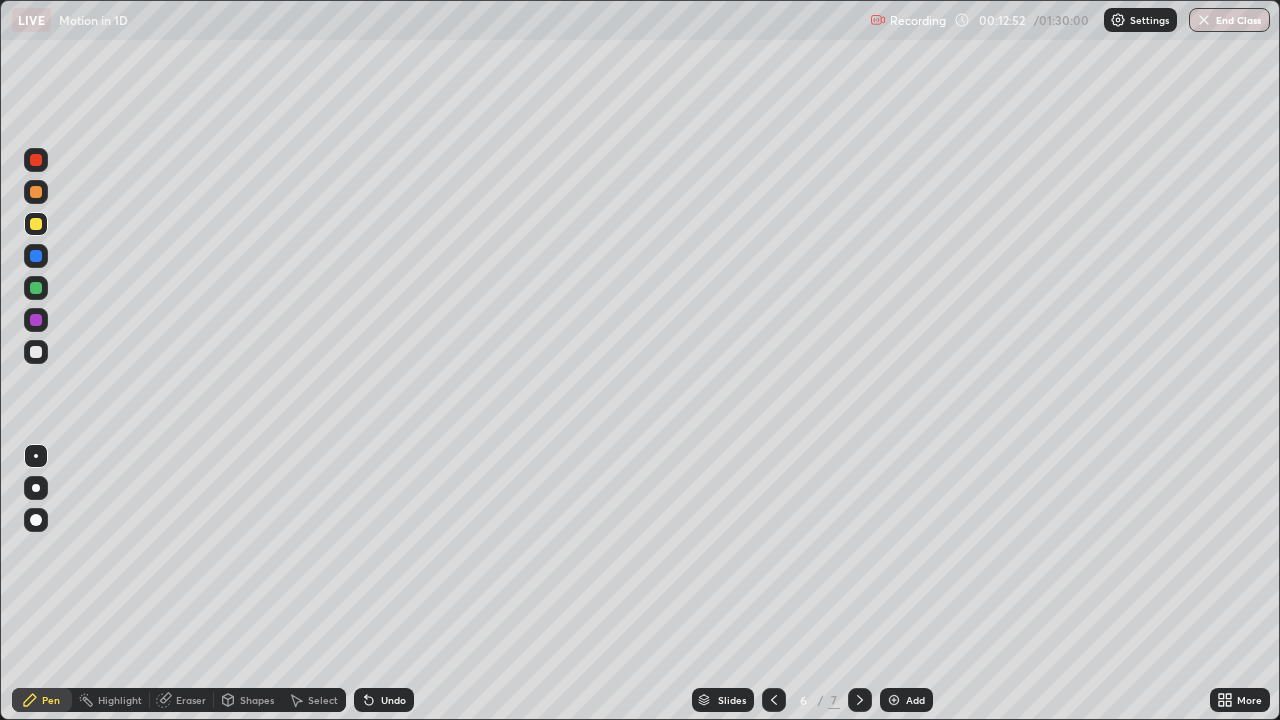 click 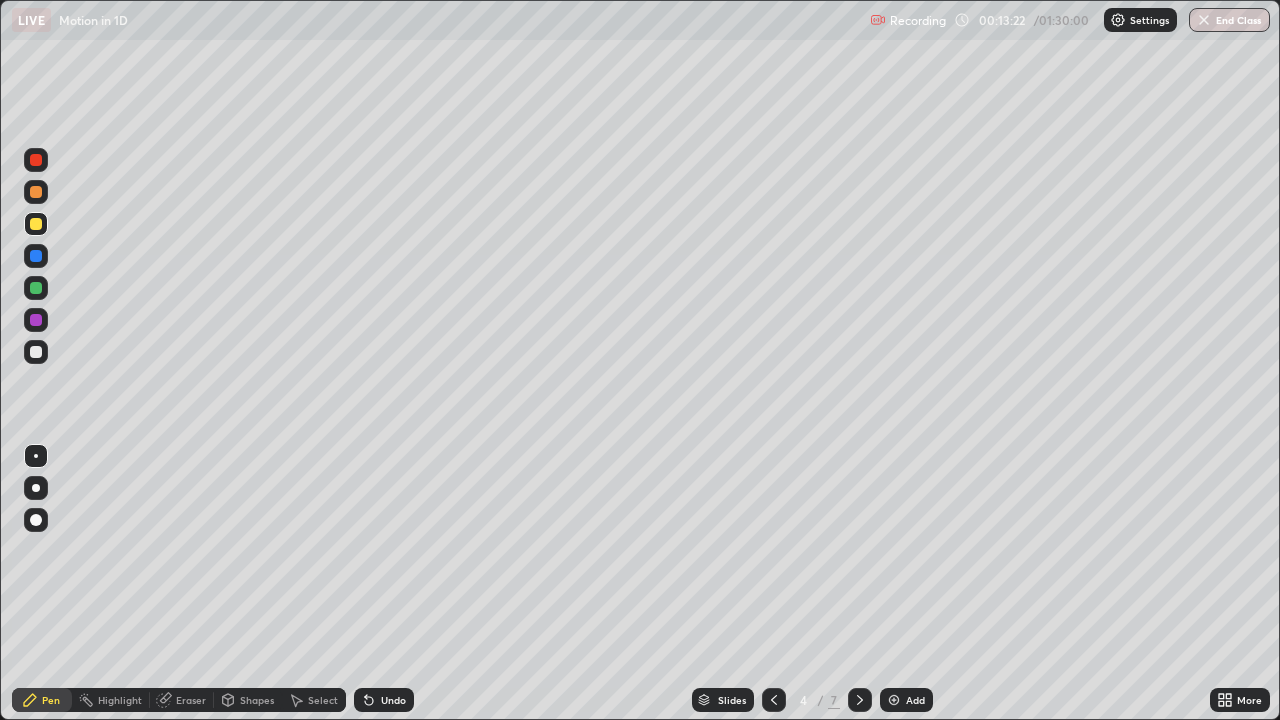 click at bounding box center (774, 700) 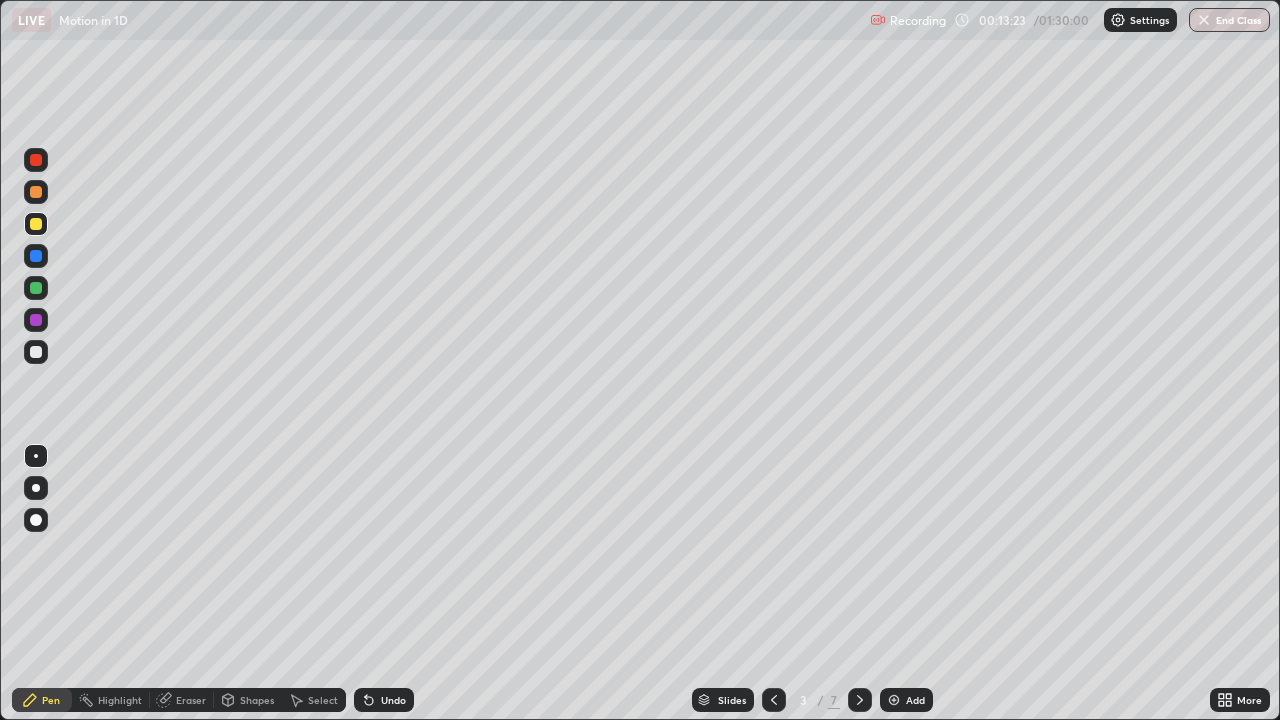 click 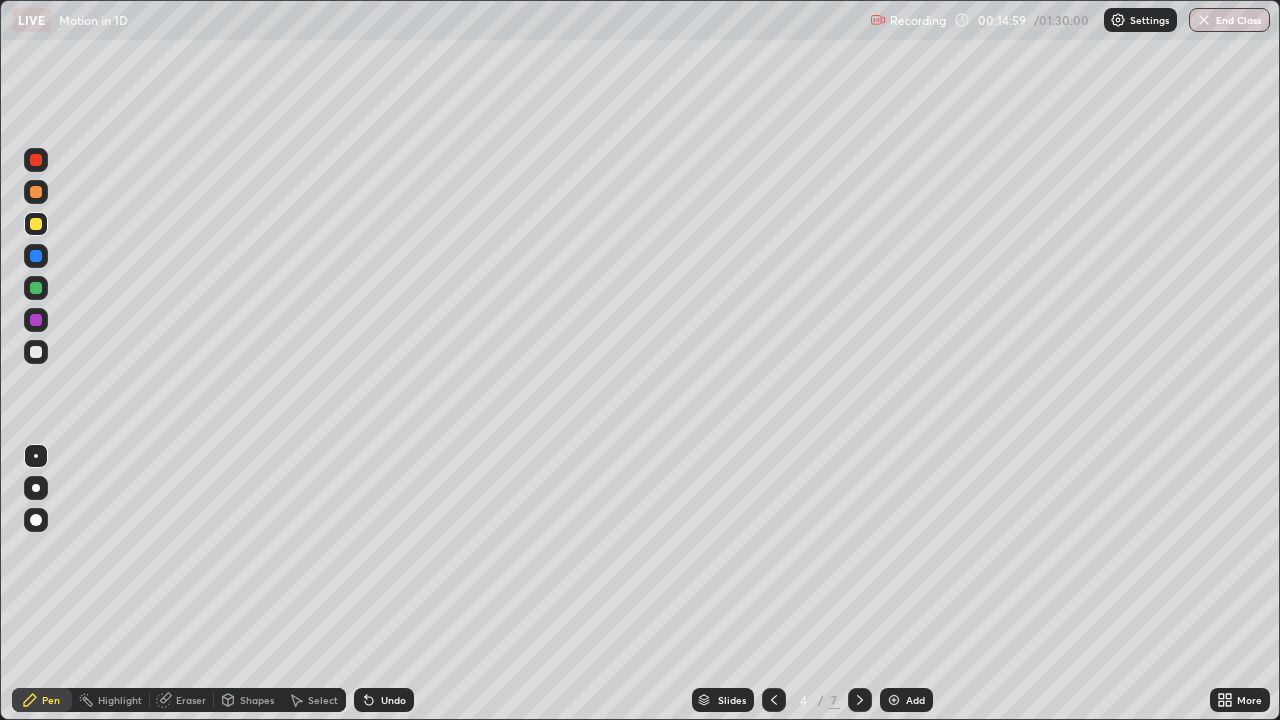 click at bounding box center (860, 700) 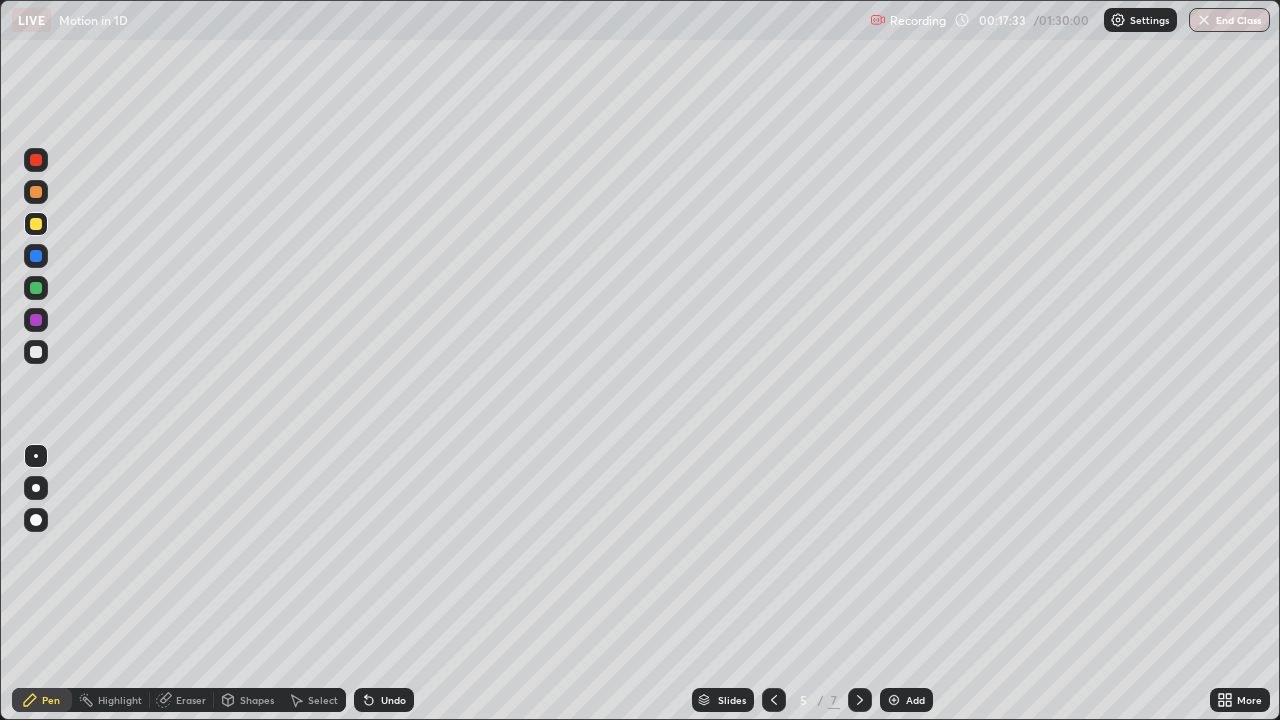 click 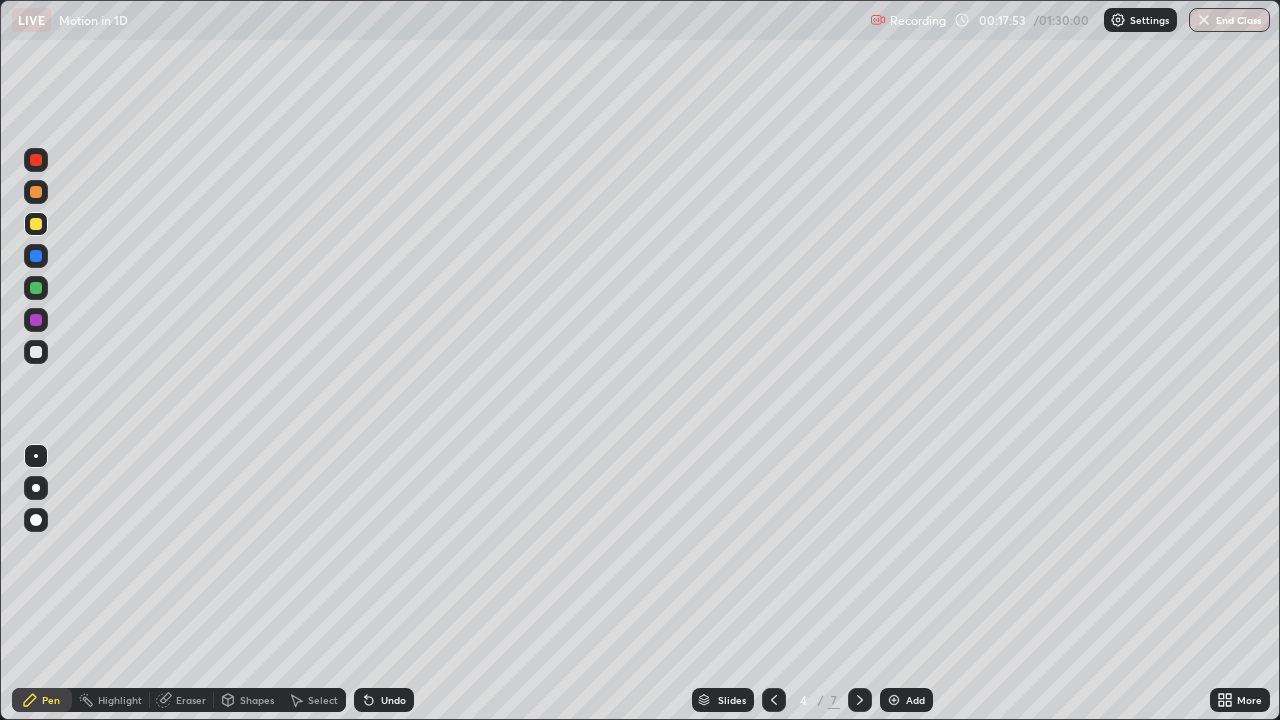 click at bounding box center (860, 700) 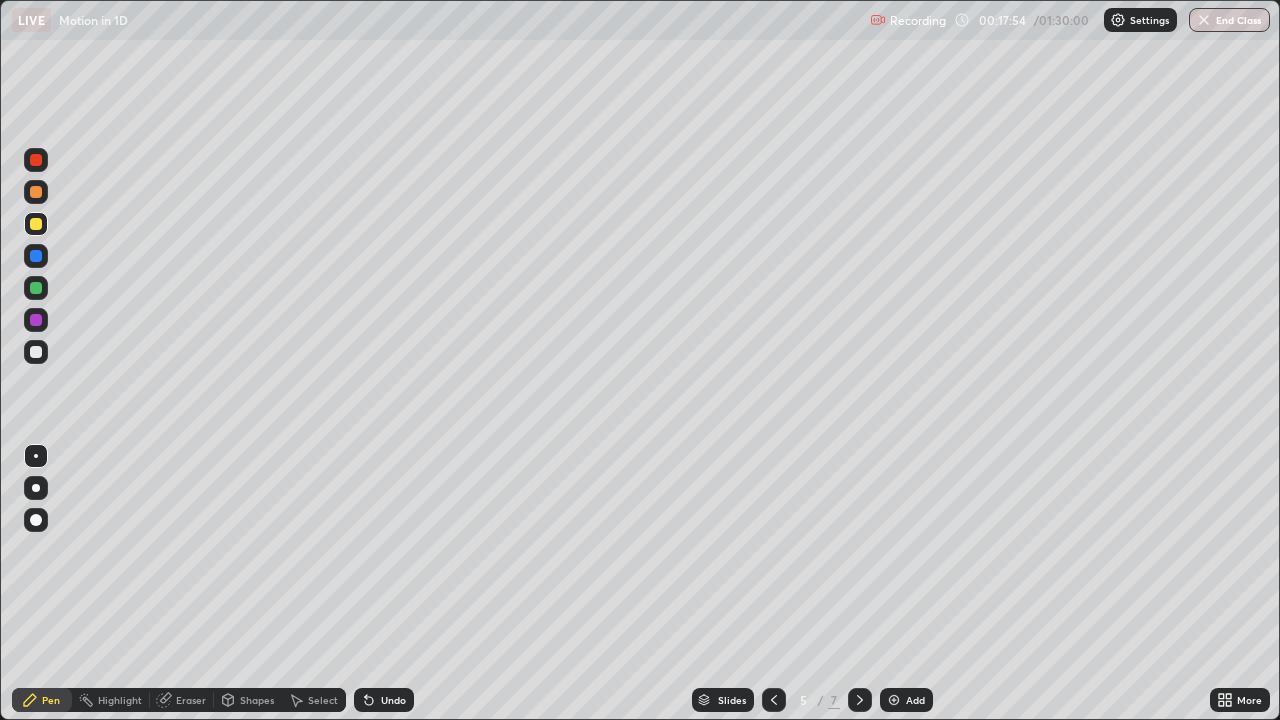 click 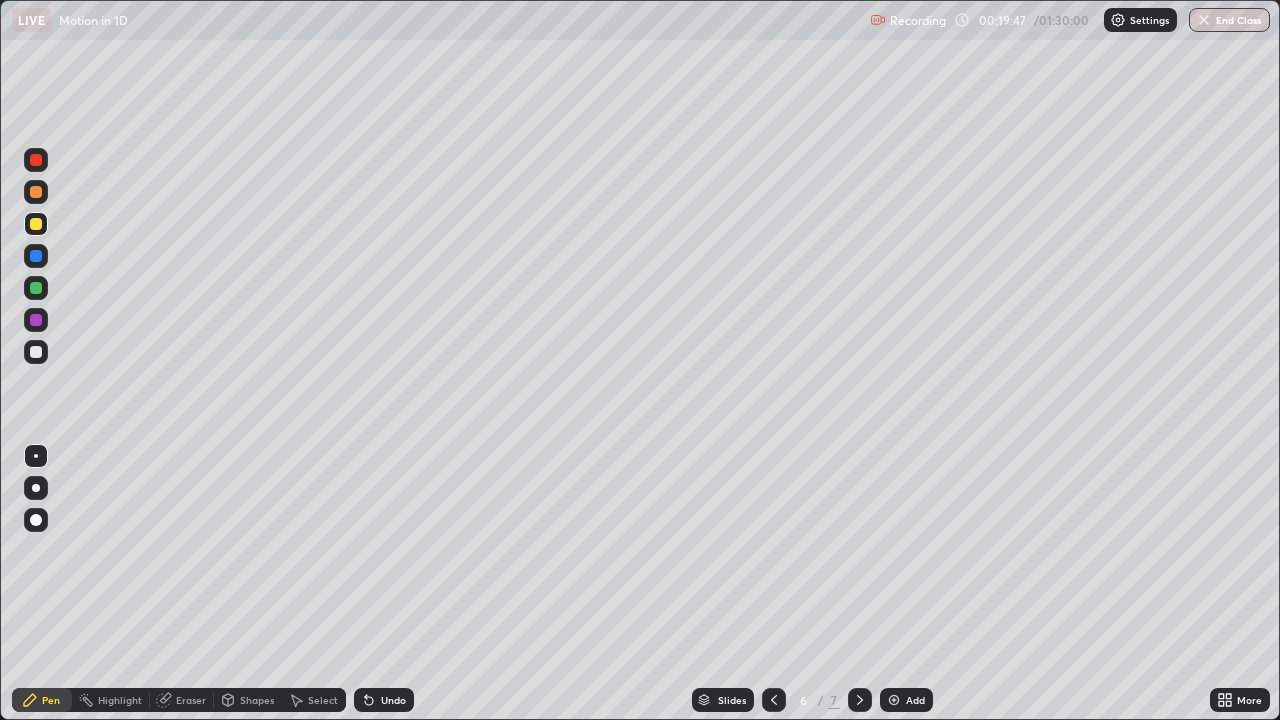 click on "Add" at bounding box center (906, 700) 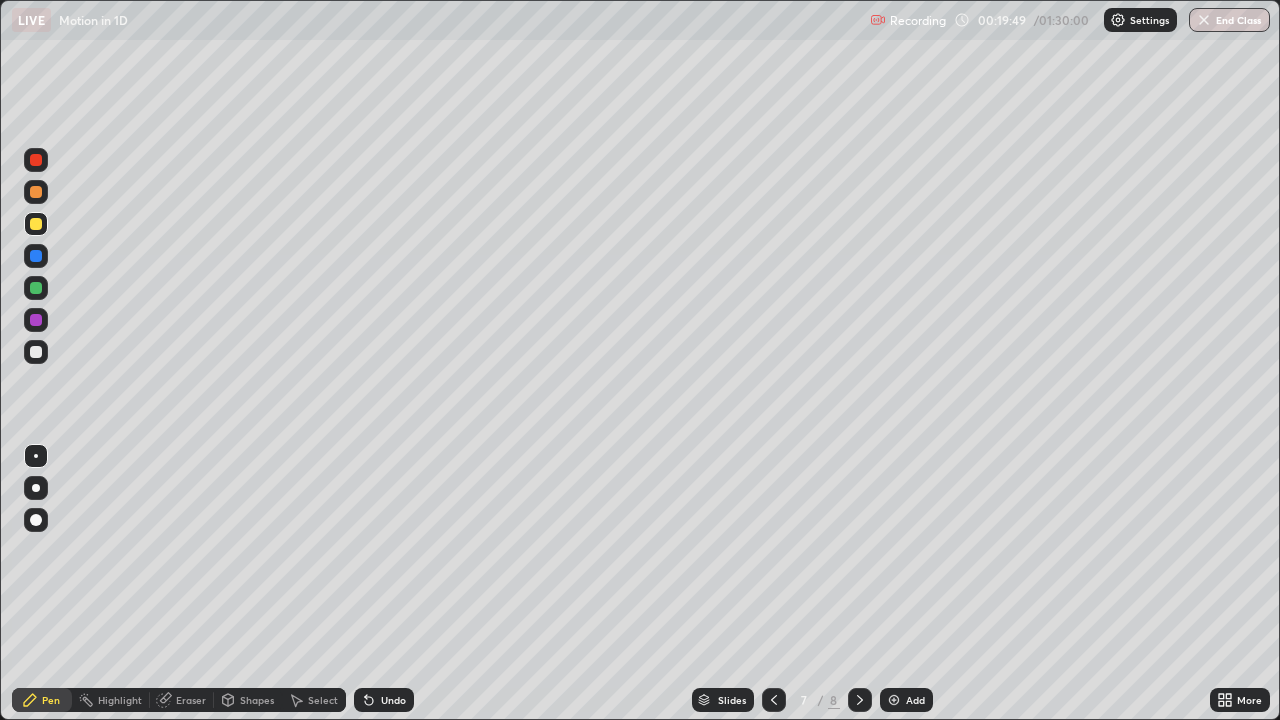 click at bounding box center [36, 352] 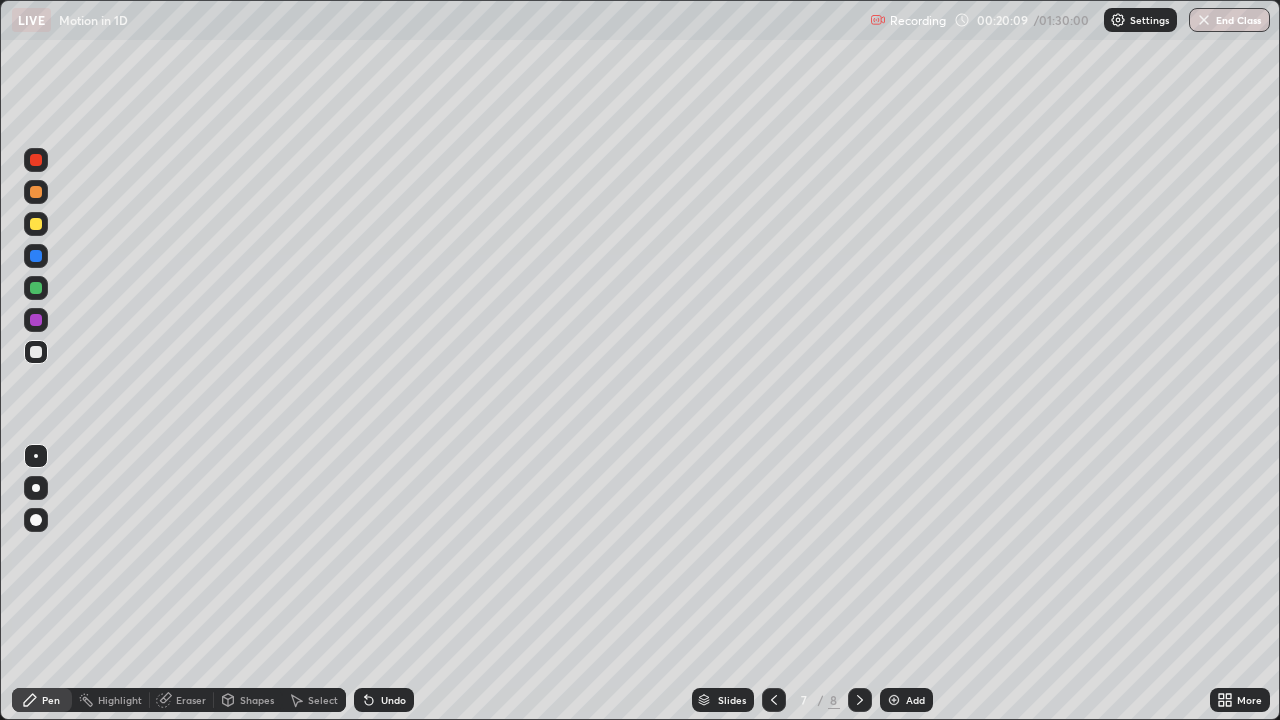 click on "Undo" at bounding box center (384, 700) 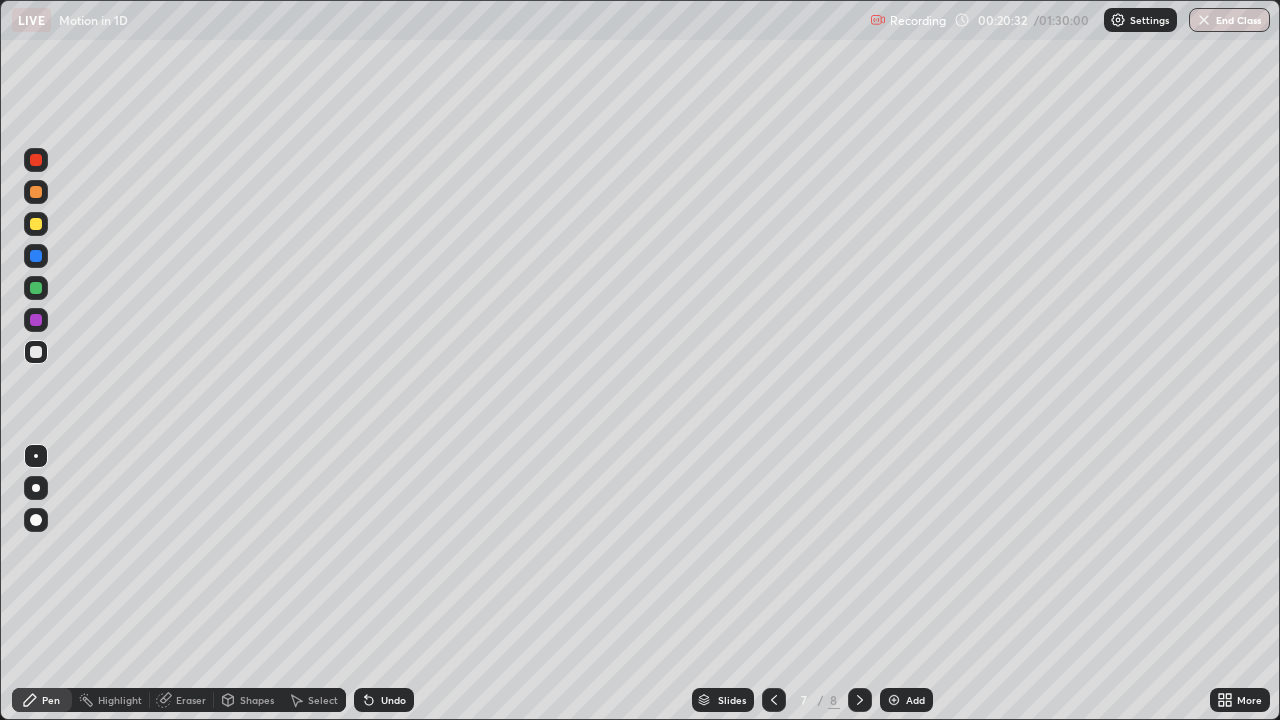click on "Eraser" at bounding box center [191, 700] 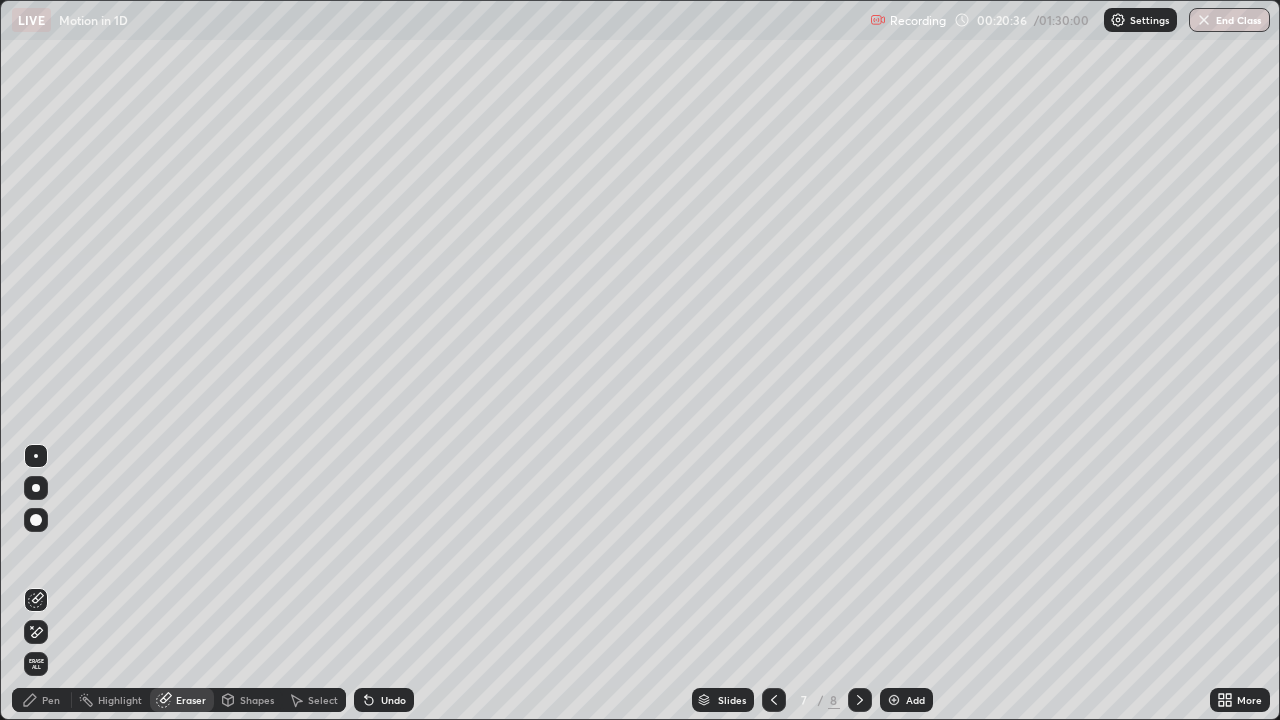 click on "Pen" at bounding box center (51, 700) 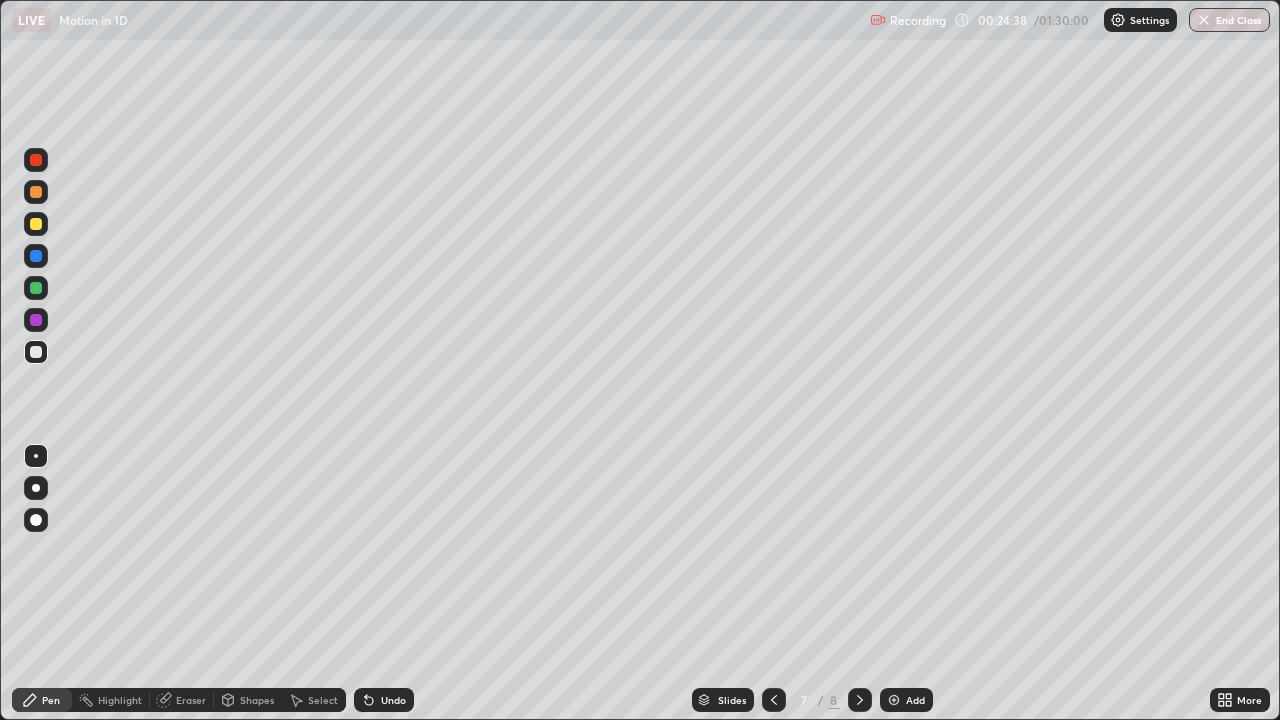 click at bounding box center [36, 224] 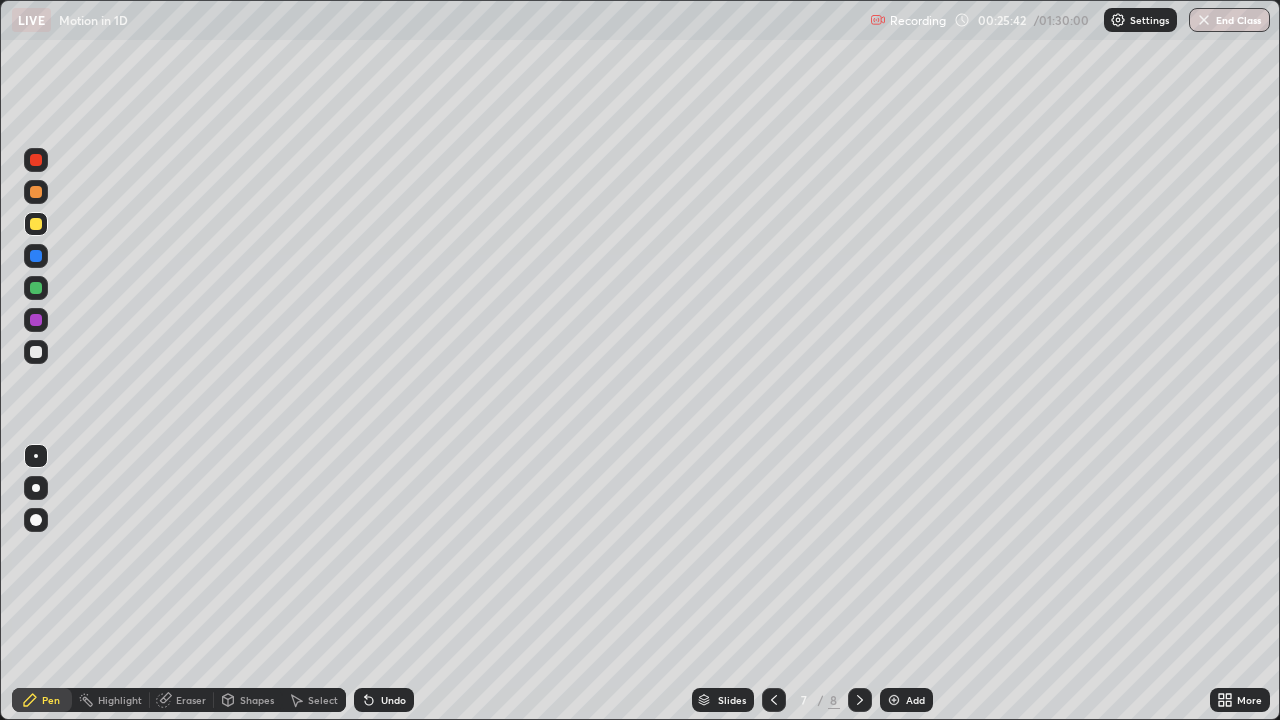 click on "Eraser" at bounding box center [191, 700] 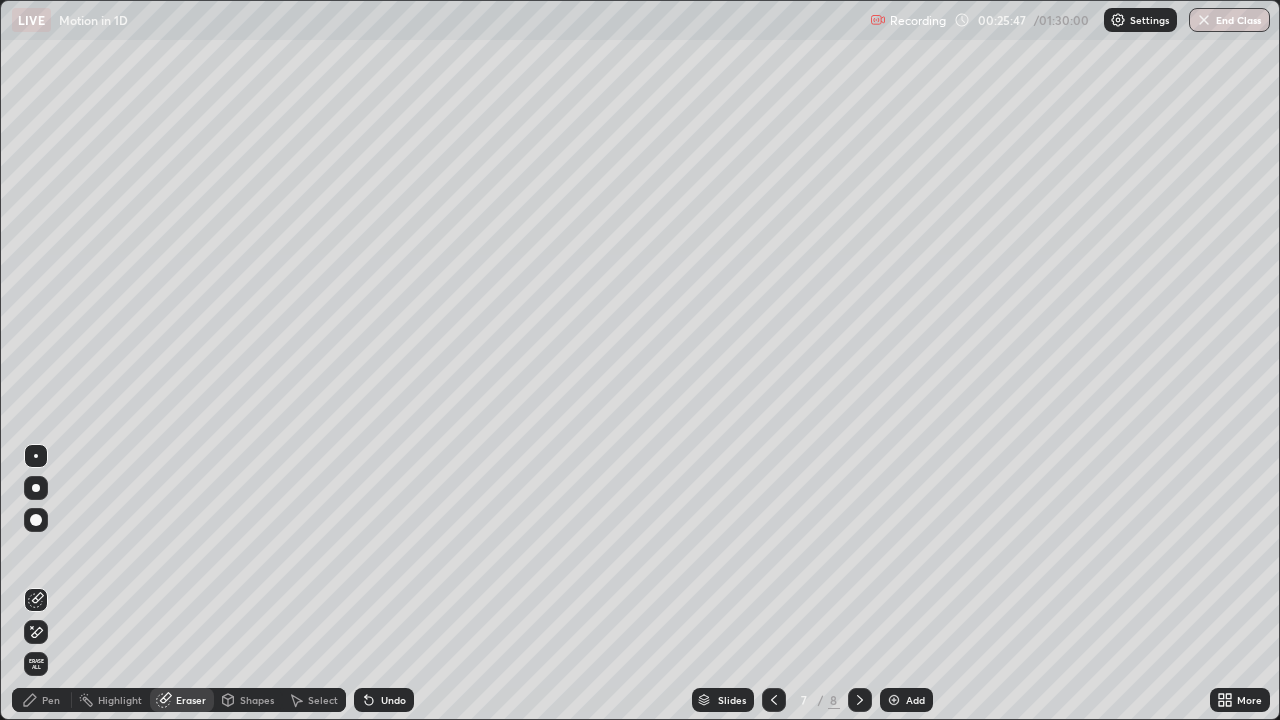 click on "Pen" at bounding box center (42, 700) 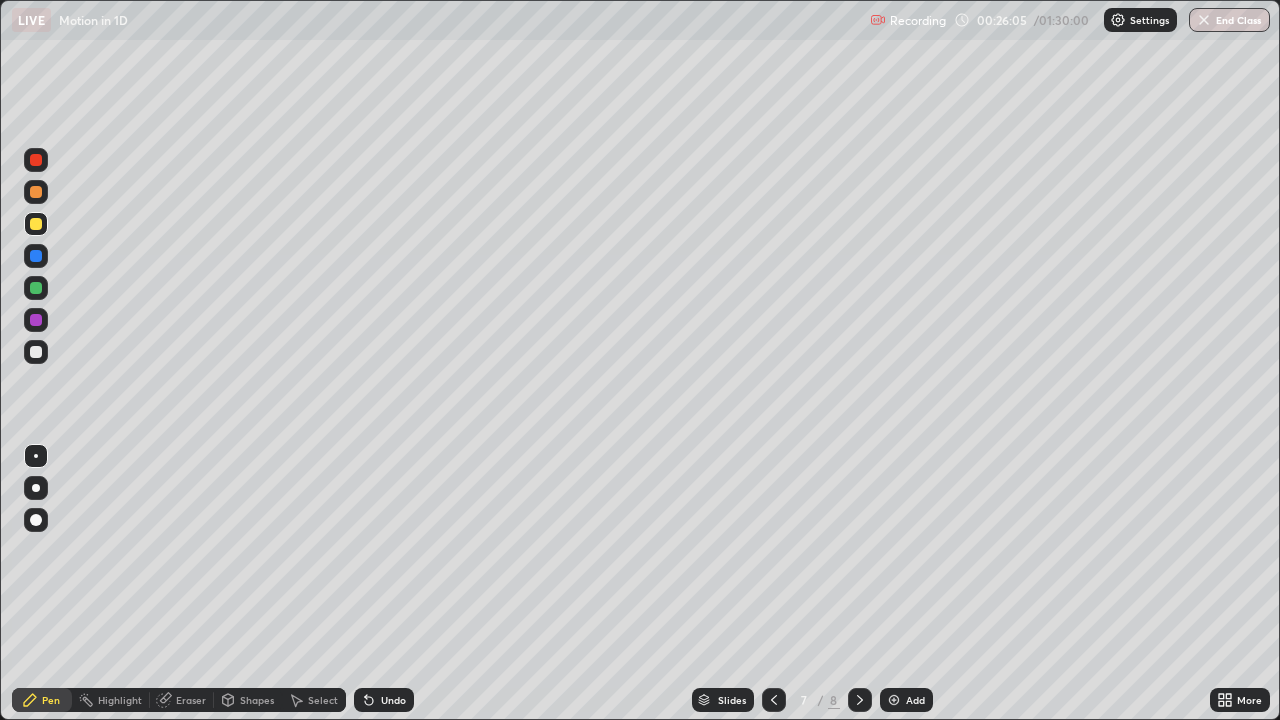 click on "Add" at bounding box center [906, 700] 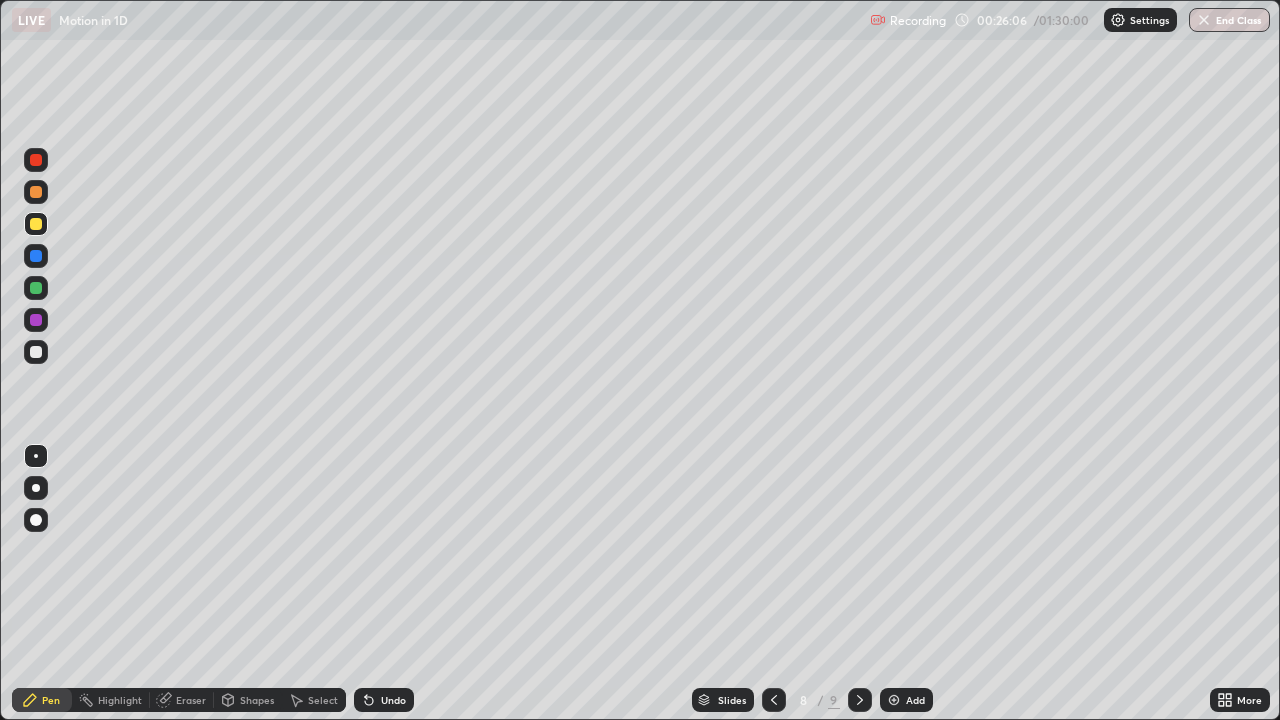click at bounding box center [36, 352] 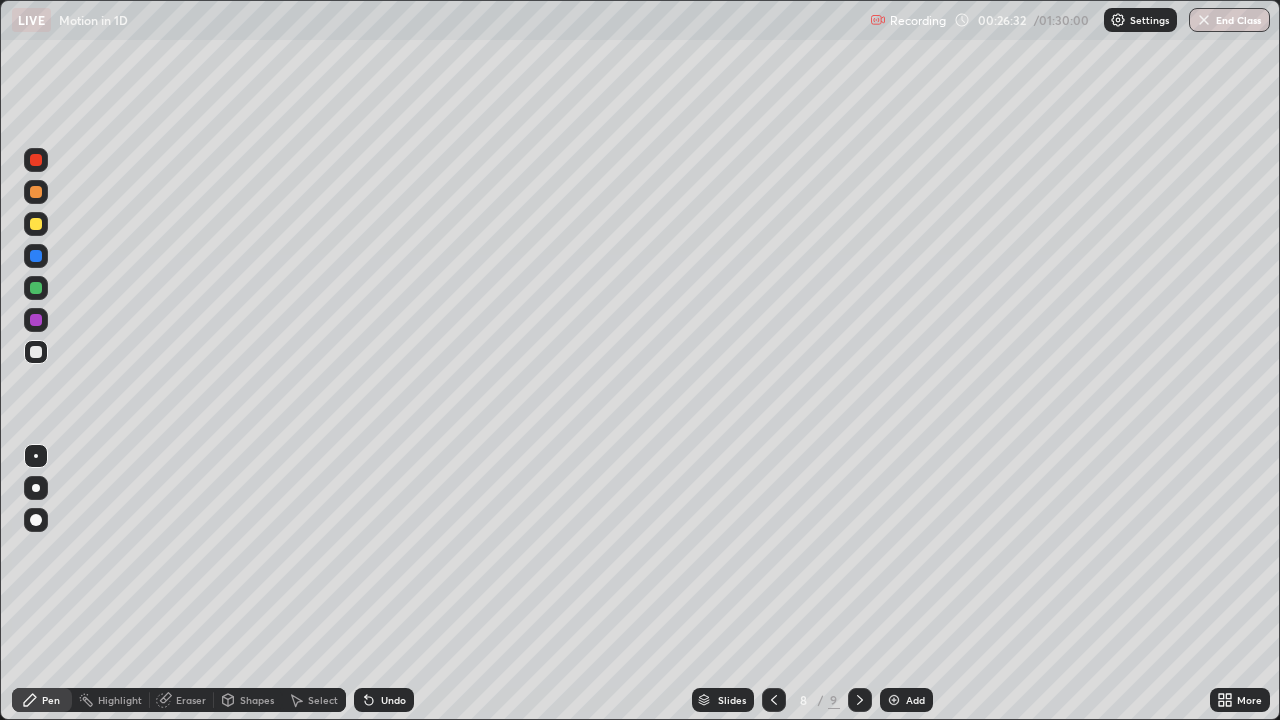 click on "Select" at bounding box center (323, 700) 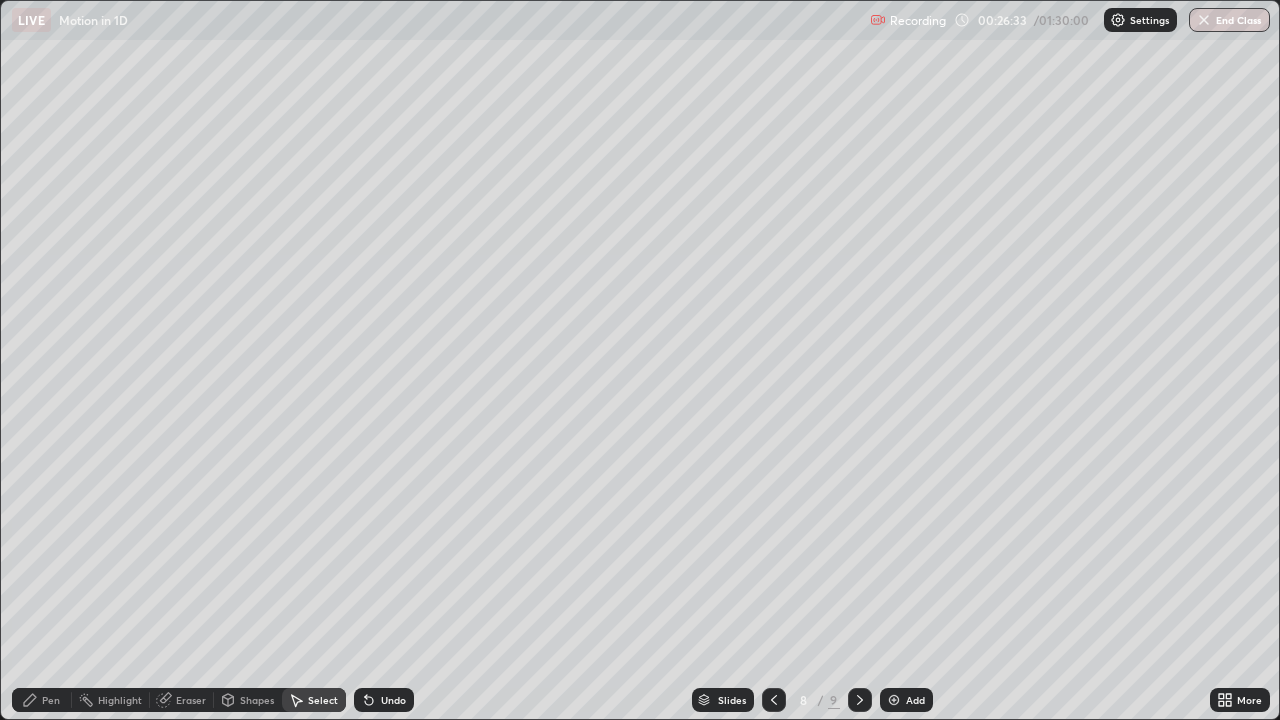 click on "Undo" at bounding box center (393, 700) 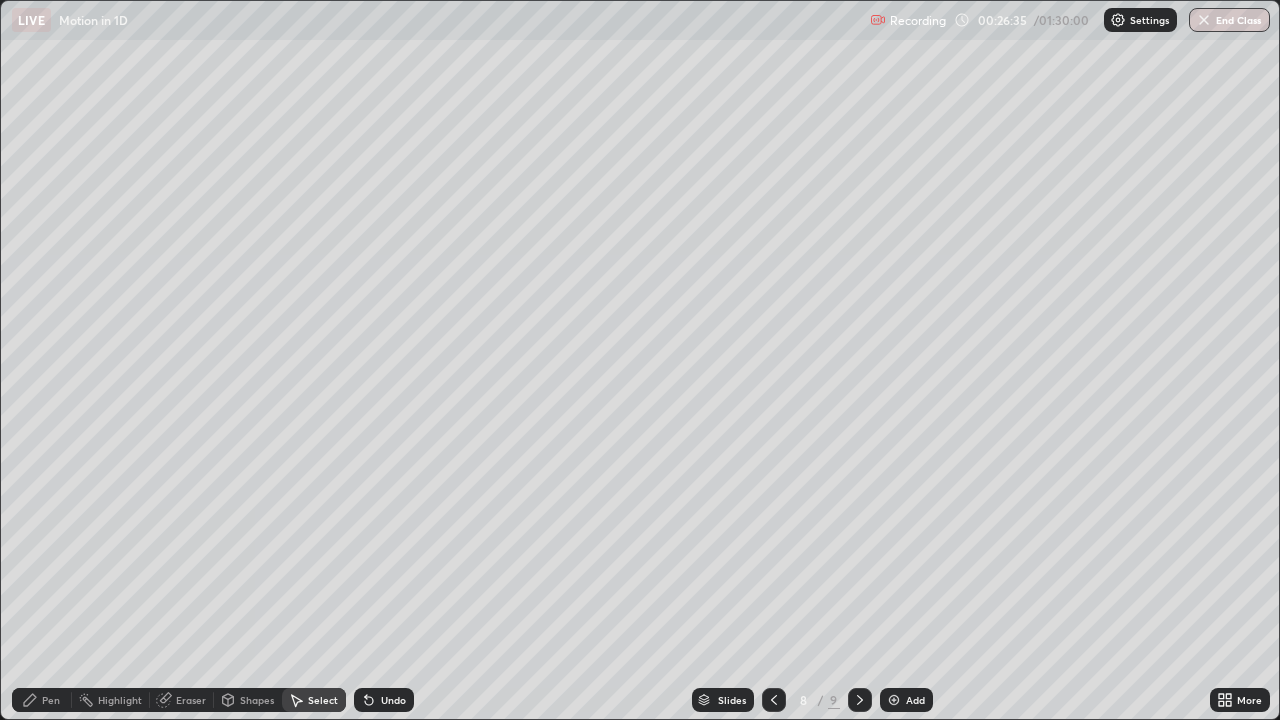 click on "Pen" at bounding box center (42, 700) 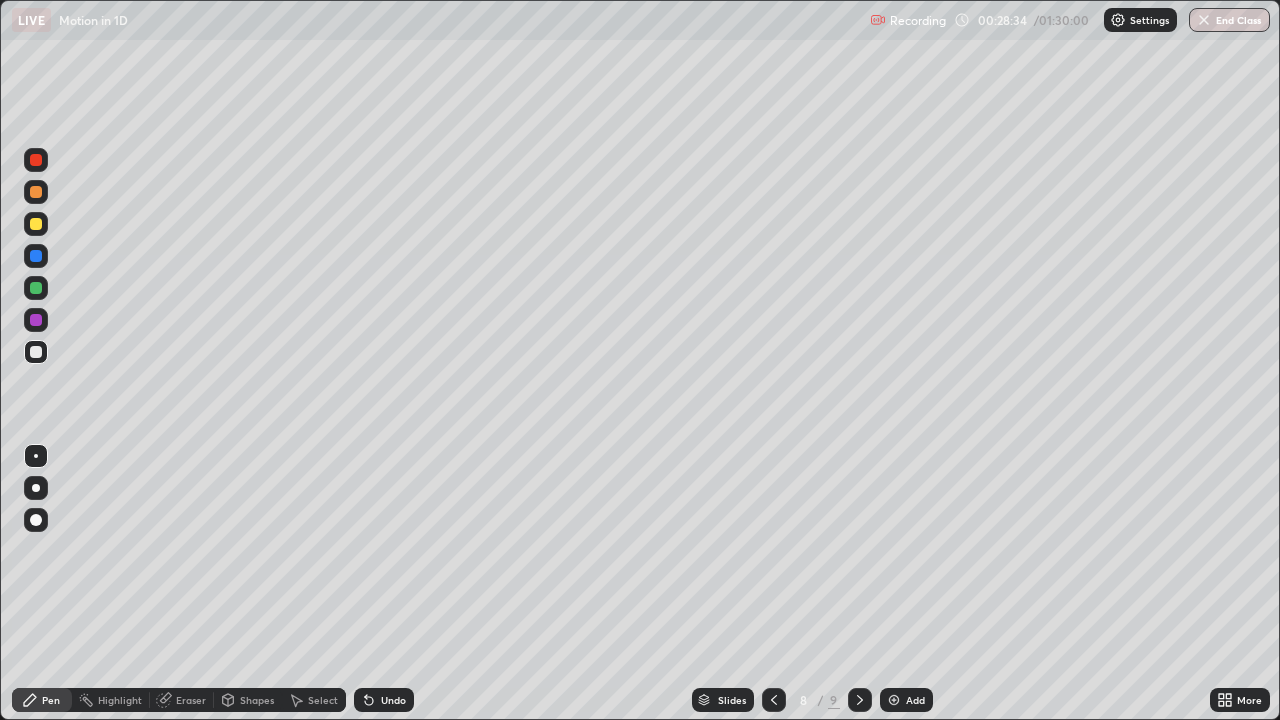 click 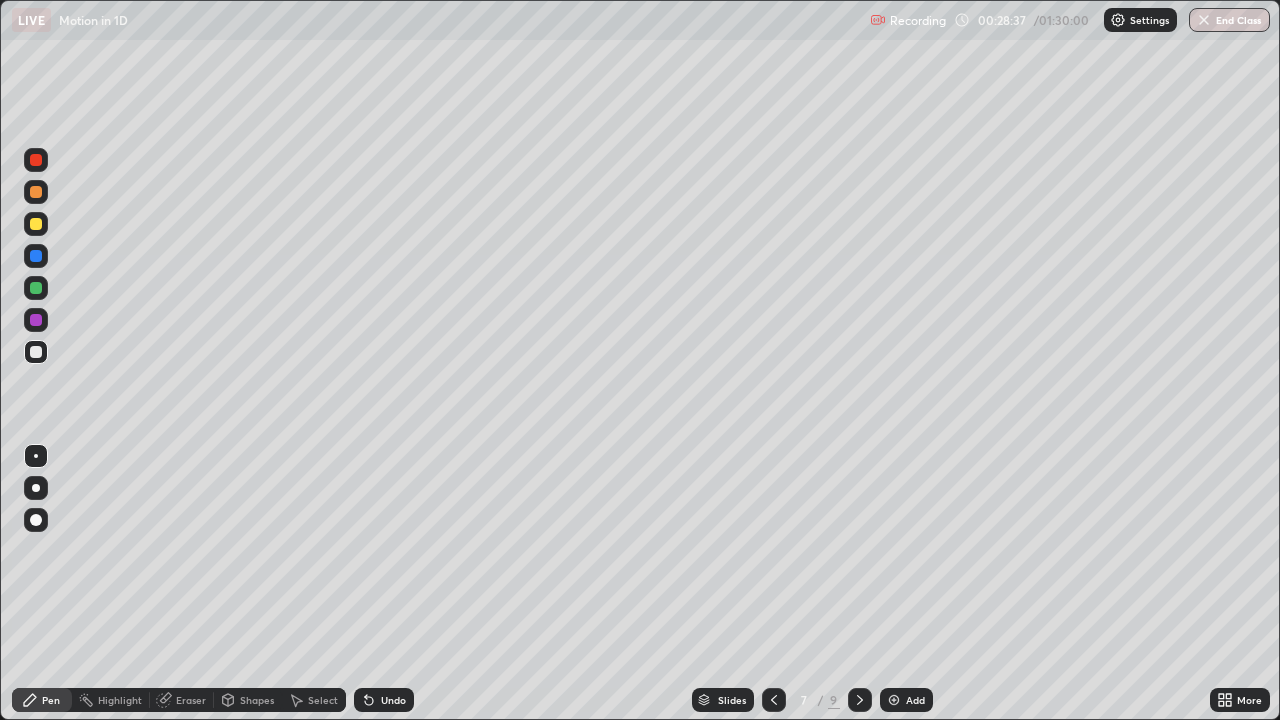 click 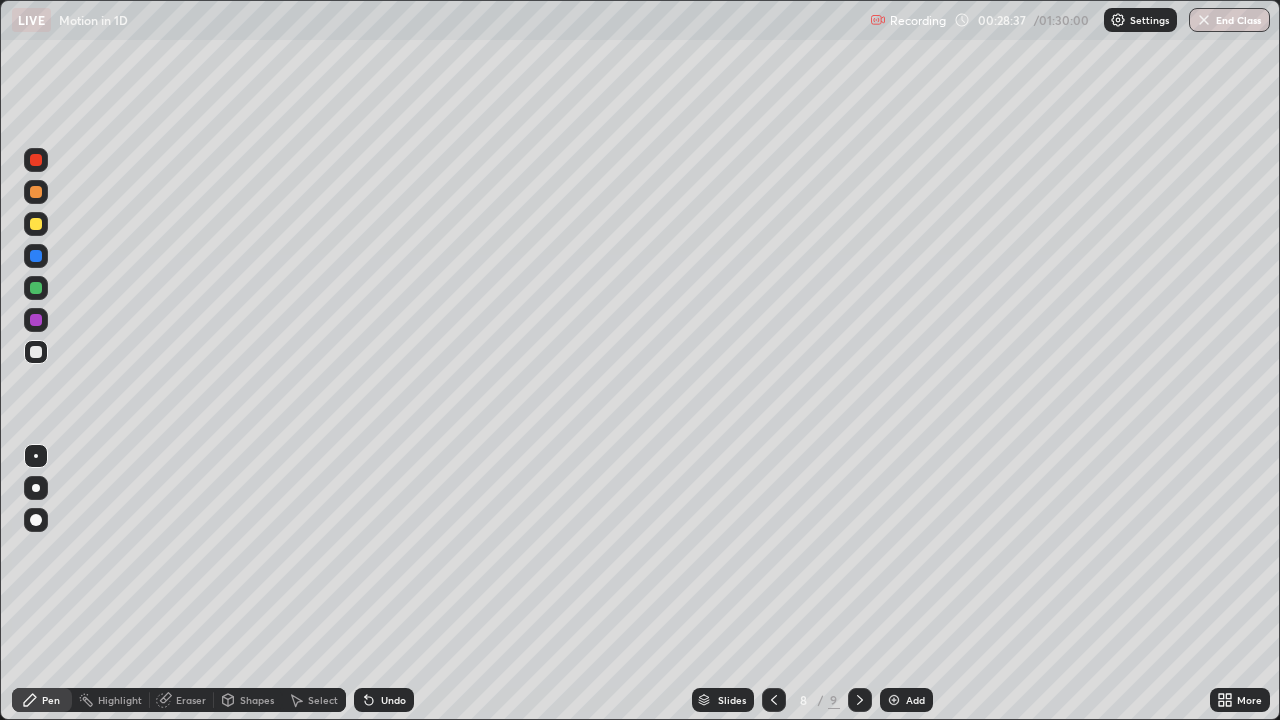 click on "Add" at bounding box center [906, 700] 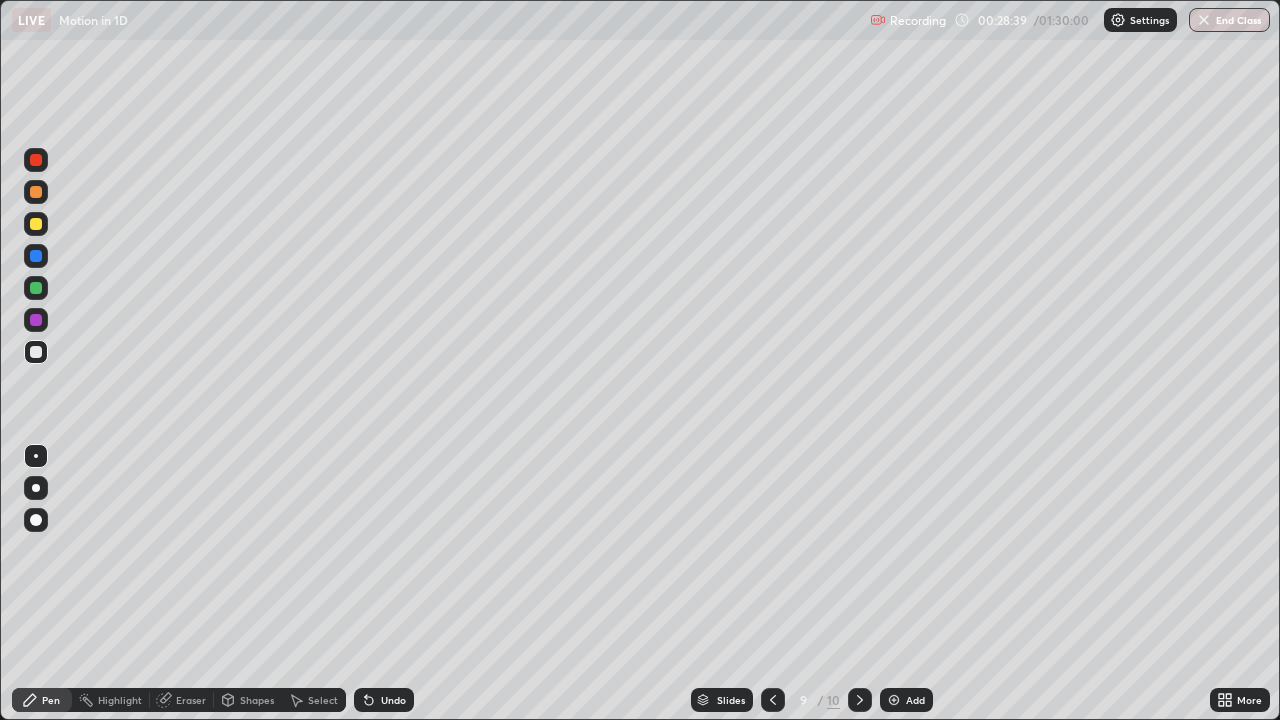click at bounding box center [36, 224] 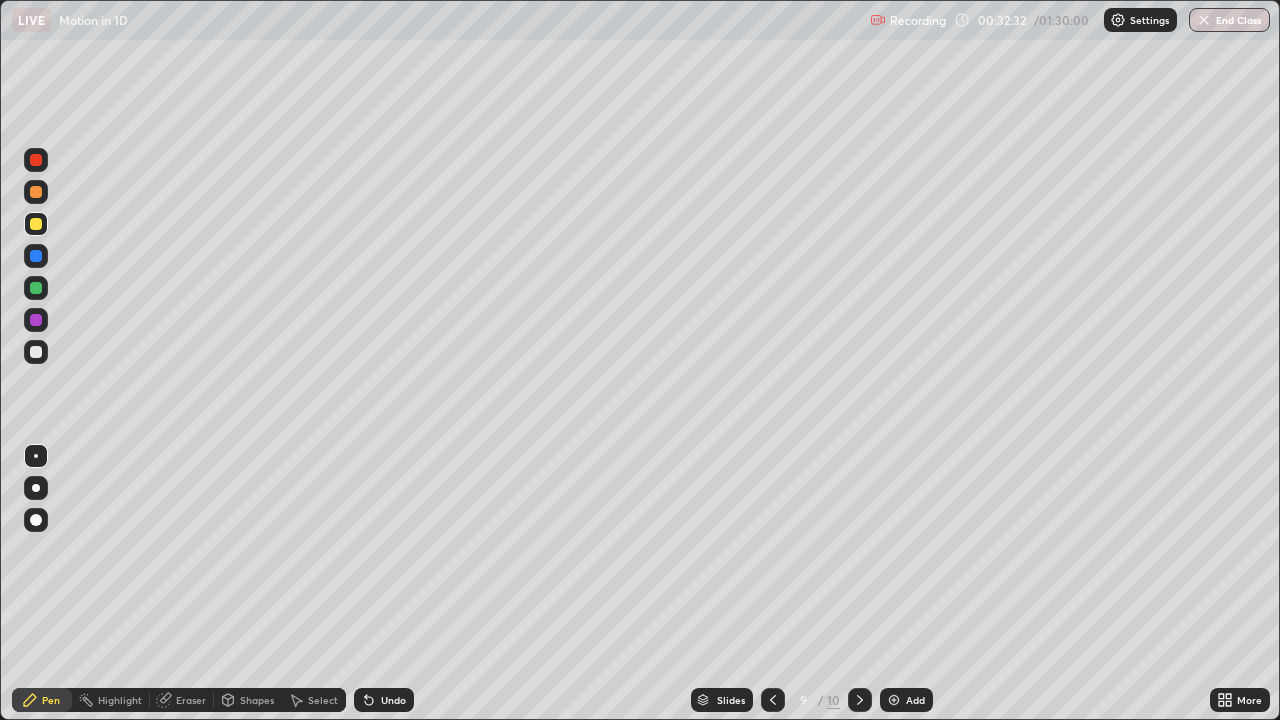 click at bounding box center [36, 352] 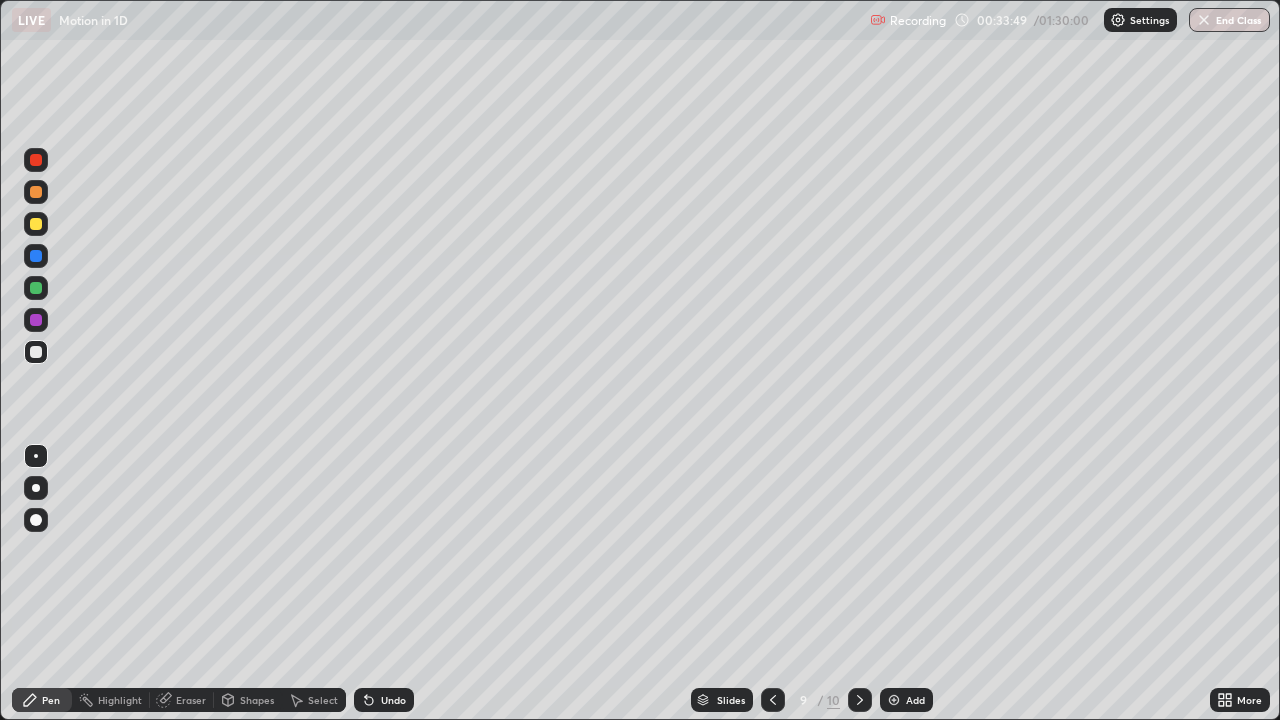 click at bounding box center (894, 700) 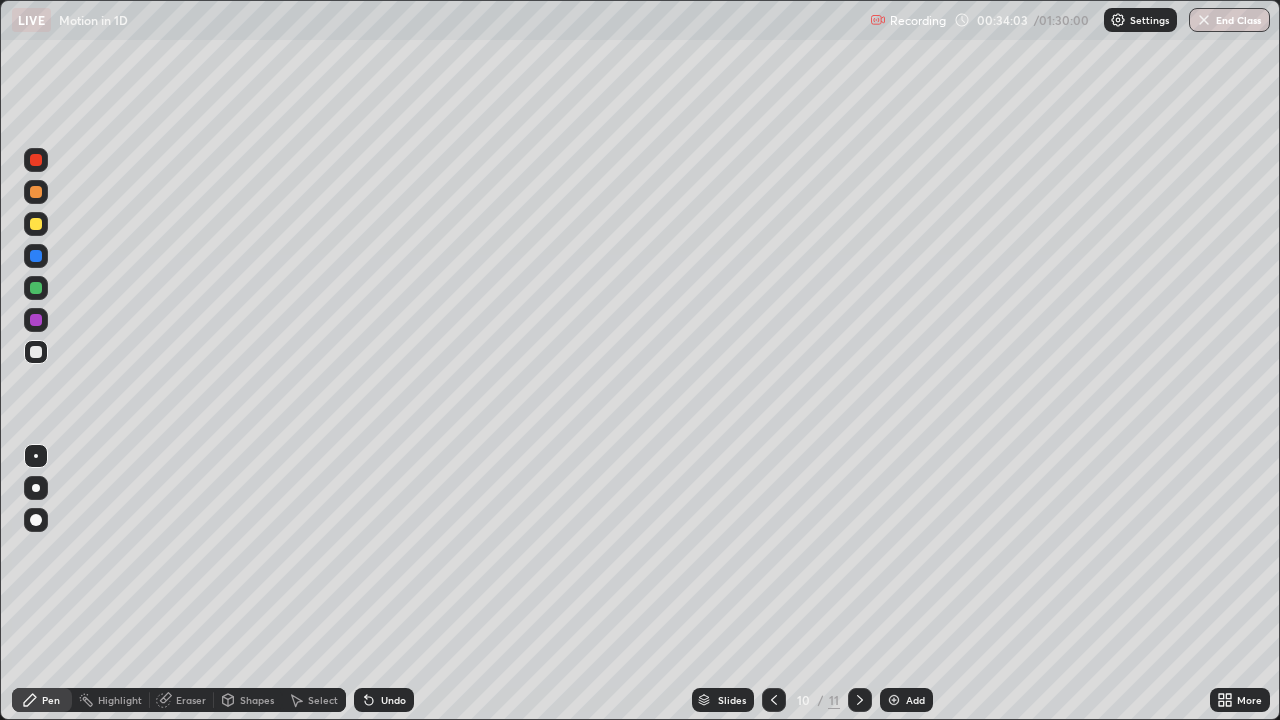 click 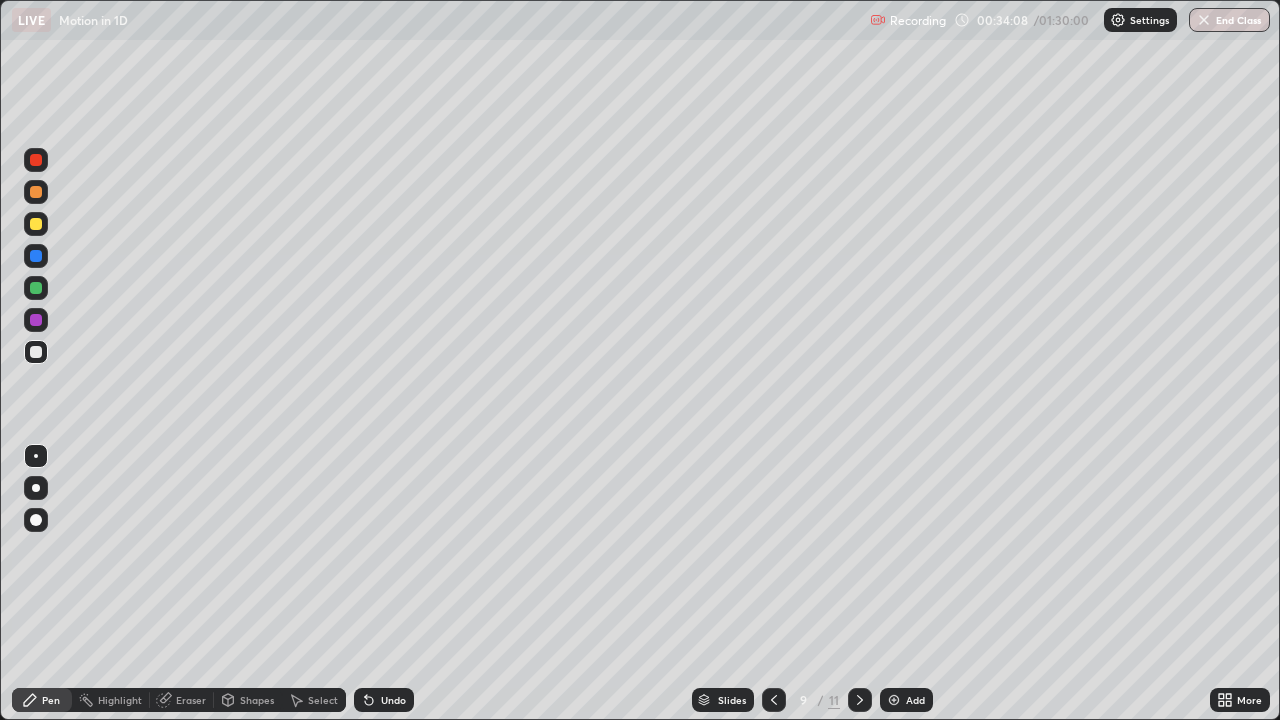 click at bounding box center [860, 700] 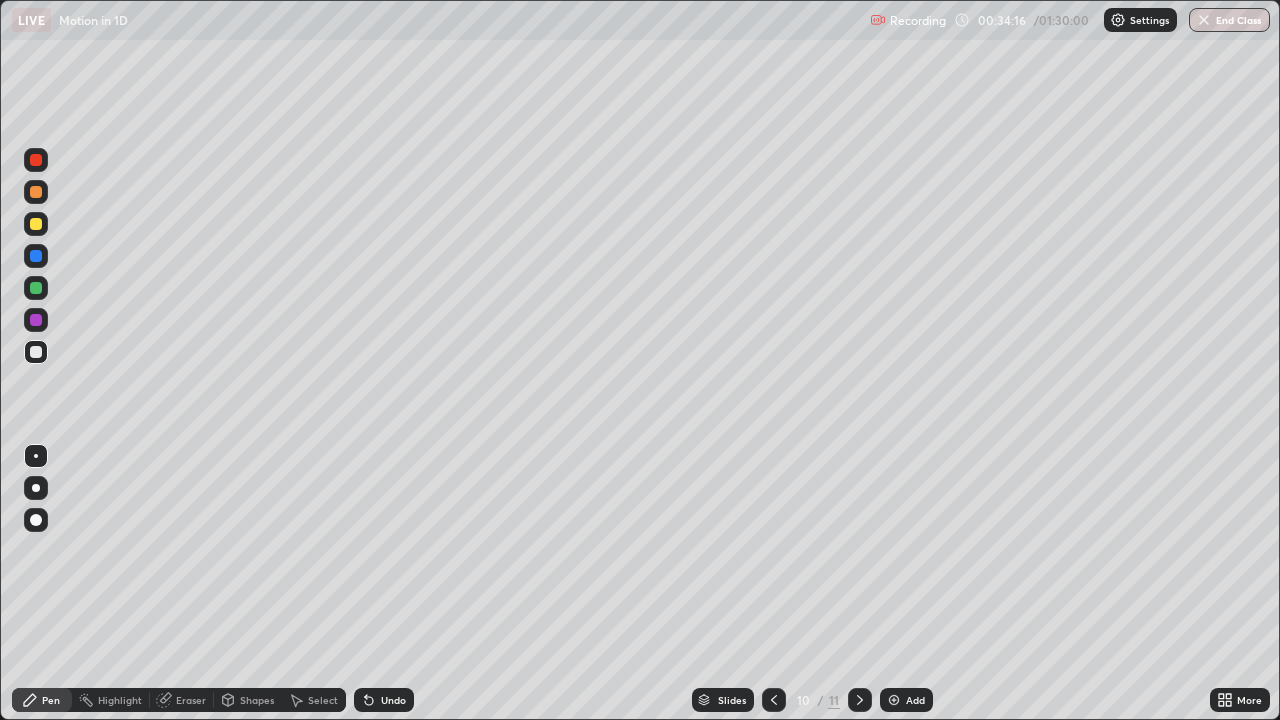 click 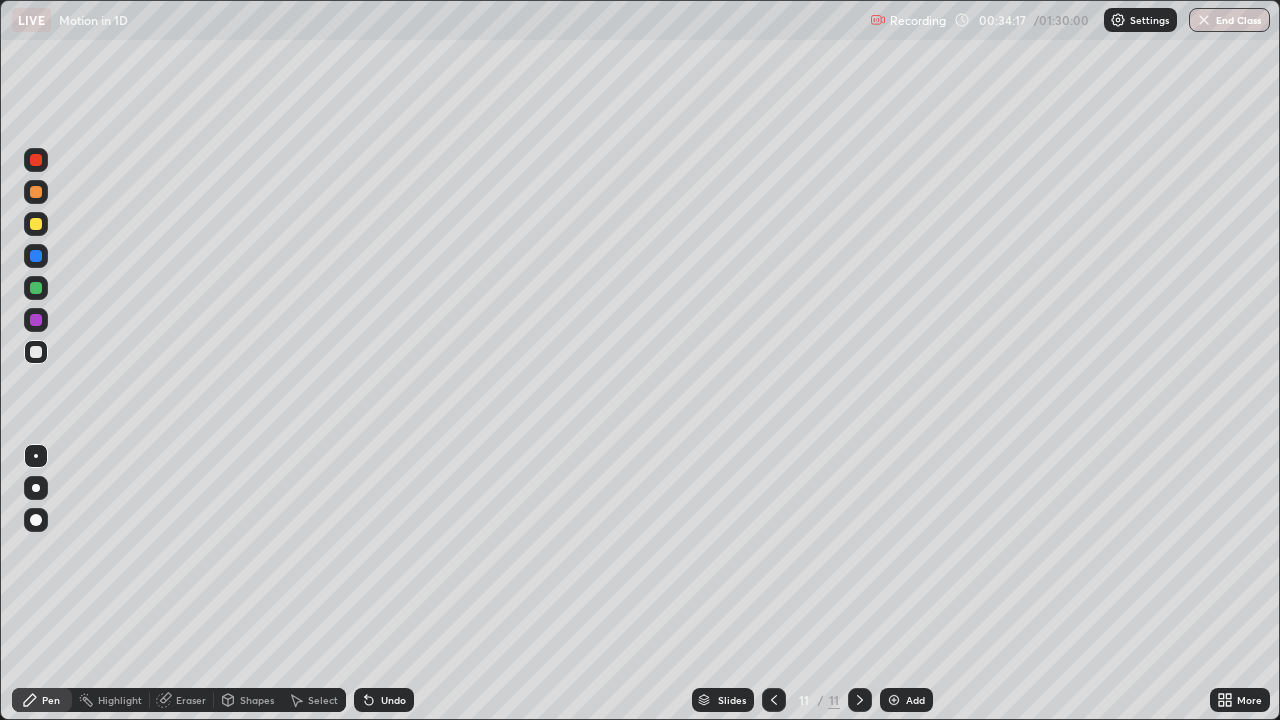 click 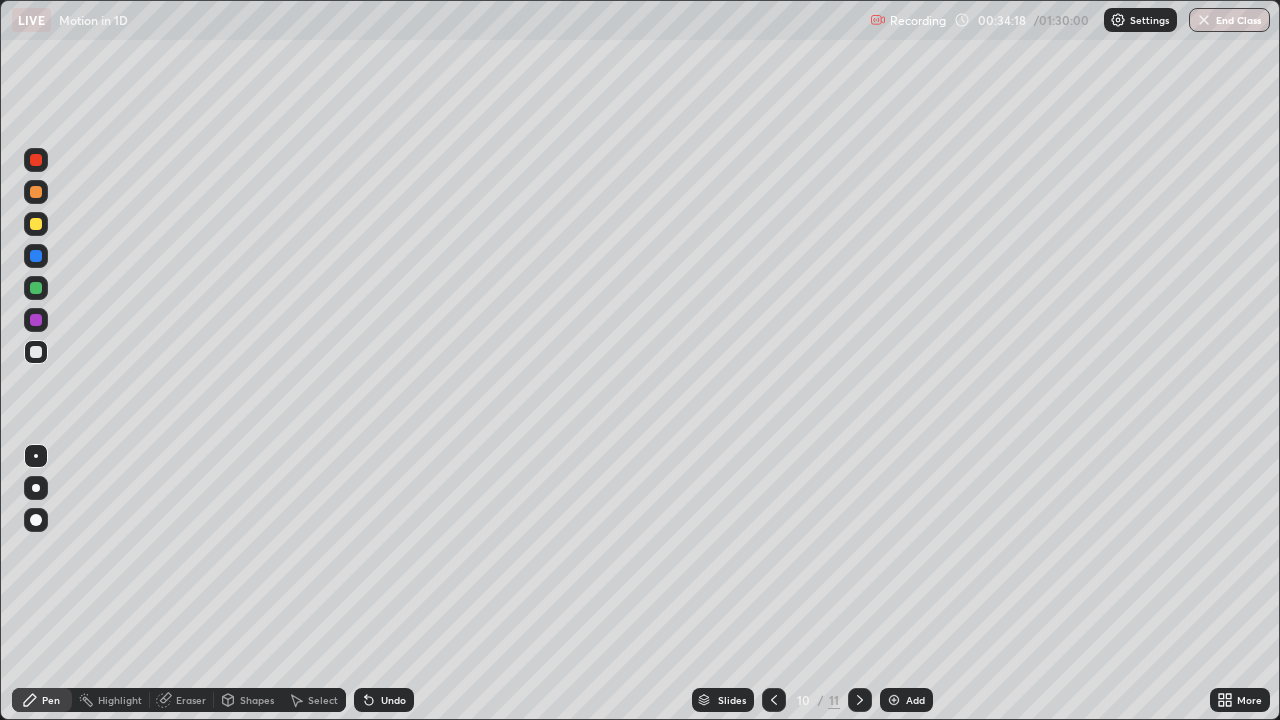 click 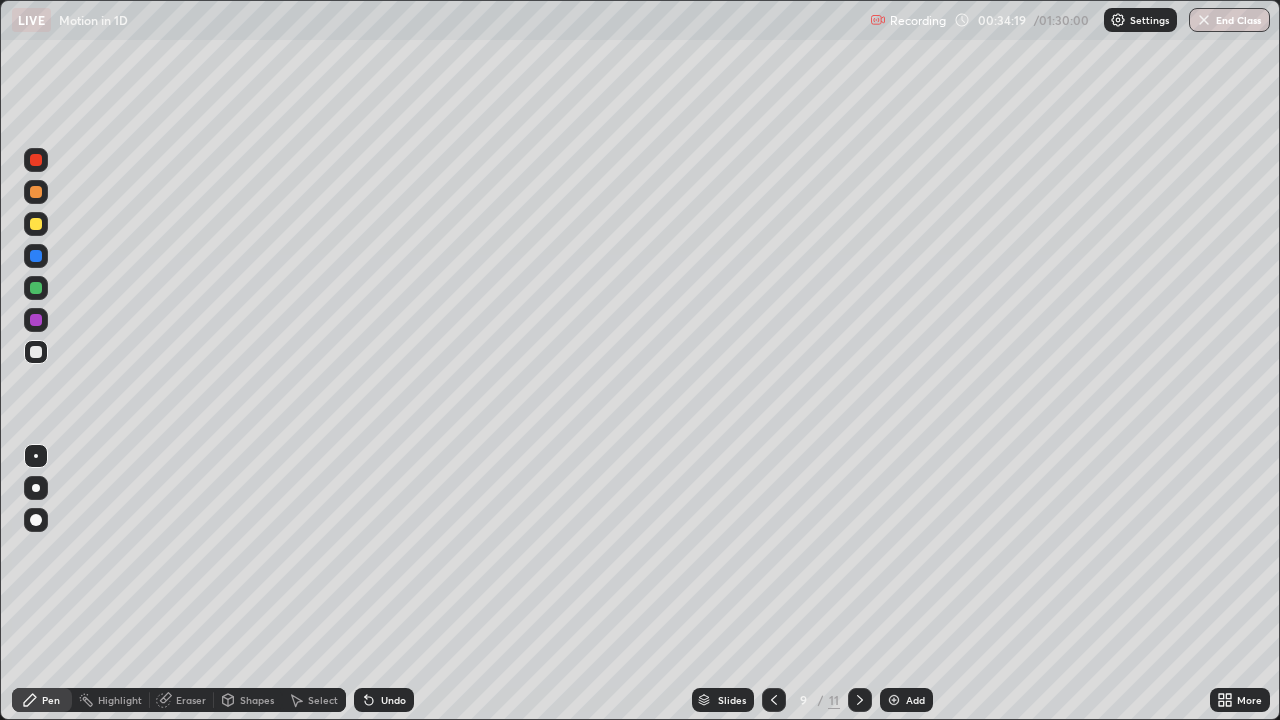 click at bounding box center (36, 224) 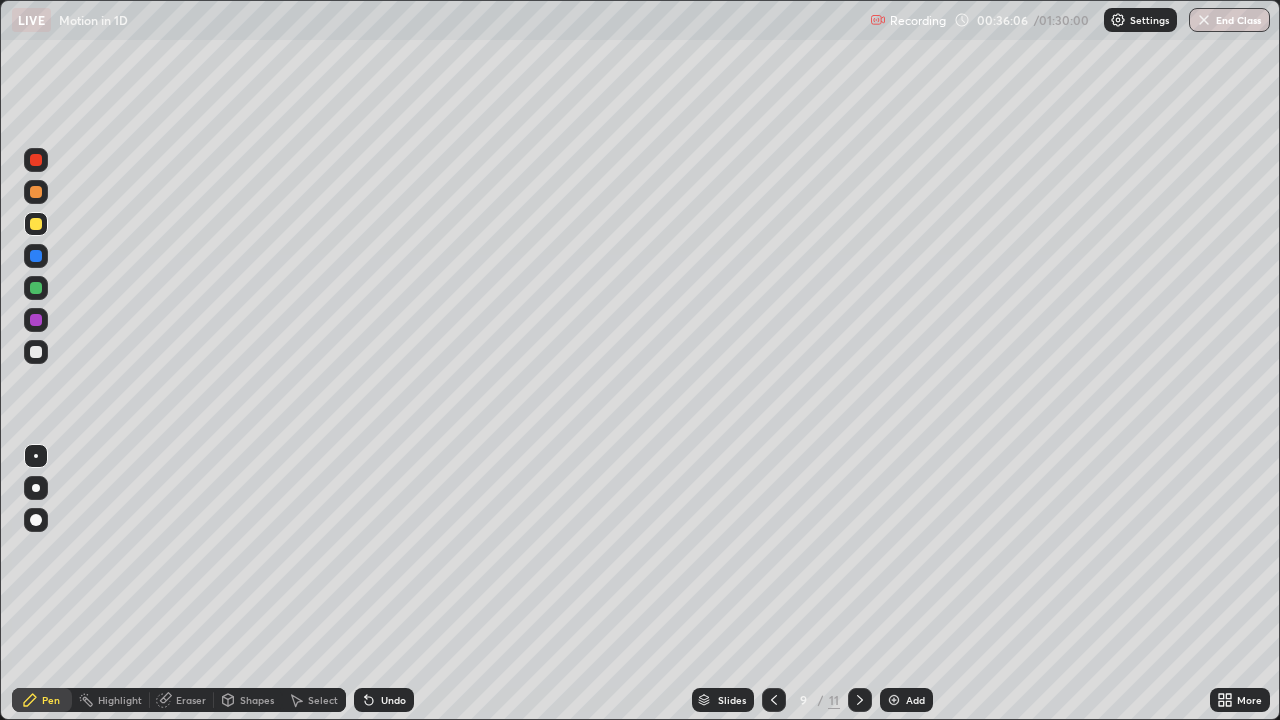 click at bounding box center (860, 700) 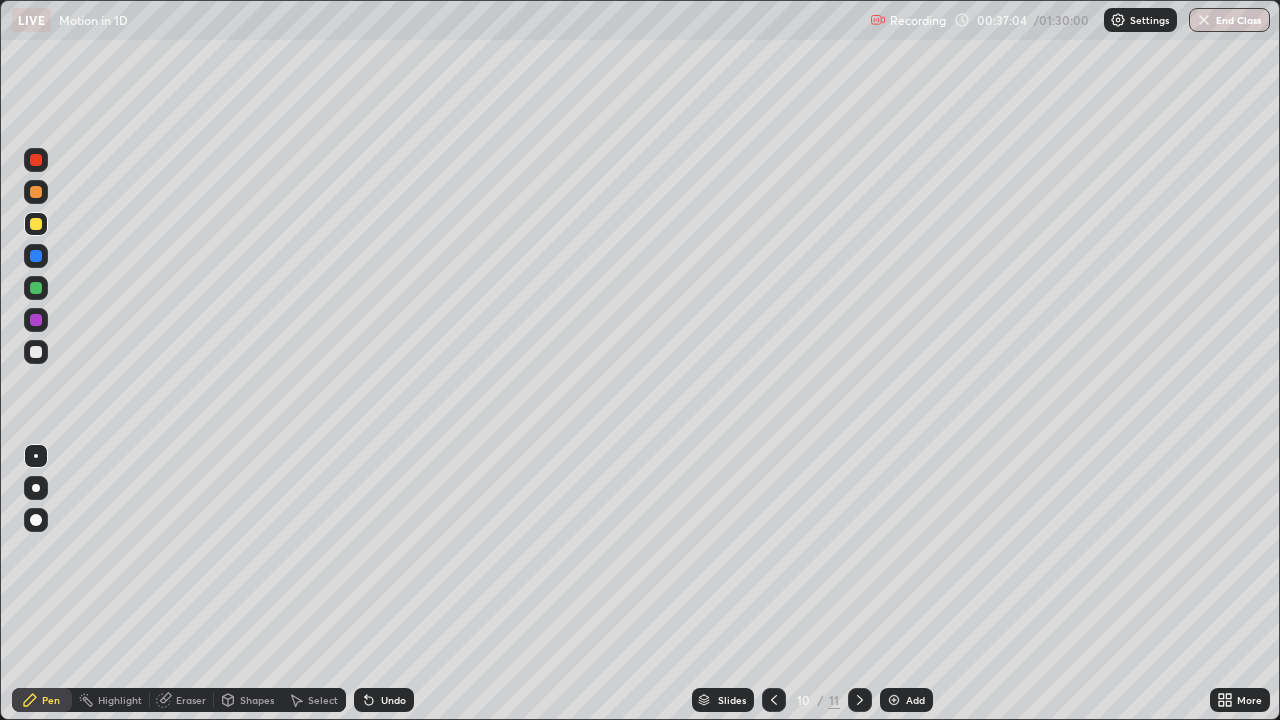 click 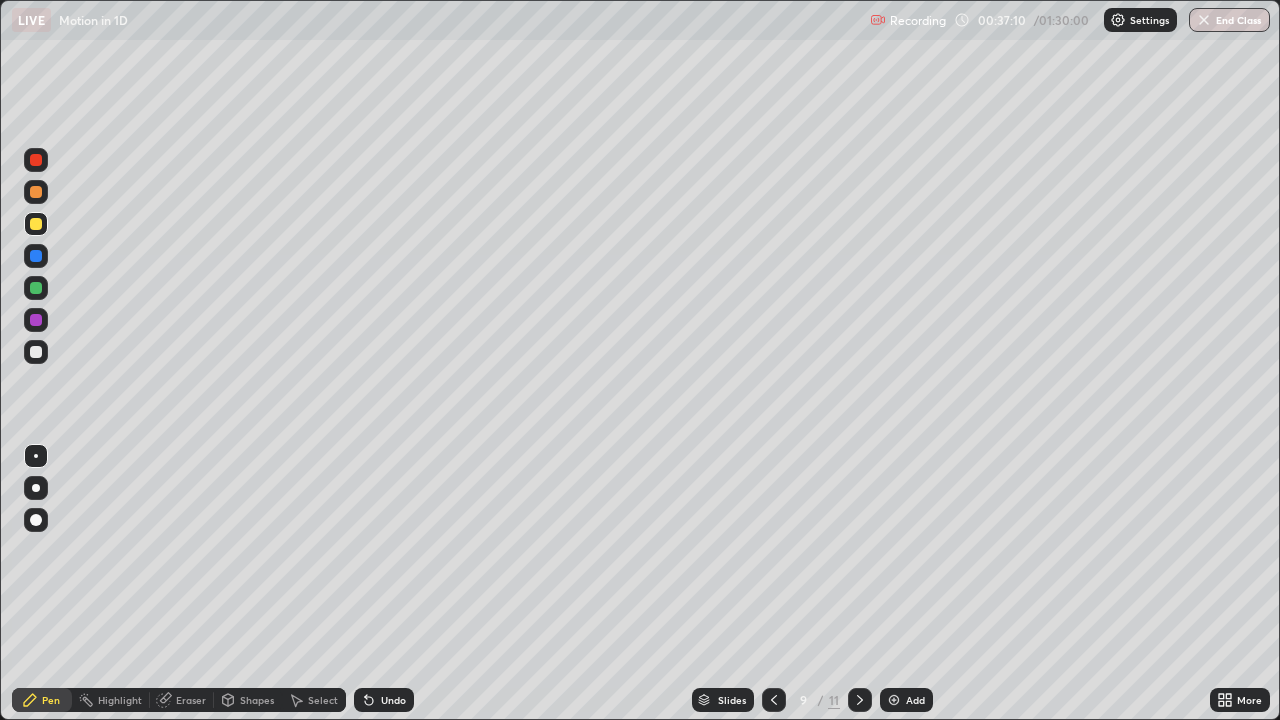 click at bounding box center (860, 700) 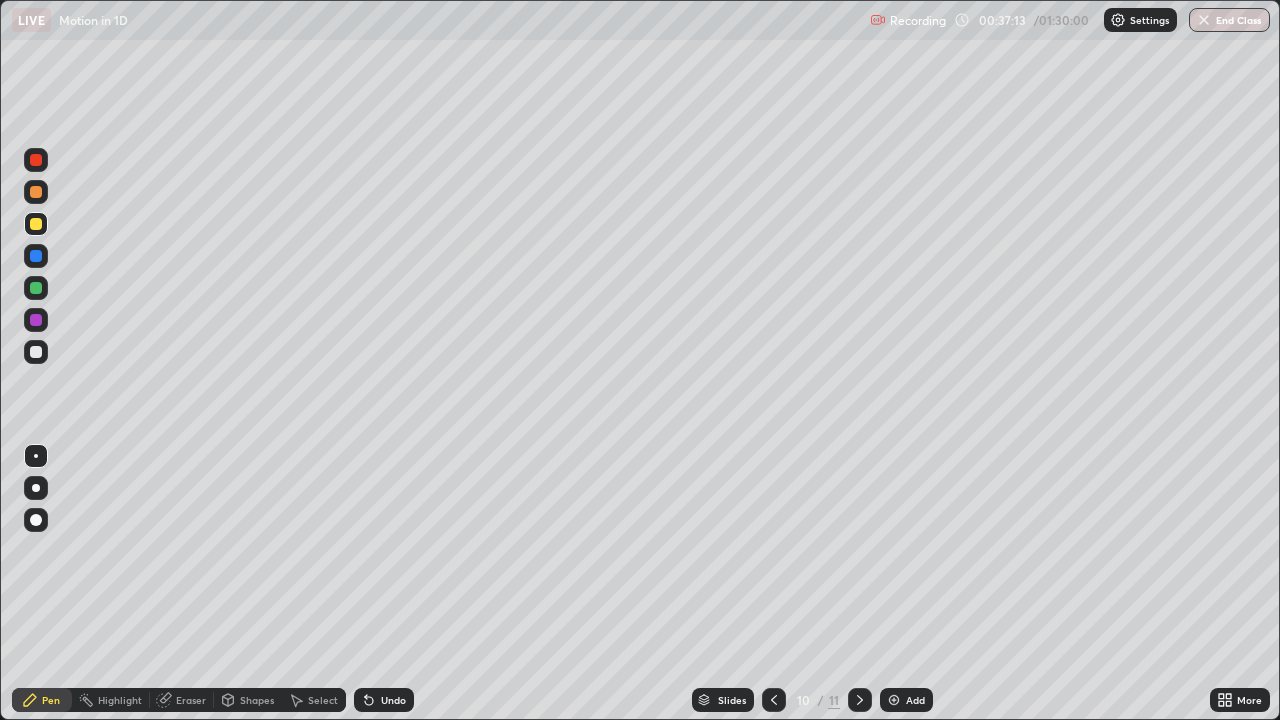 click at bounding box center (774, 700) 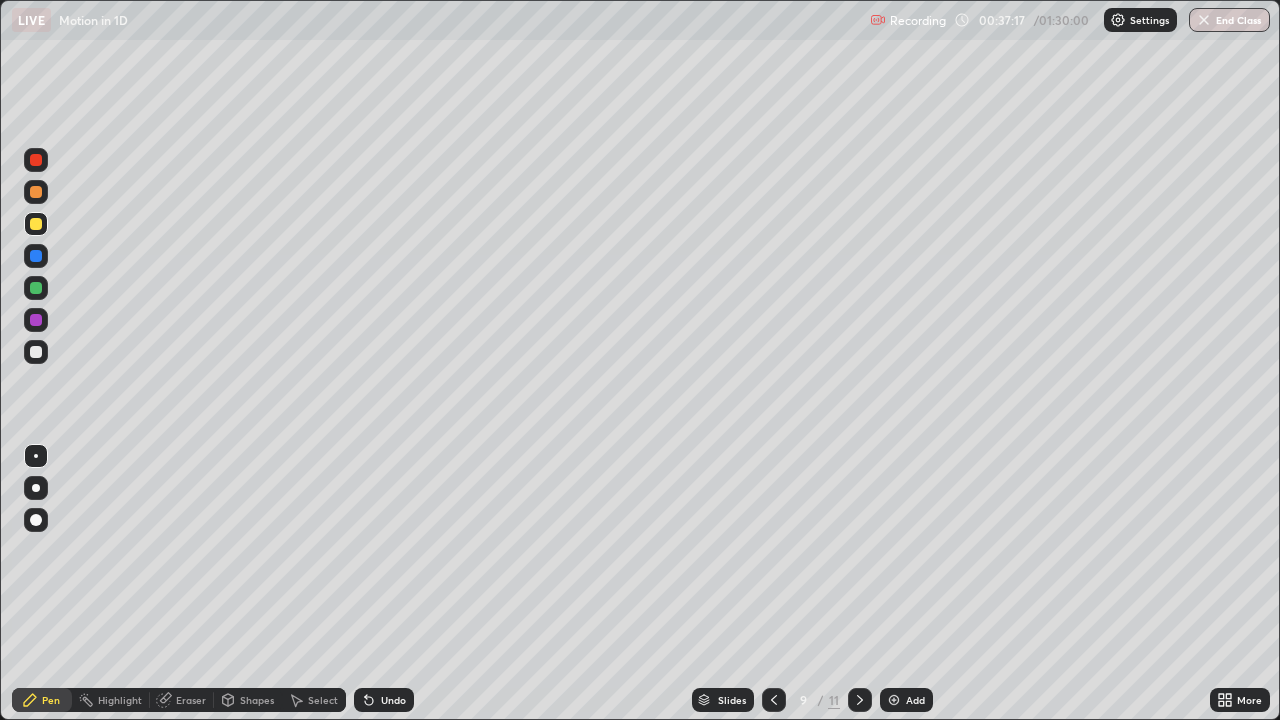click 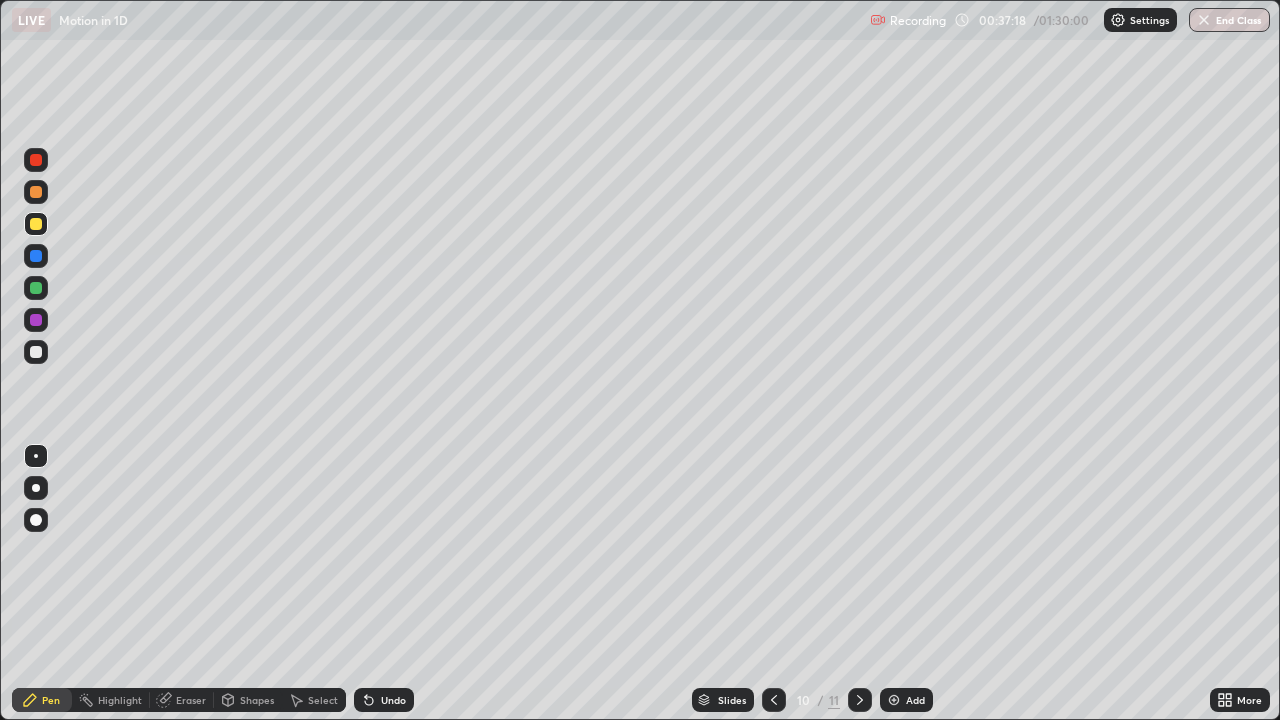 click at bounding box center [894, 700] 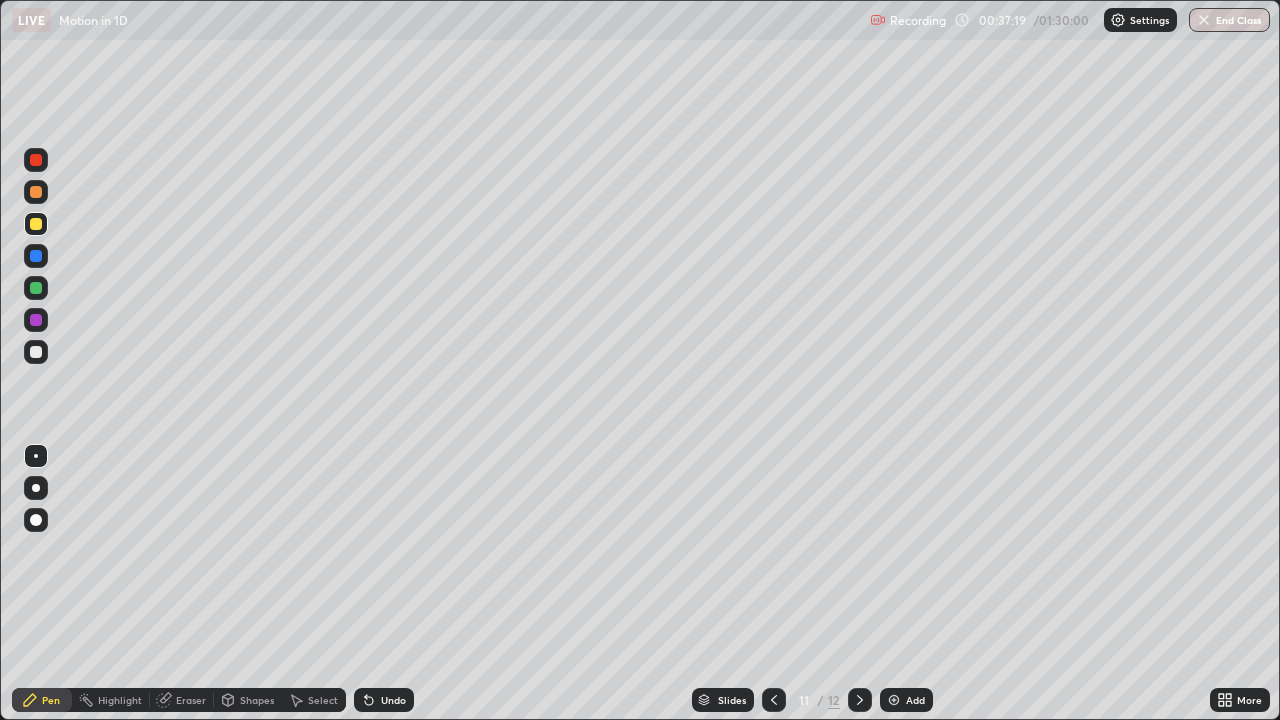 click at bounding box center (36, 224) 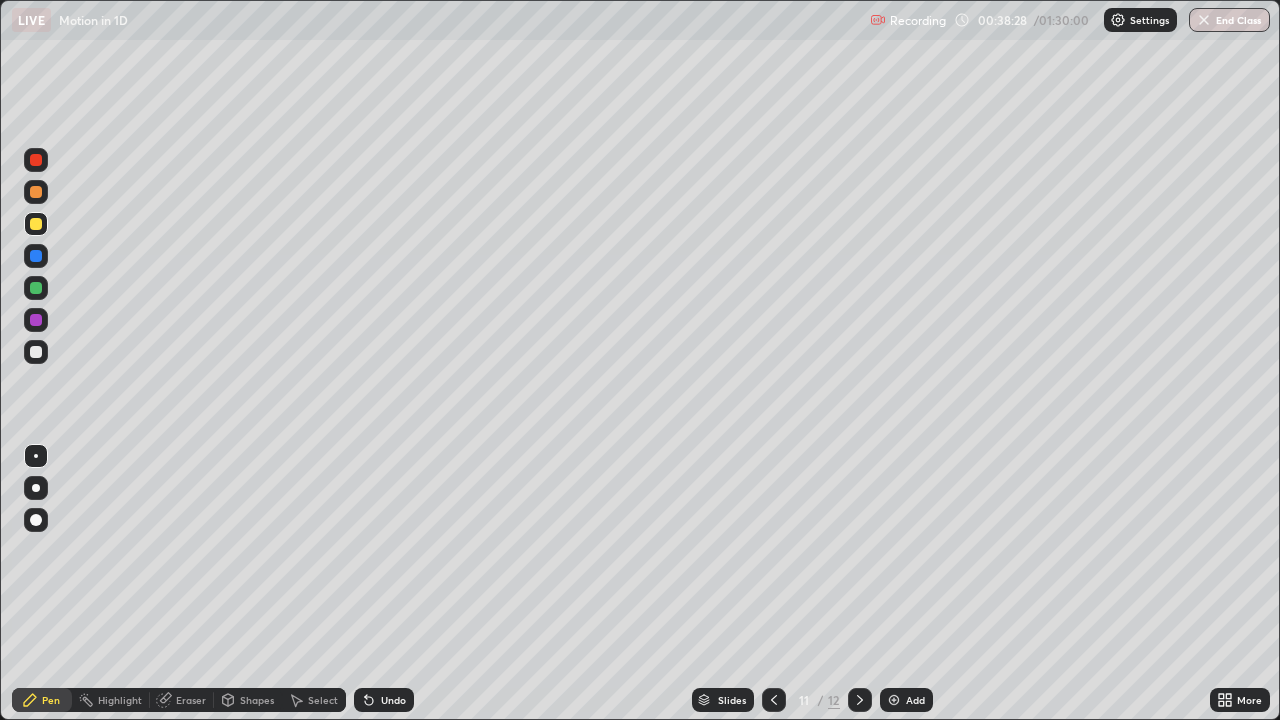 click 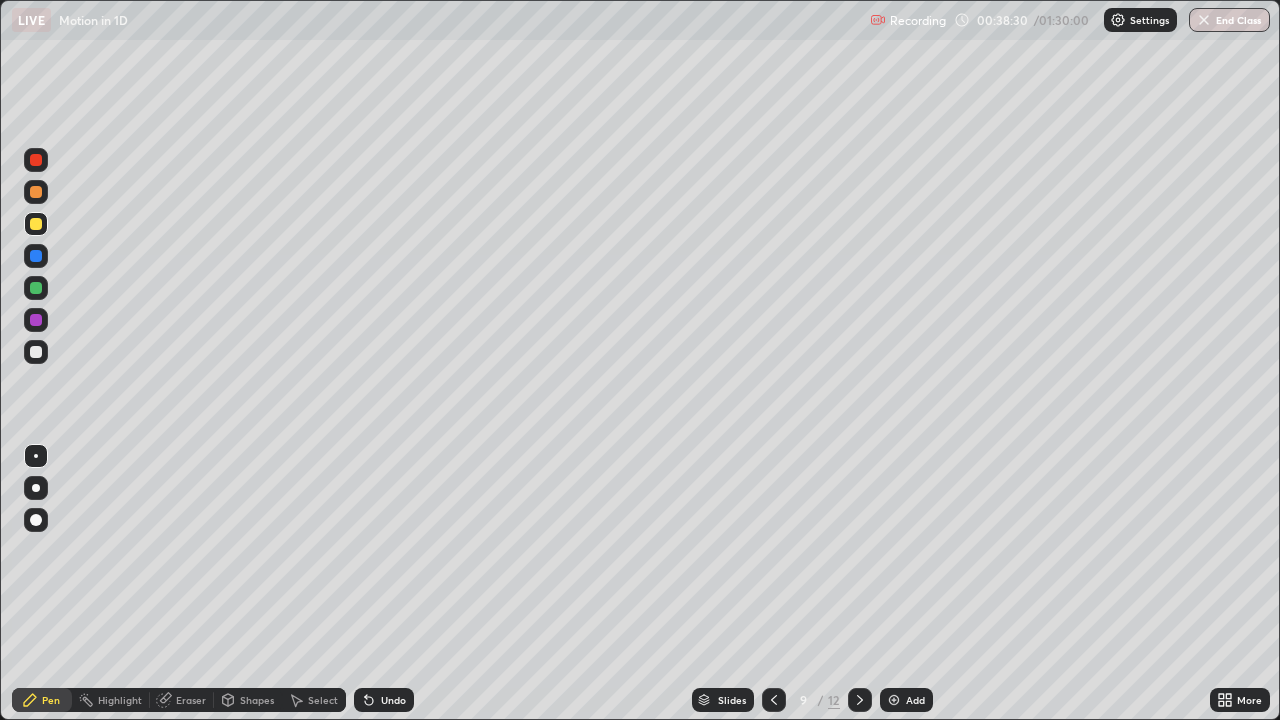 click at bounding box center [860, 700] 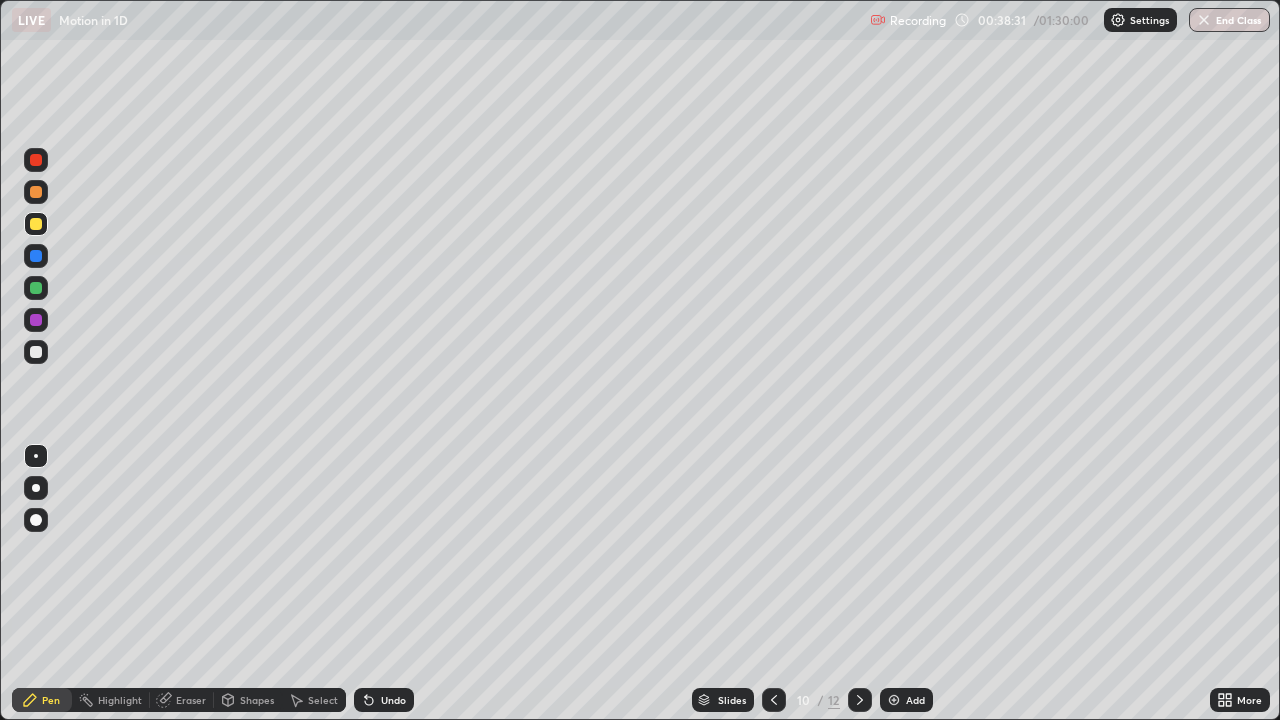 click at bounding box center [860, 700] 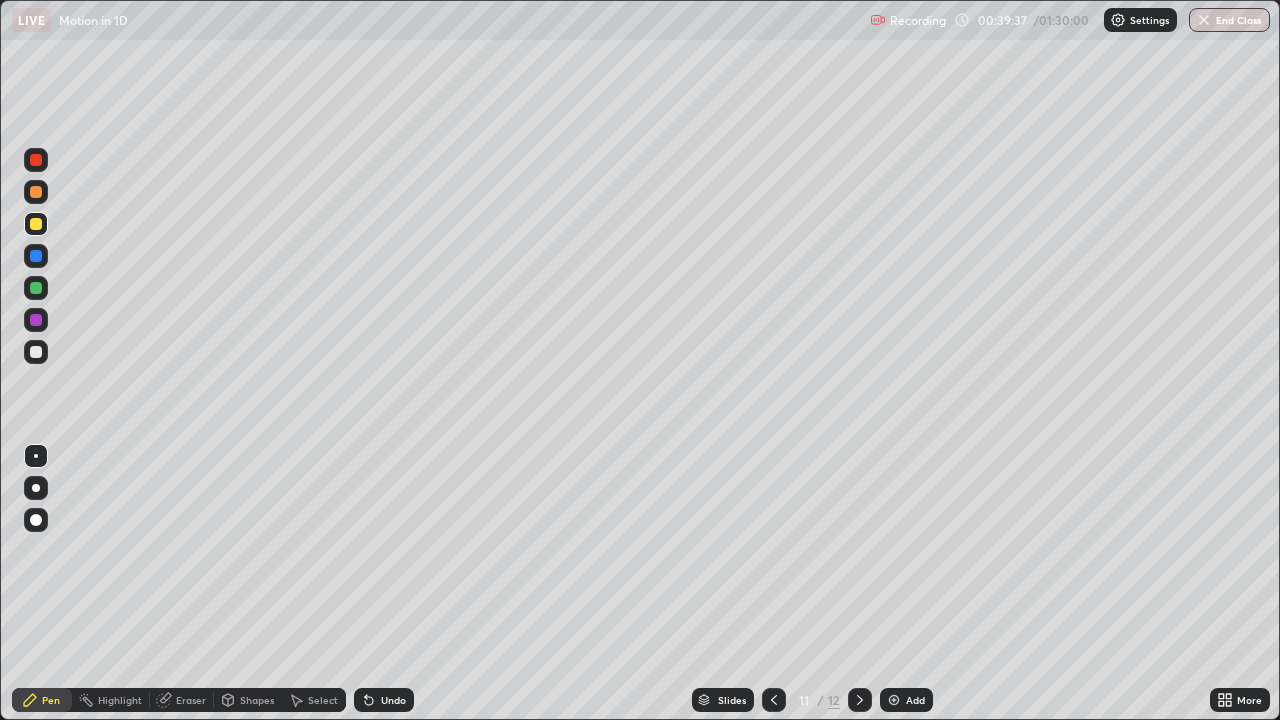 click at bounding box center (774, 700) 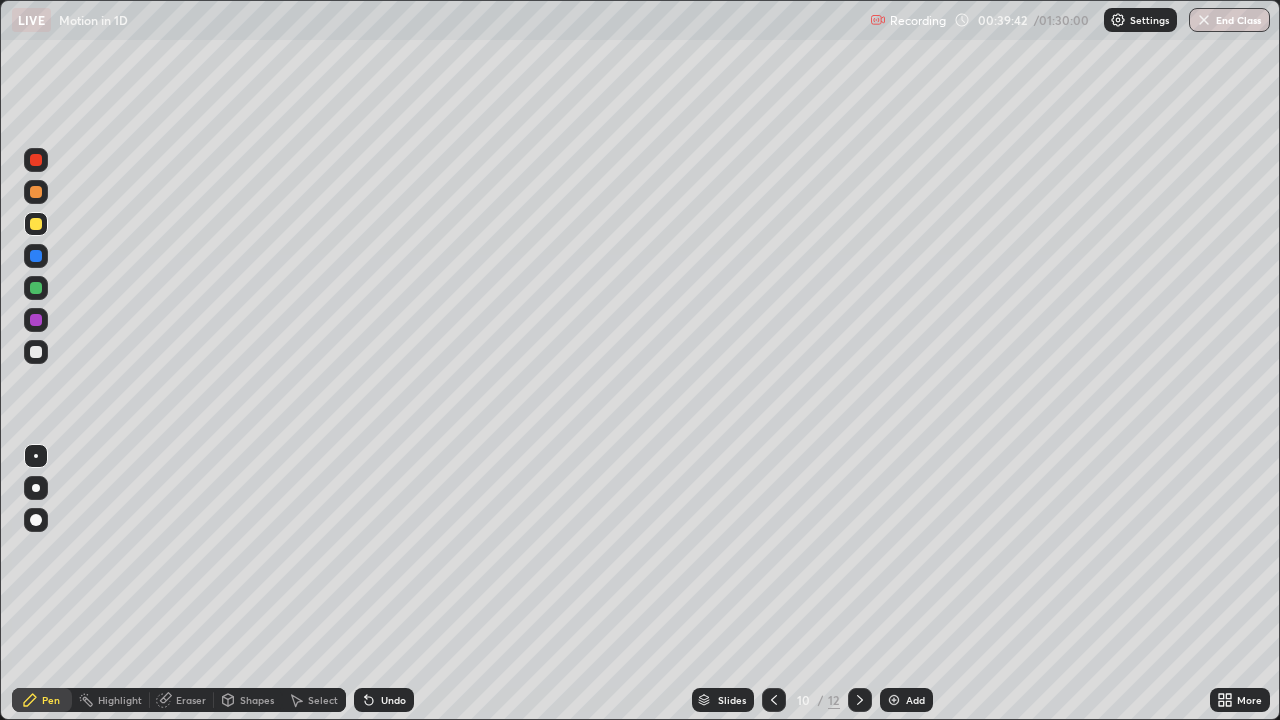 click at bounding box center (860, 700) 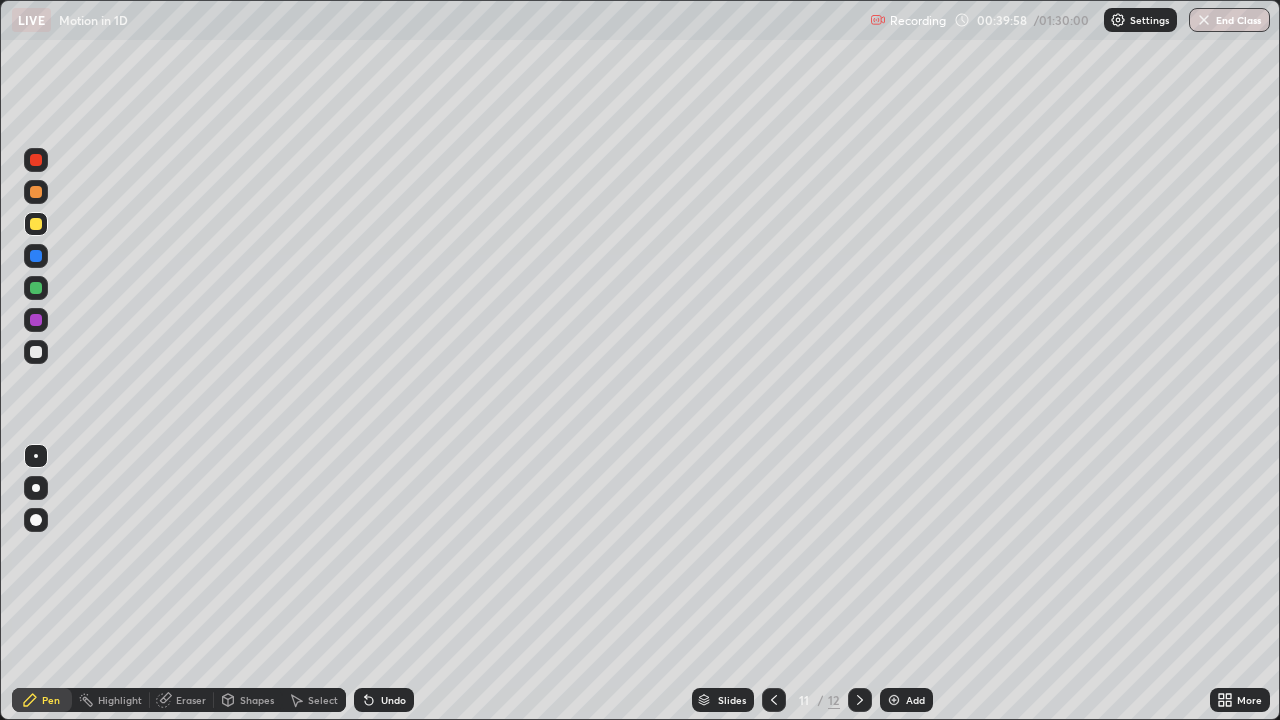 click at bounding box center (774, 700) 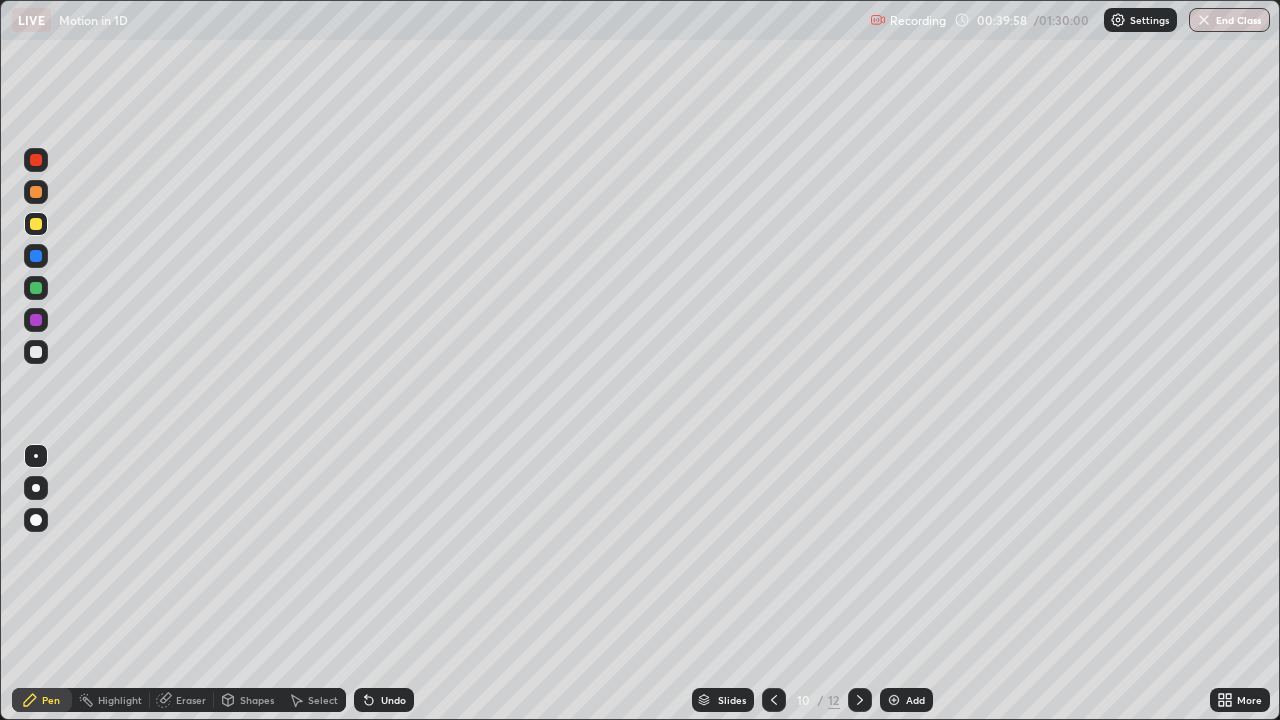 click on "10" at bounding box center [804, 700] 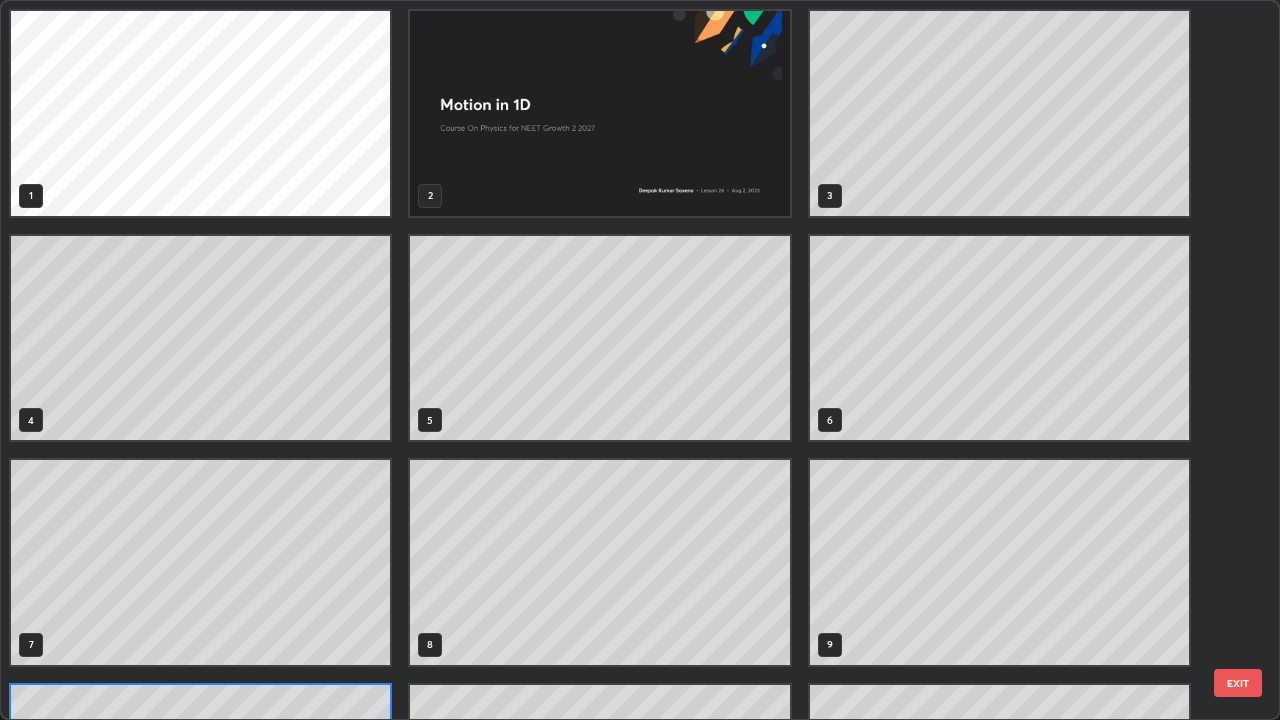 scroll, scrollTop: 180, scrollLeft: 0, axis: vertical 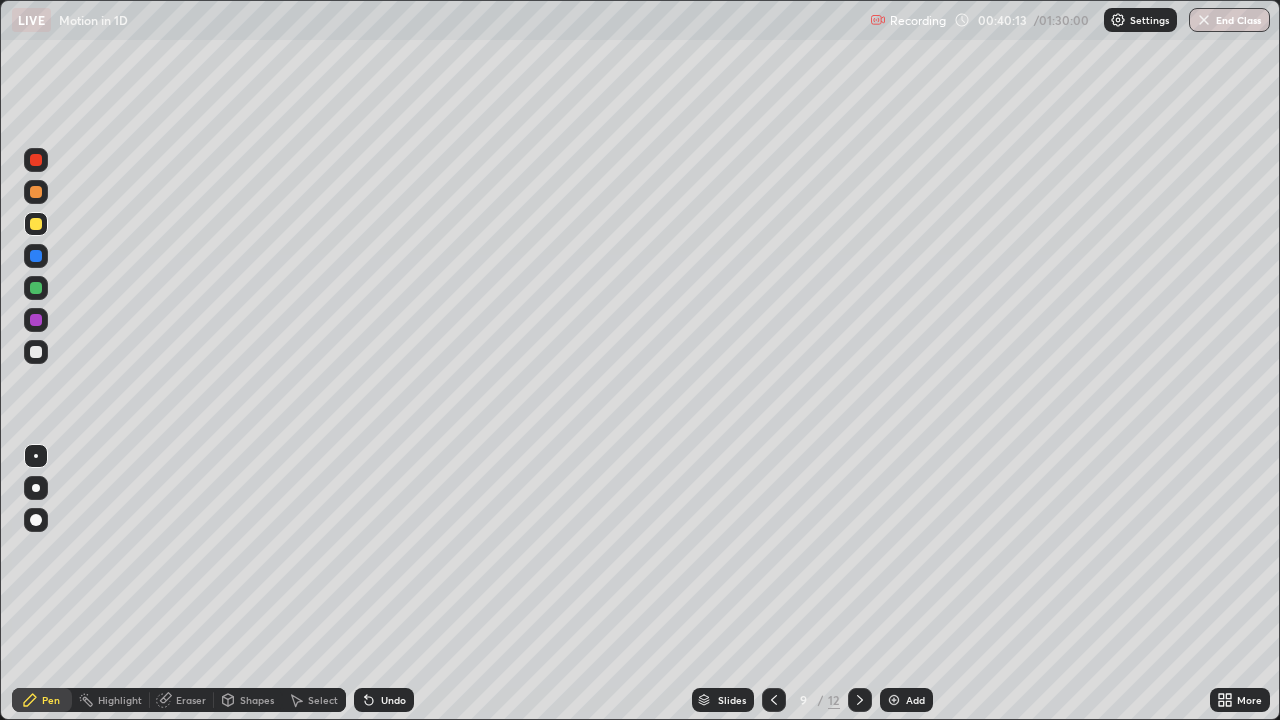 click at bounding box center (860, 700) 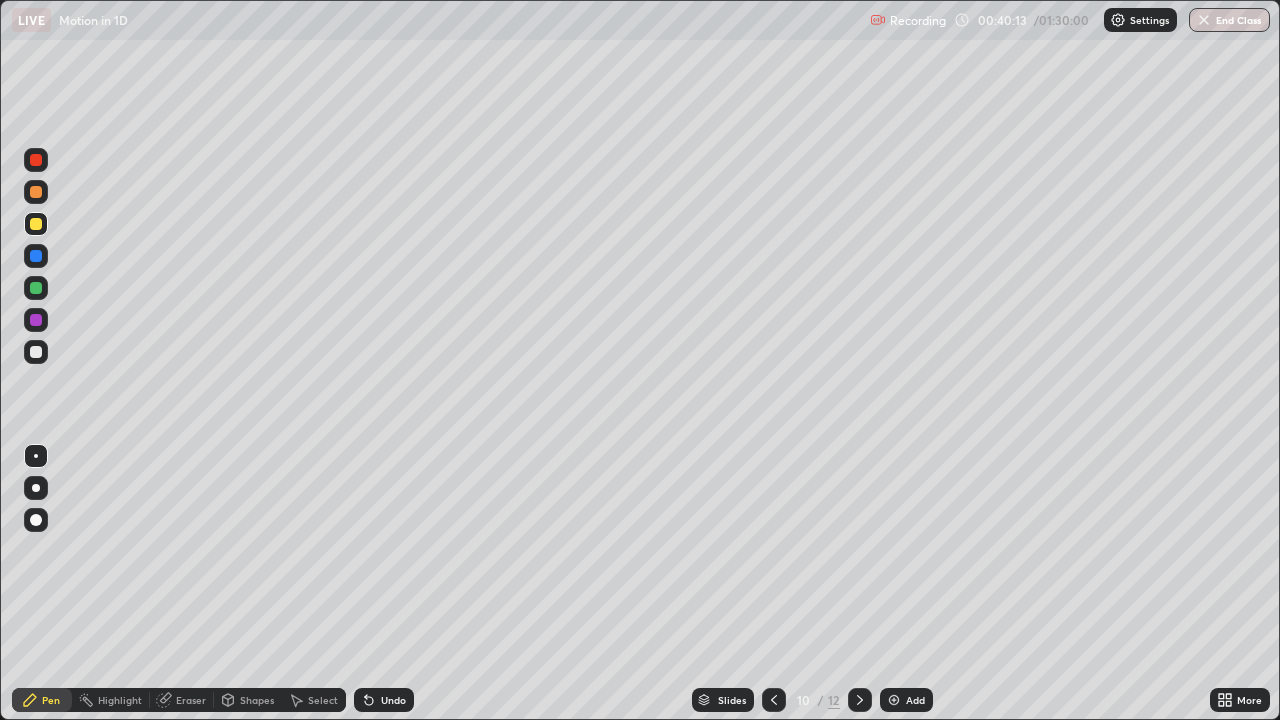 click 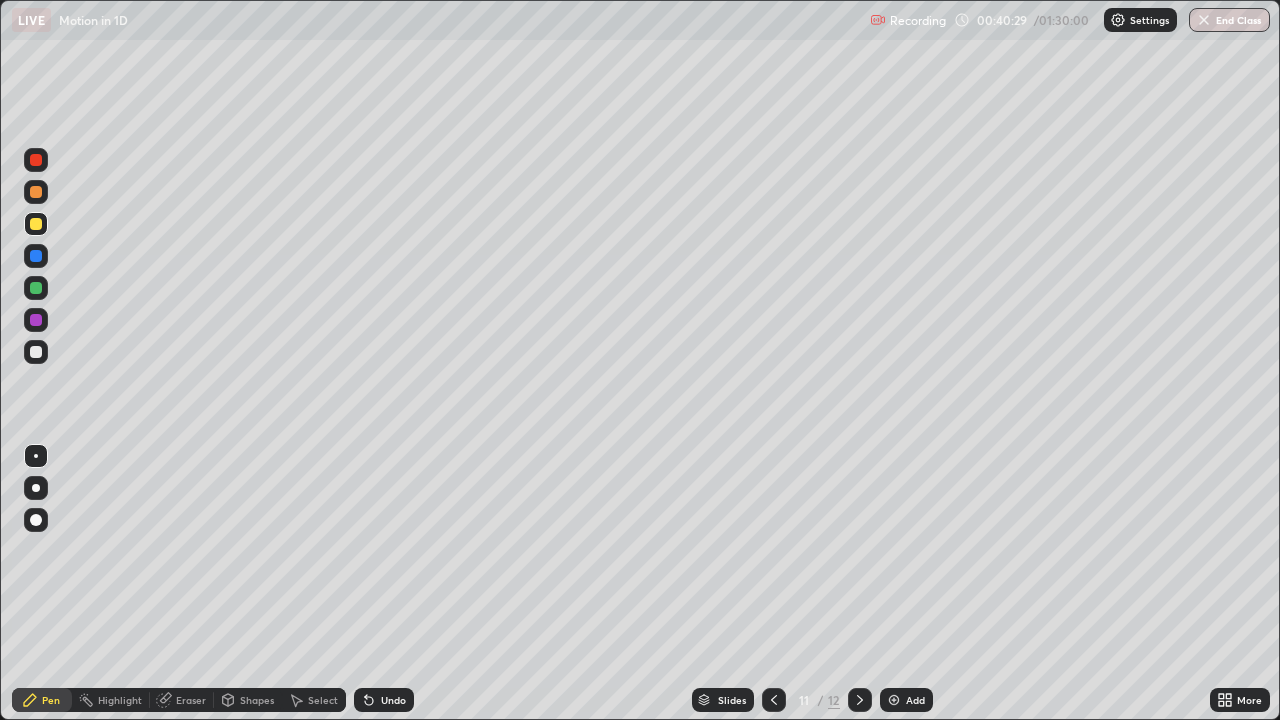 click on "Add" at bounding box center (906, 700) 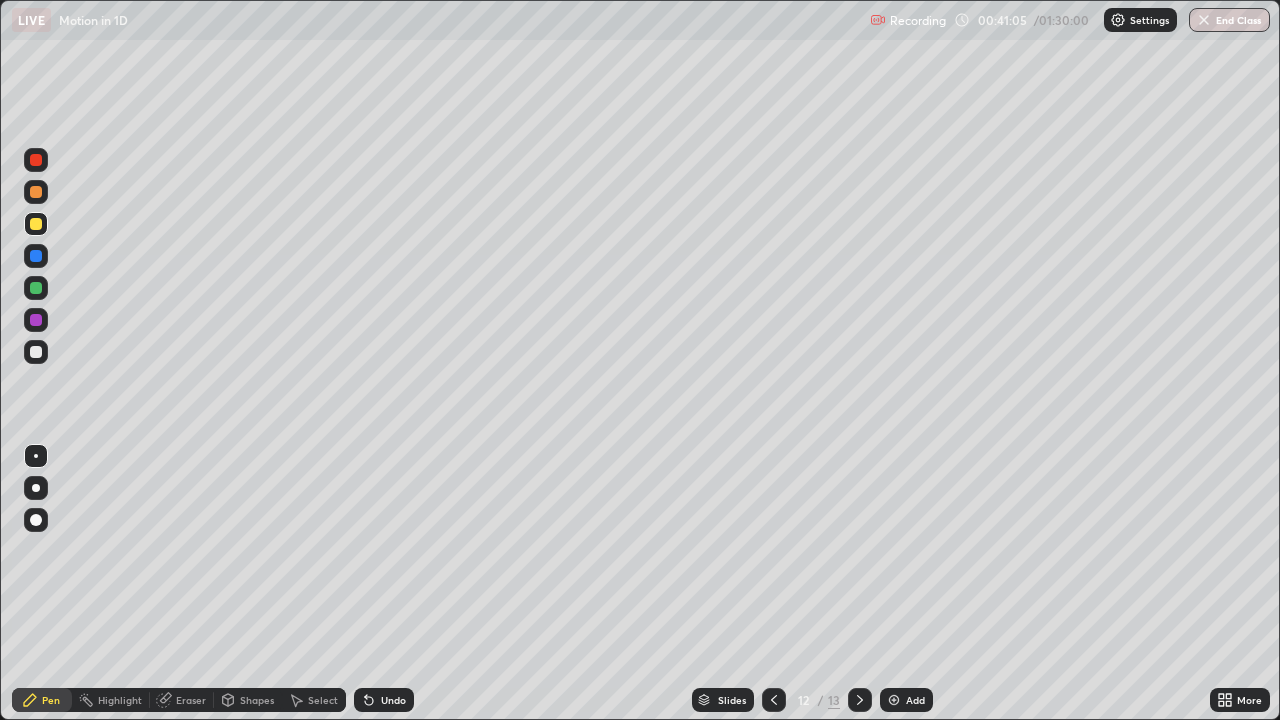 click 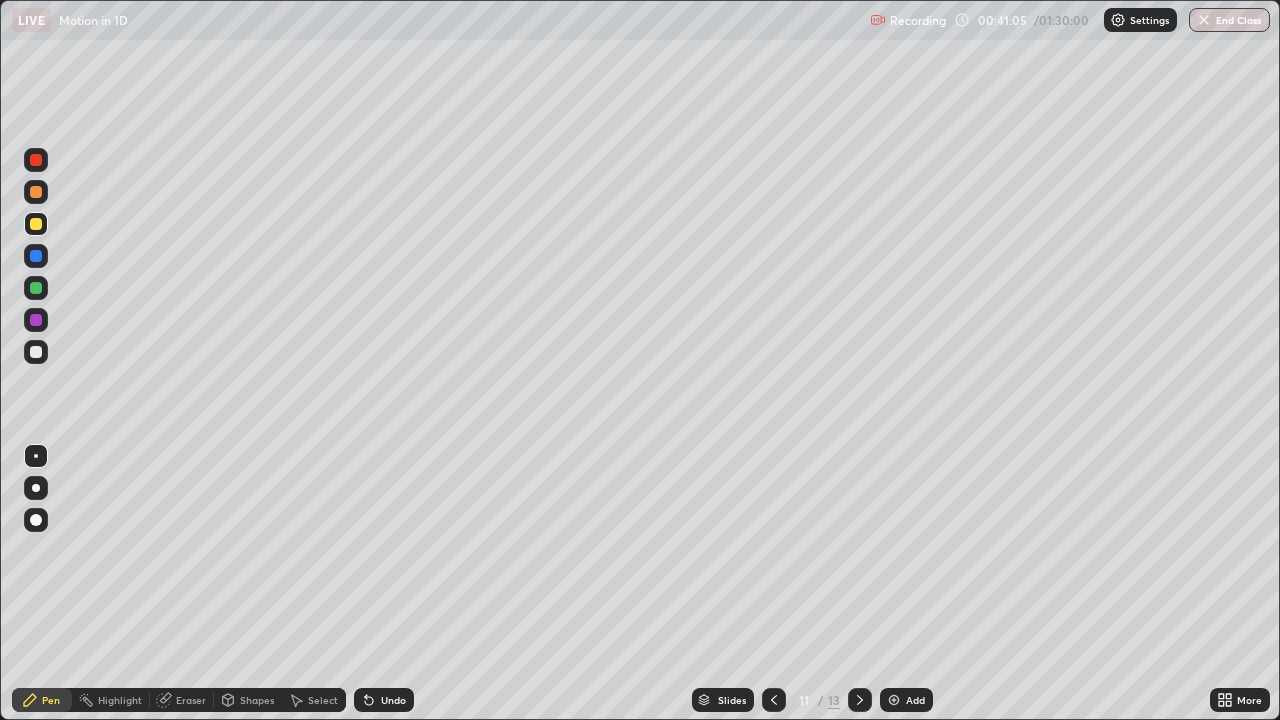 click 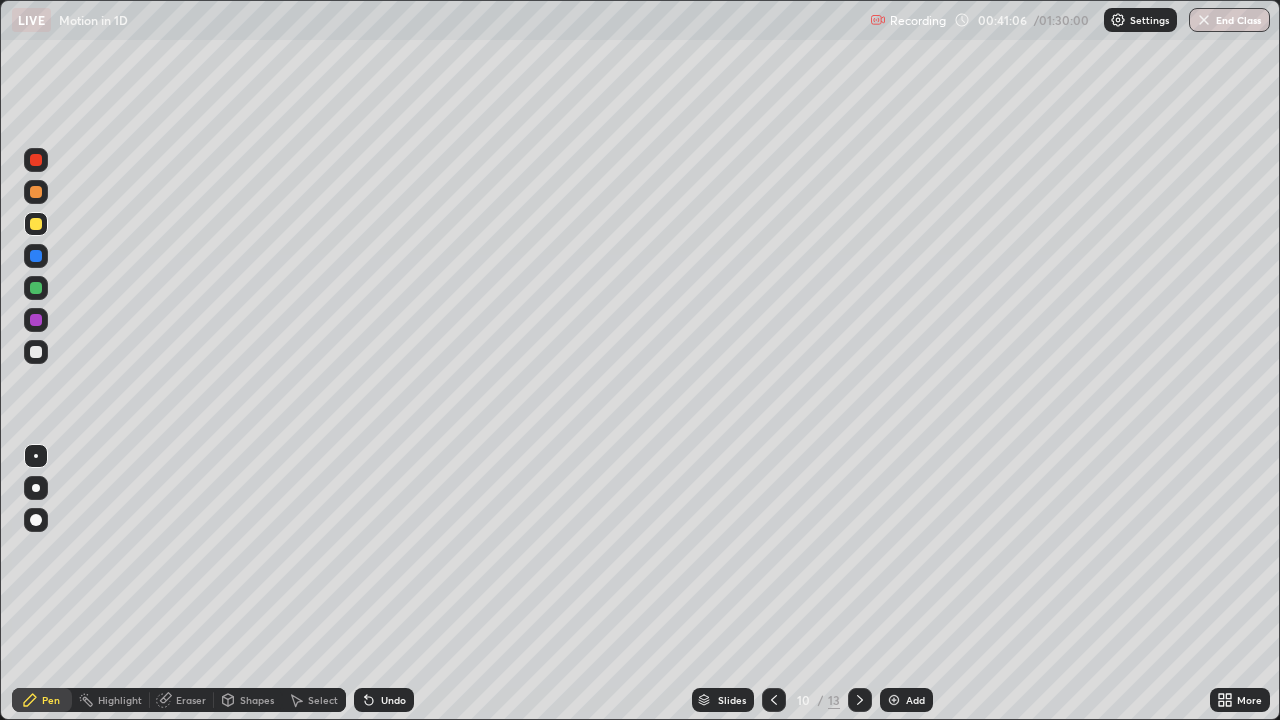 click 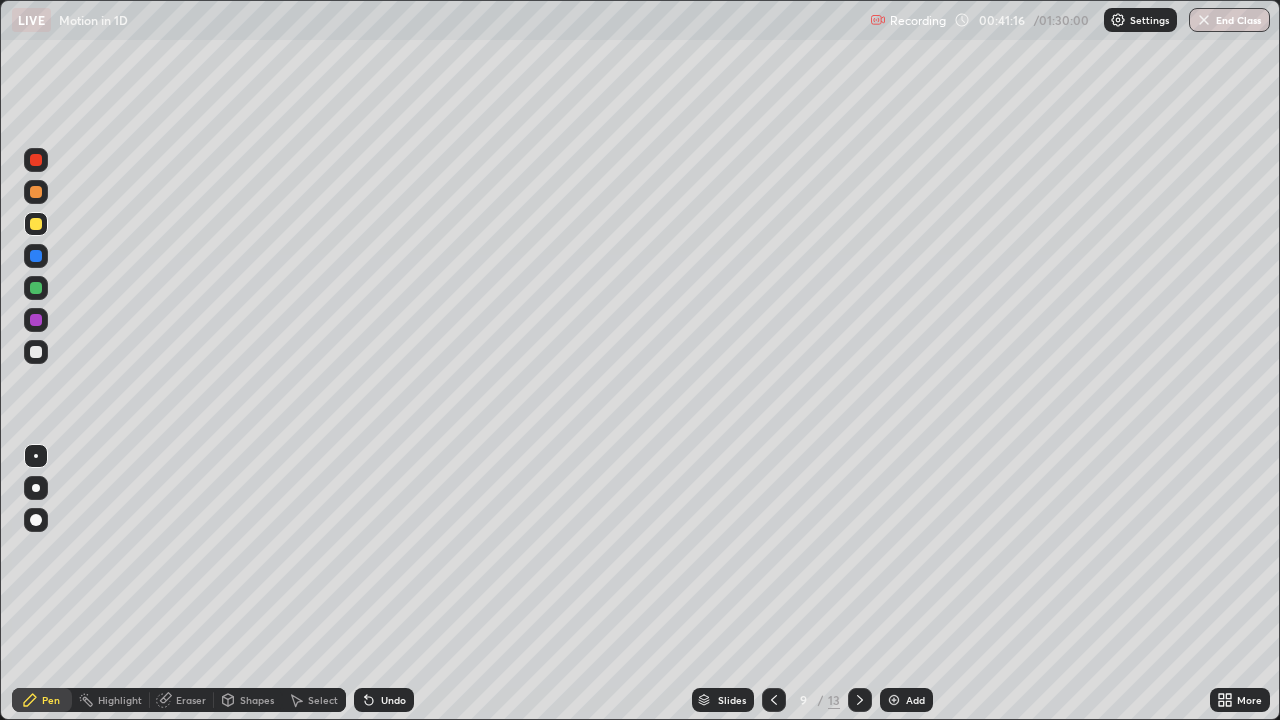 click 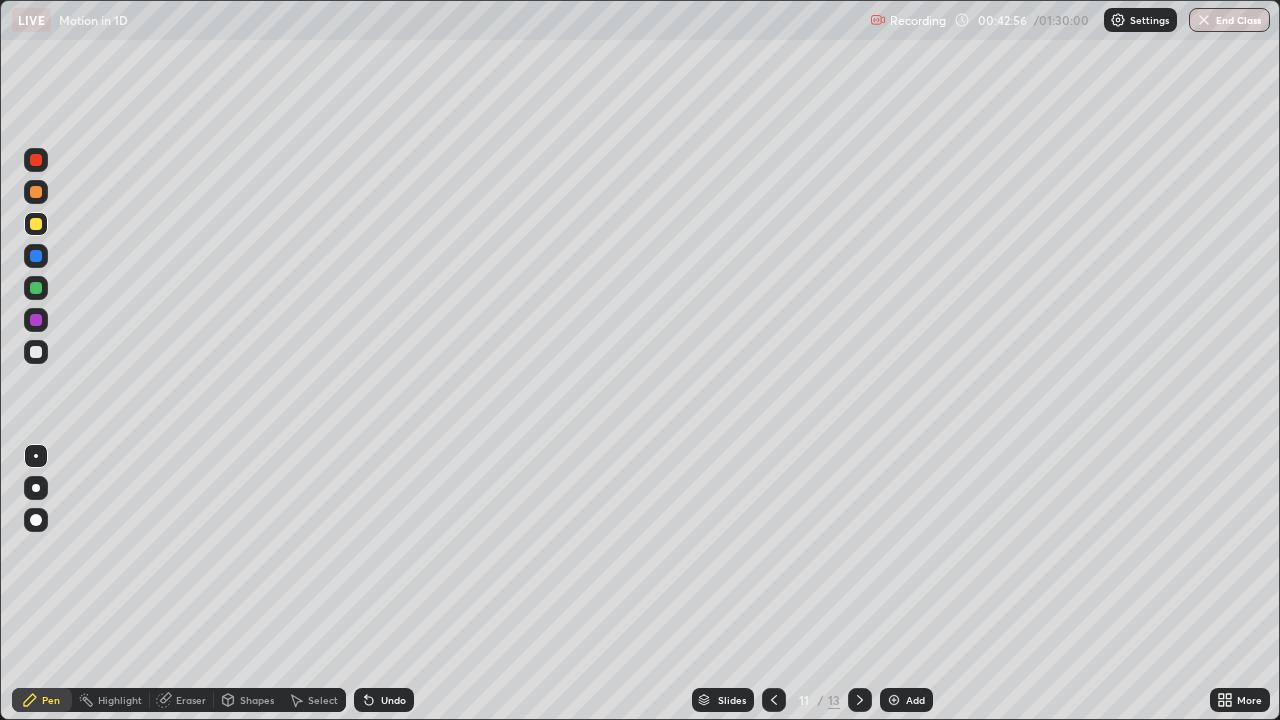 click at bounding box center (894, 700) 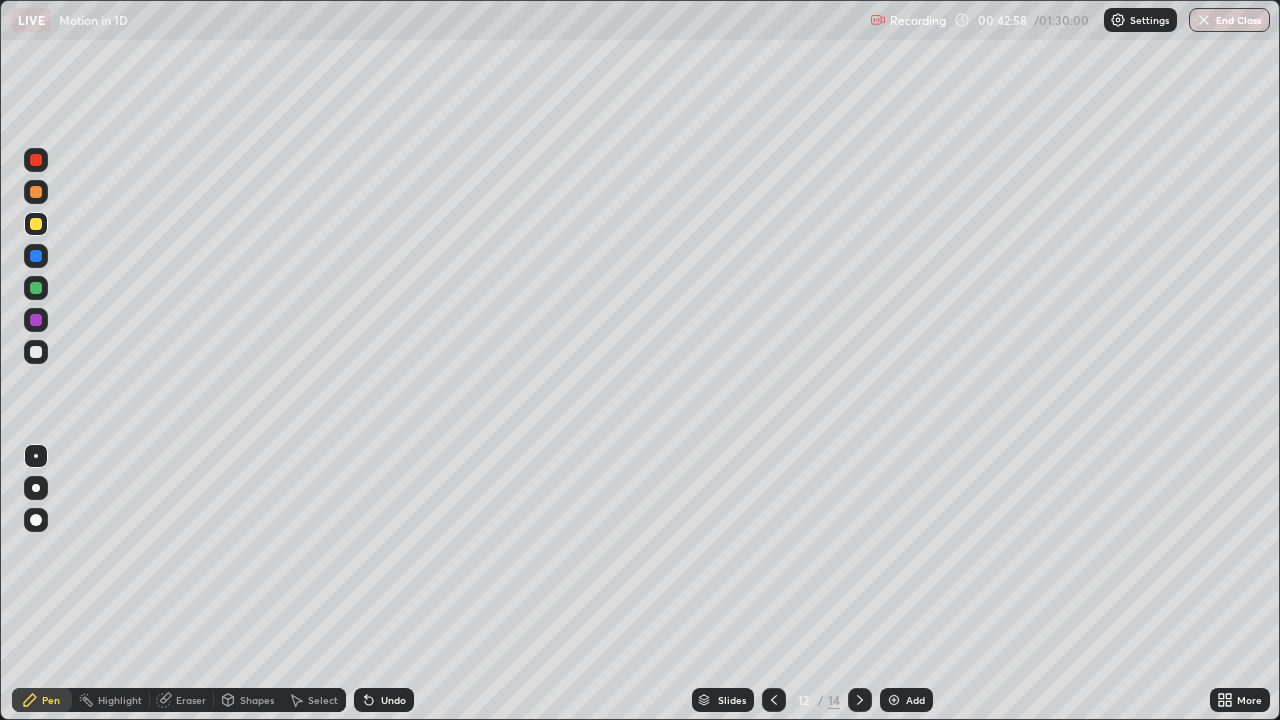 click at bounding box center [774, 700] 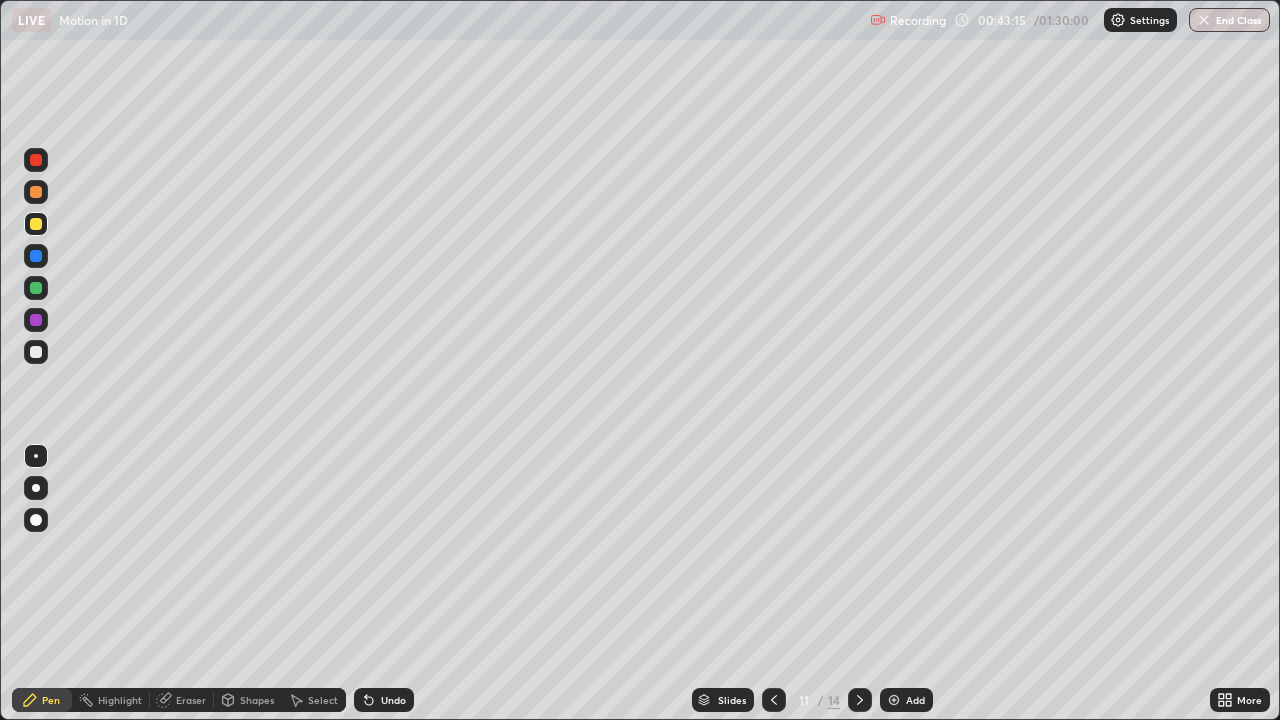 click at bounding box center [860, 700] 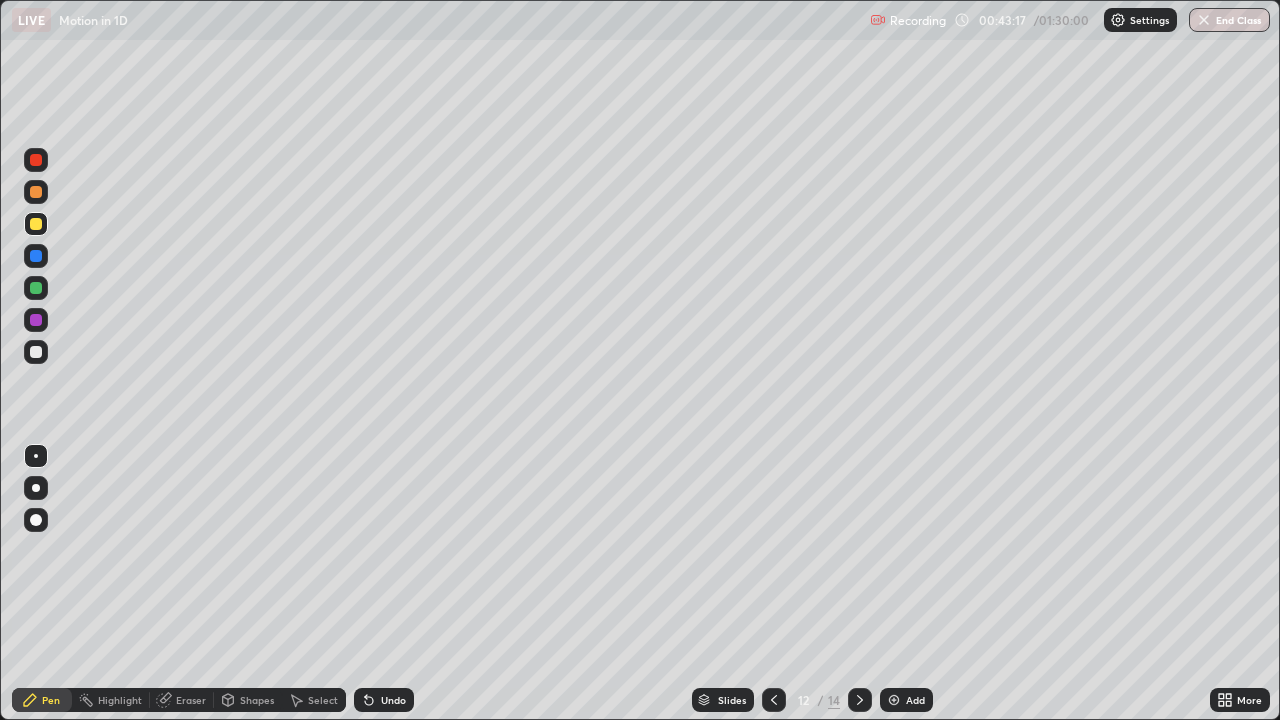 click at bounding box center (36, 256) 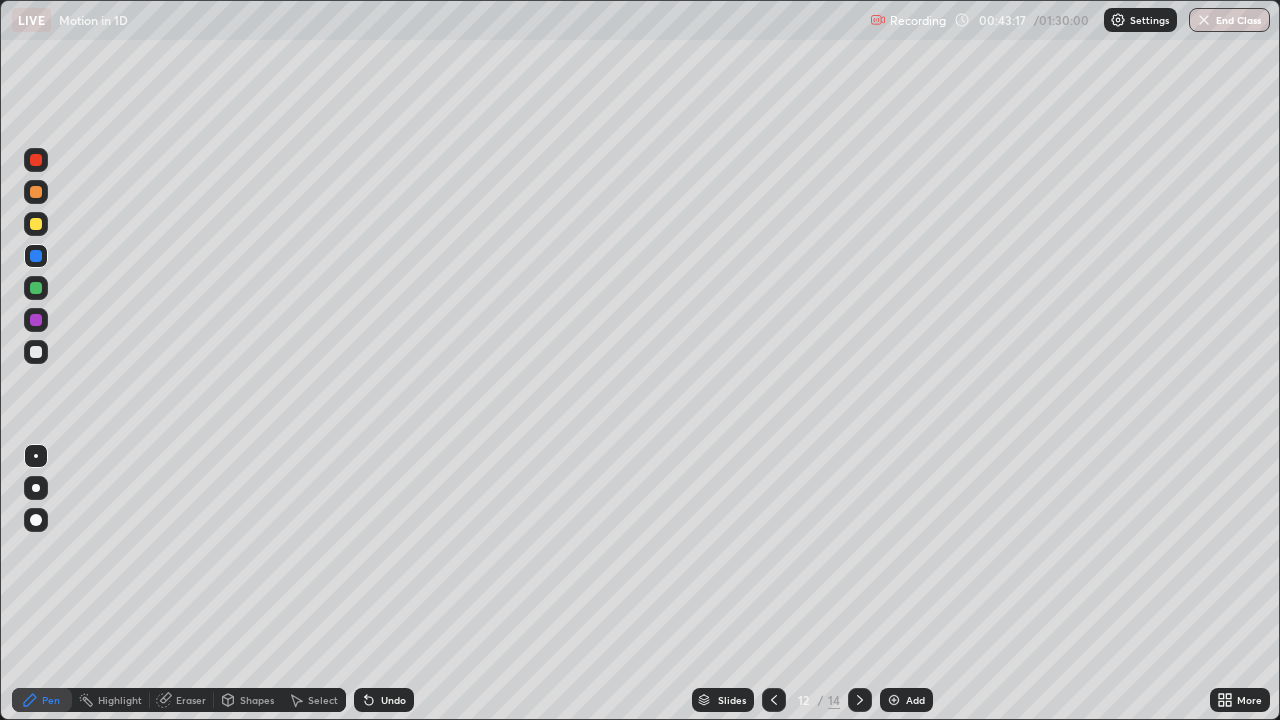 click at bounding box center [36, 288] 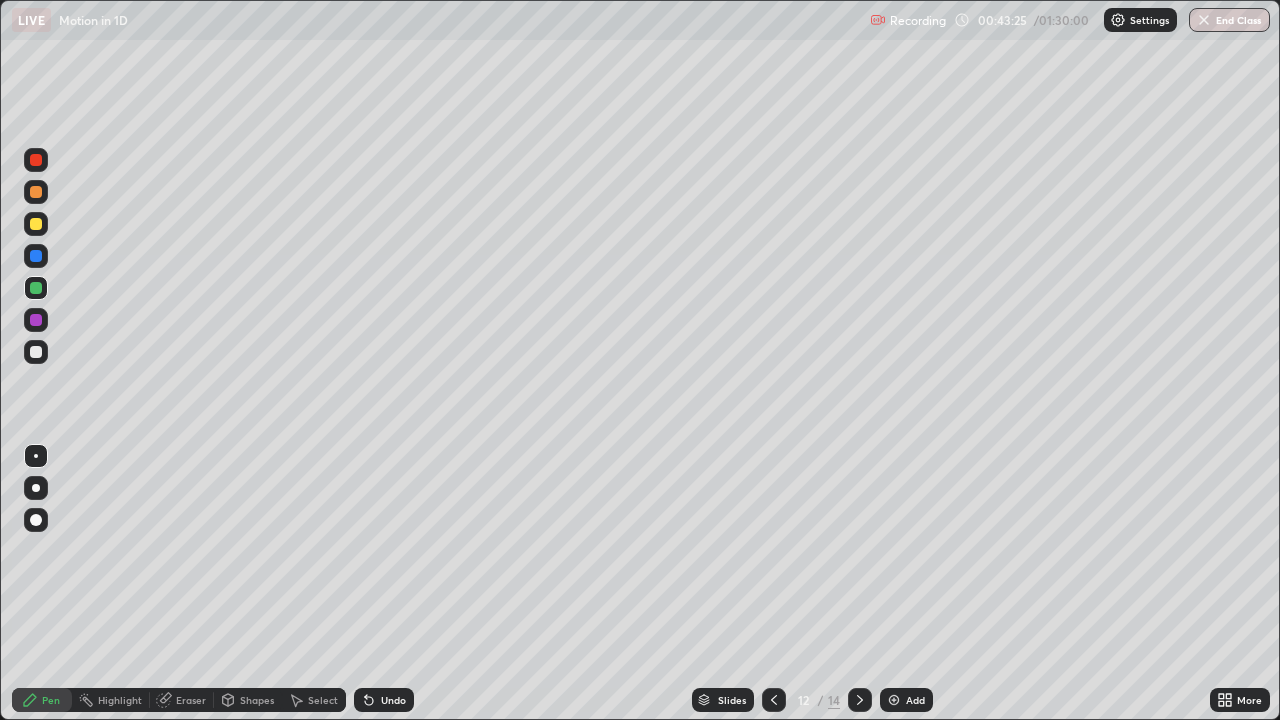 click on "Undo" at bounding box center (393, 700) 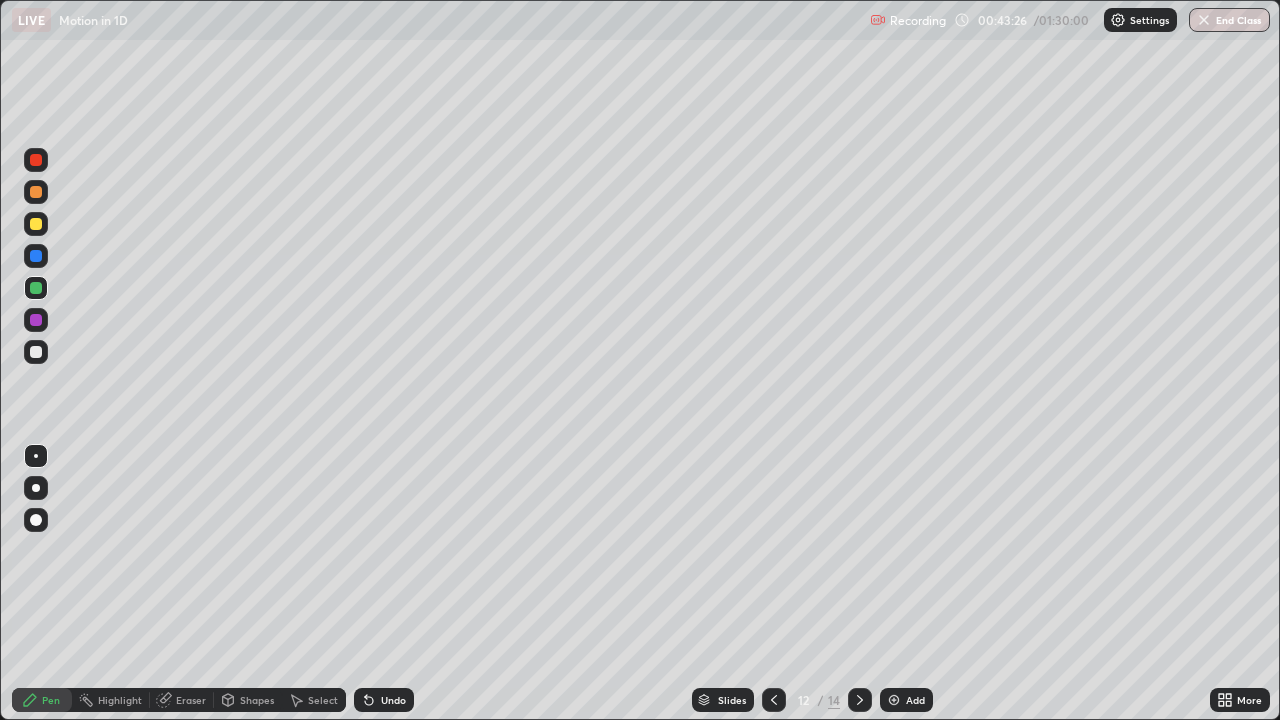 click on "Undo" at bounding box center (393, 700) 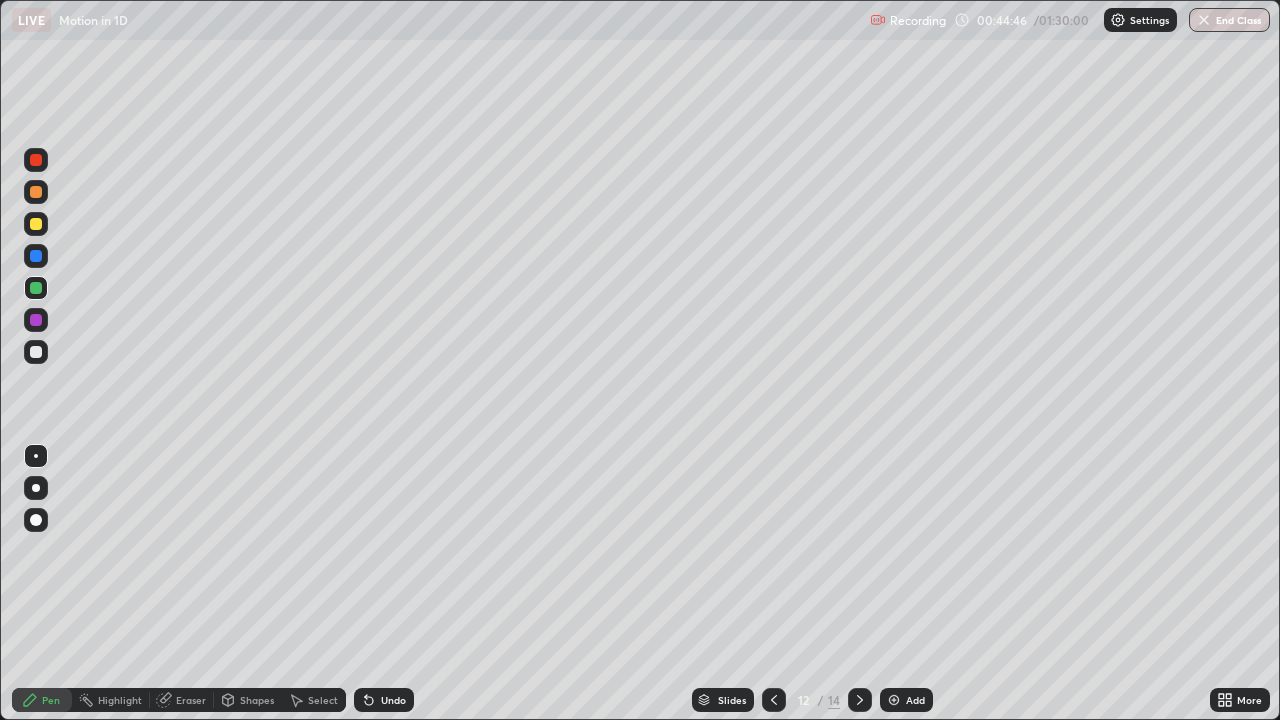 click on "Eraser" at bounding box center [191, 700] 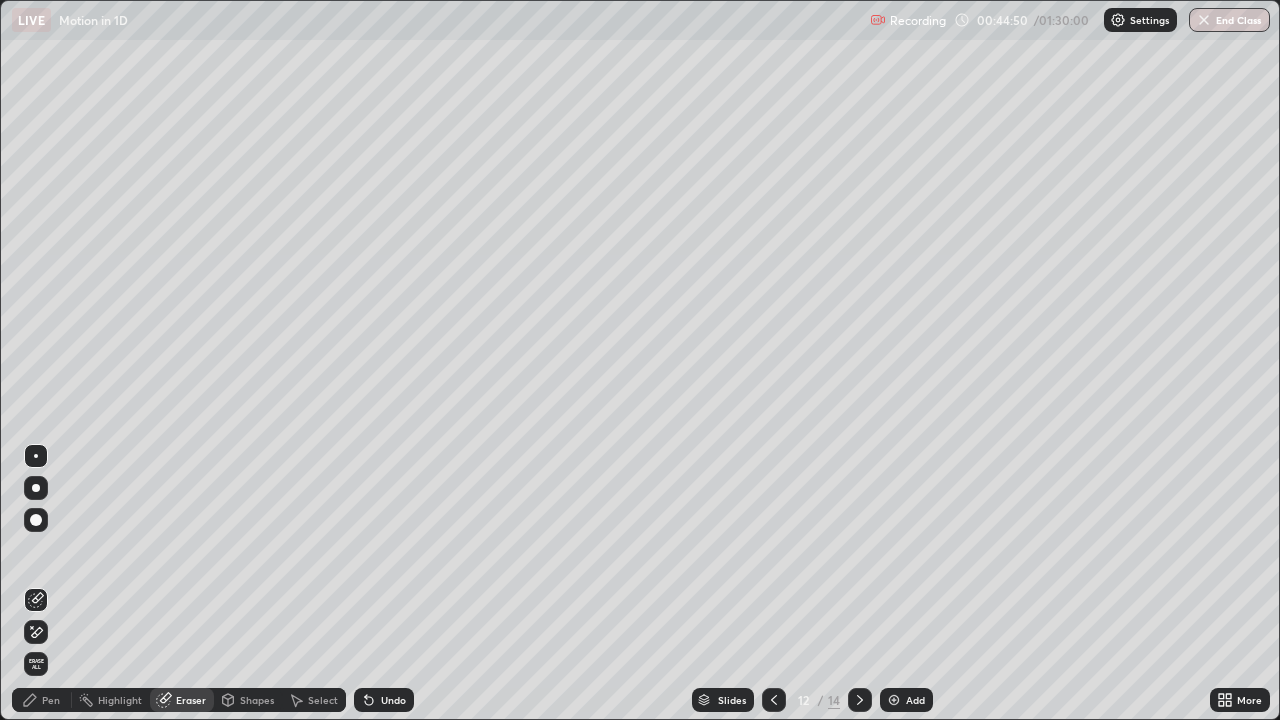 click on "Pen" at bounding box center (42, 700) 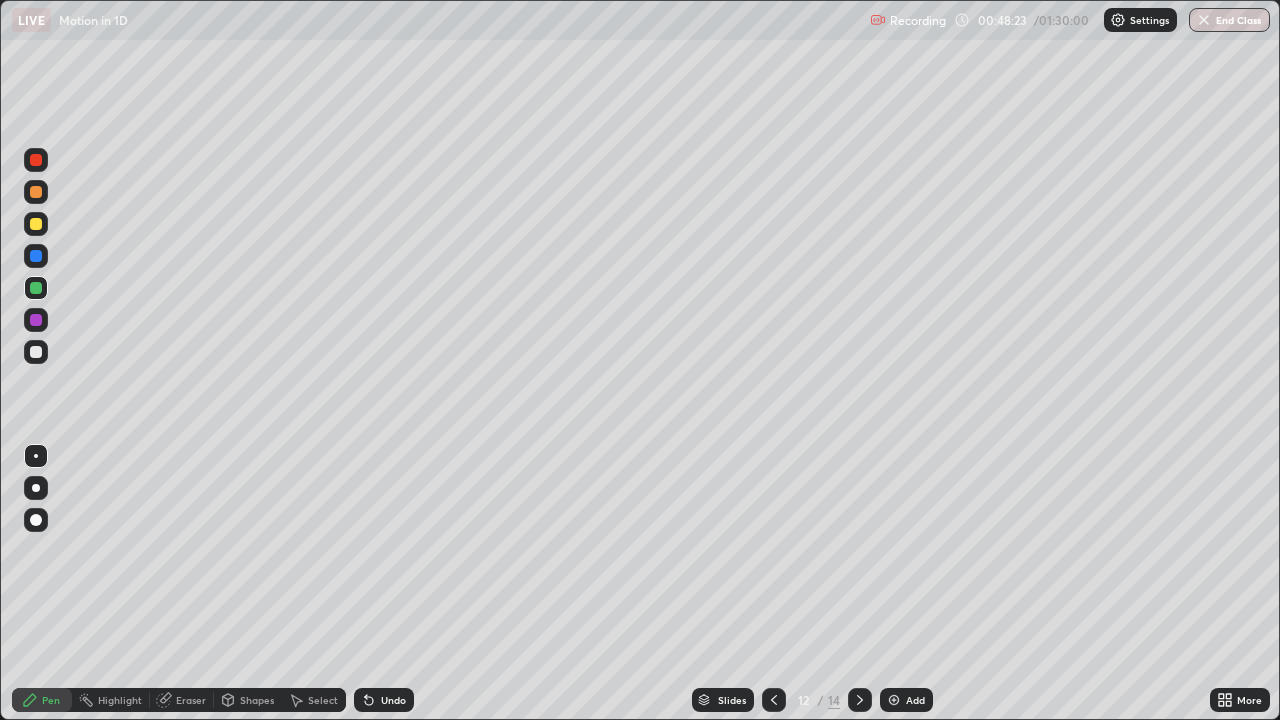 click on "Eraser" at bounding box center (191, 700) 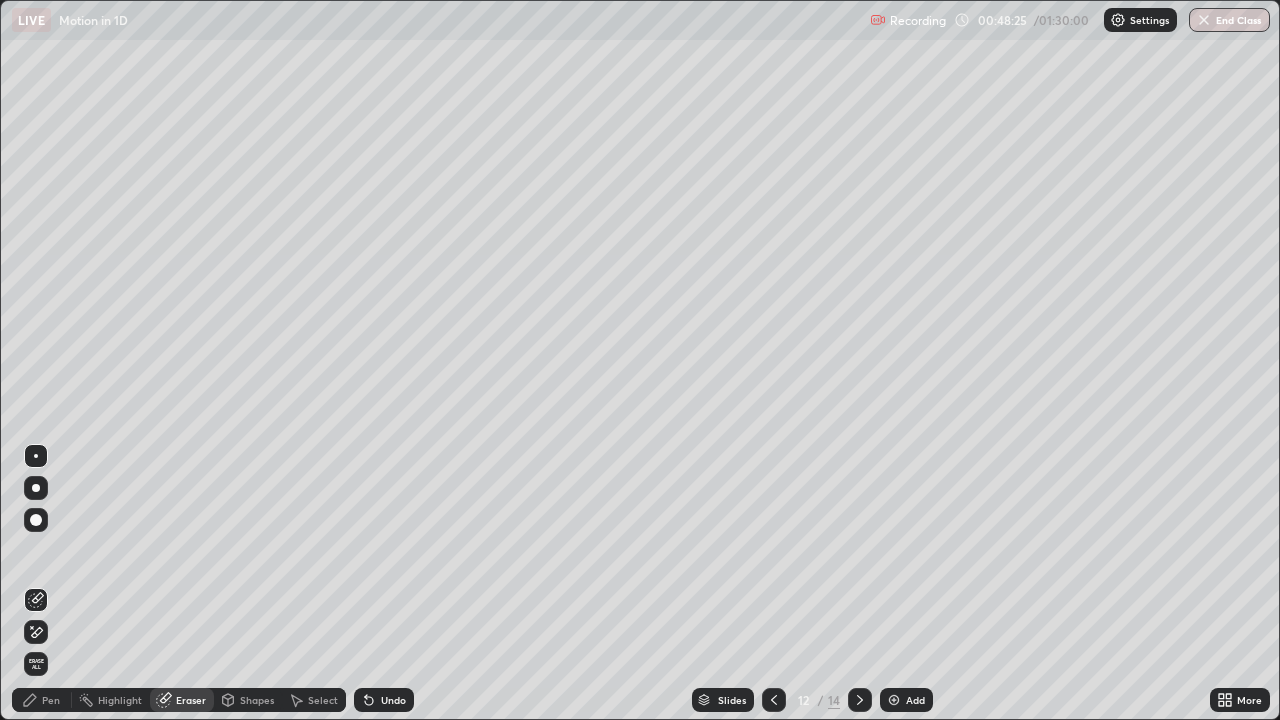 click on "Pen" at bounding box center (51, 700) 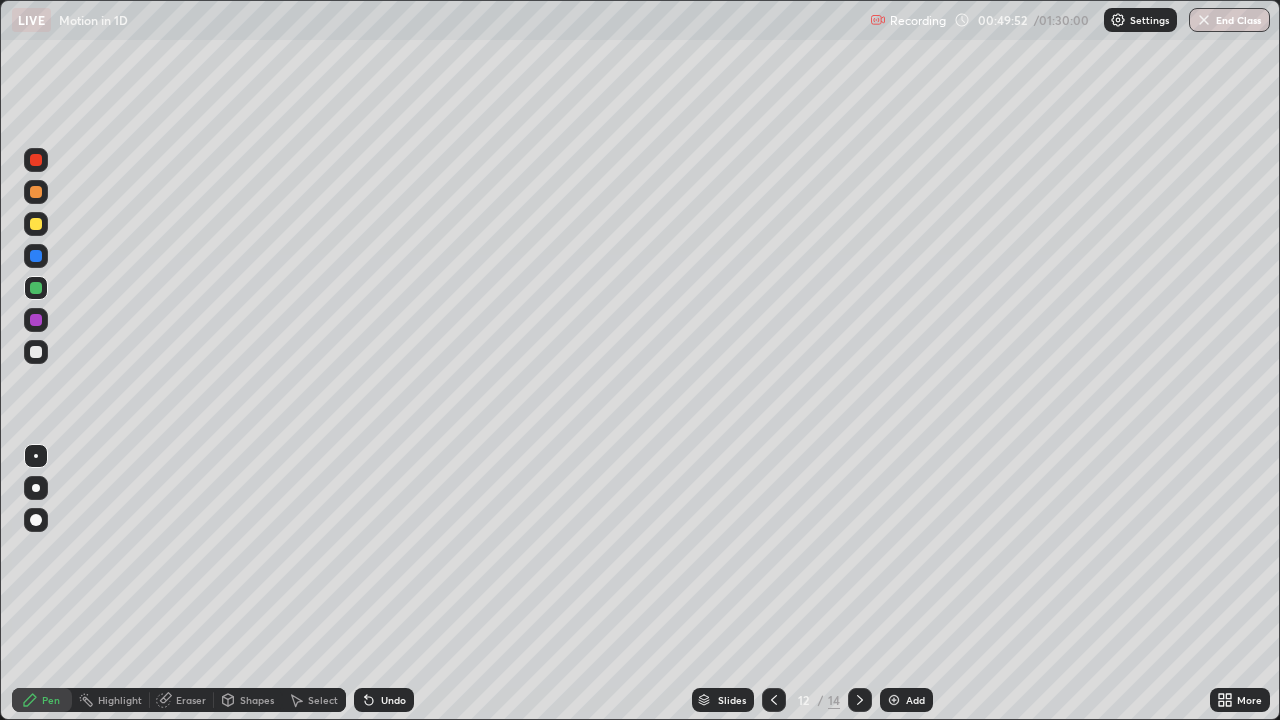 click on "Add" at bounding box center (915, 700) 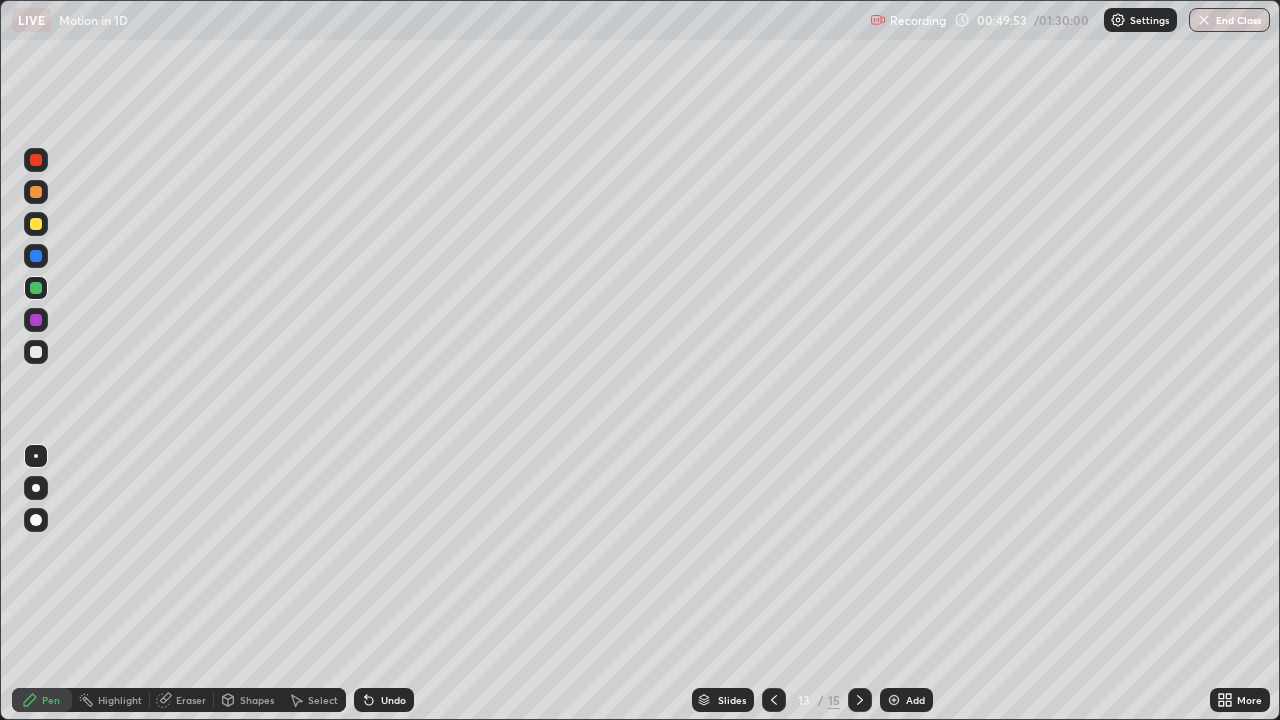 click at bounding box center [36, 352] 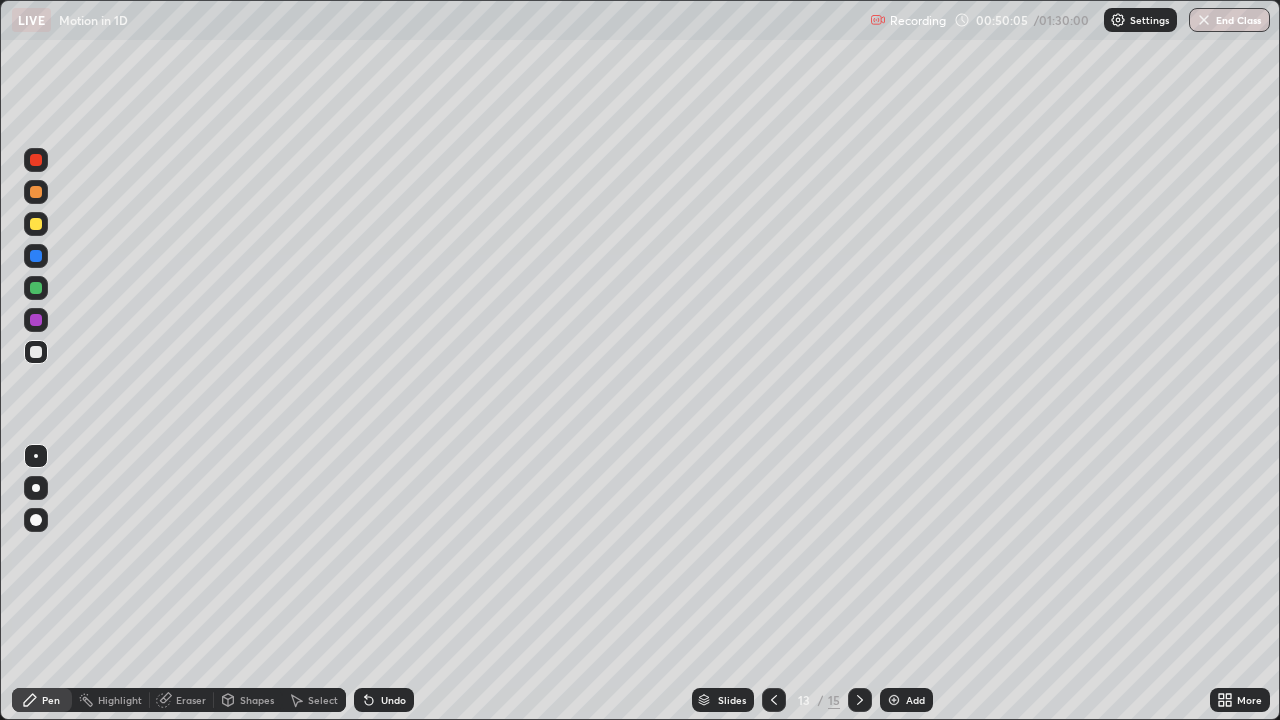 click on "Undo" at bounding box center [393, 700] 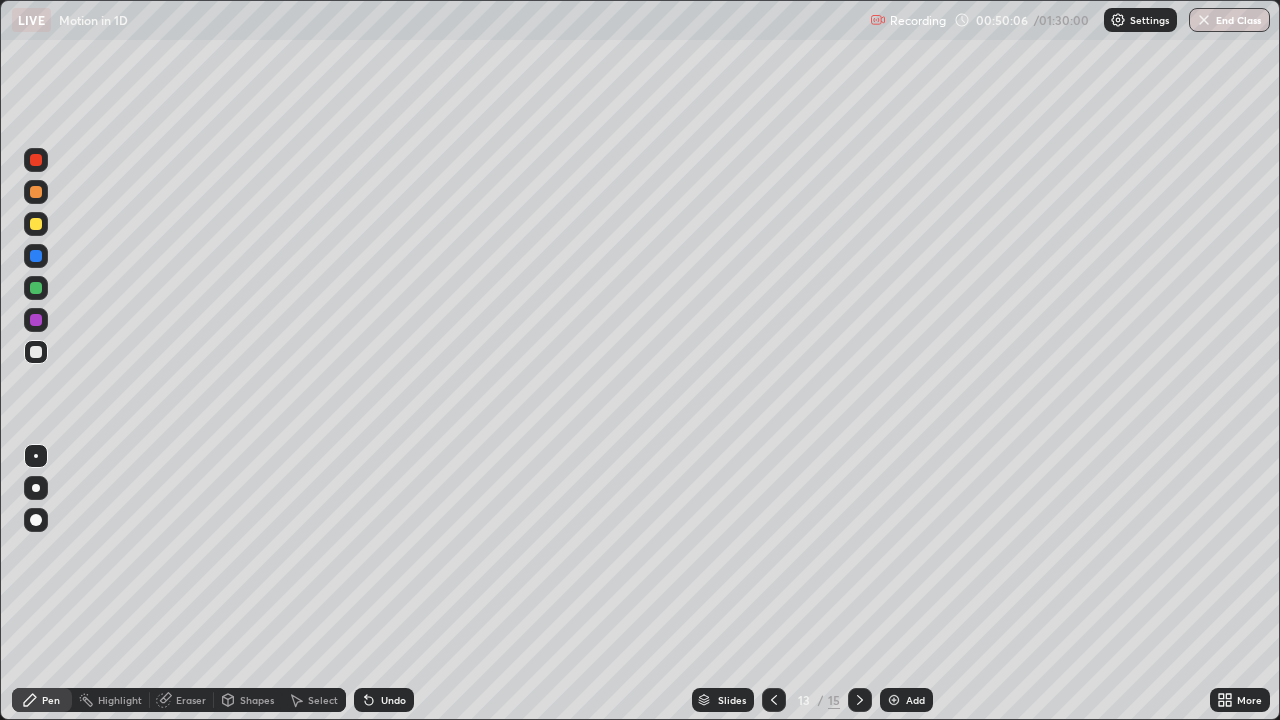 click on "Undo" at bounding box center (393, 700) 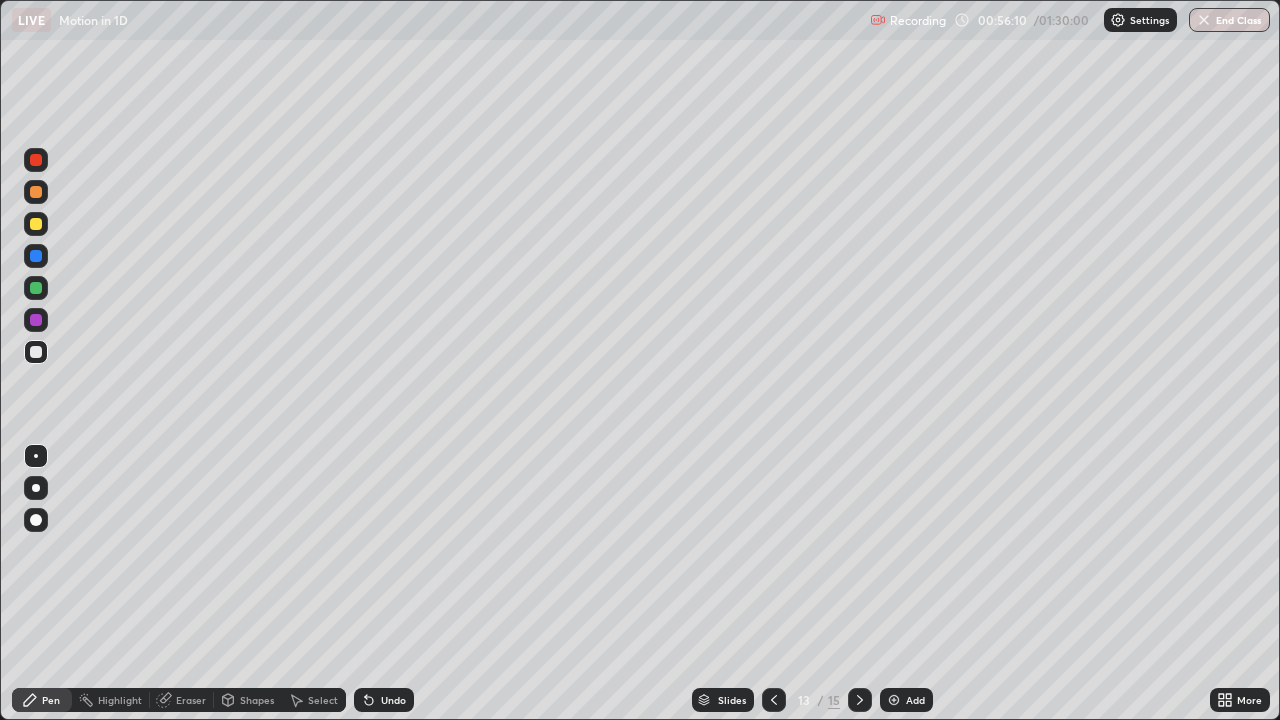 click on "Add" at bounding box center (906, 700) 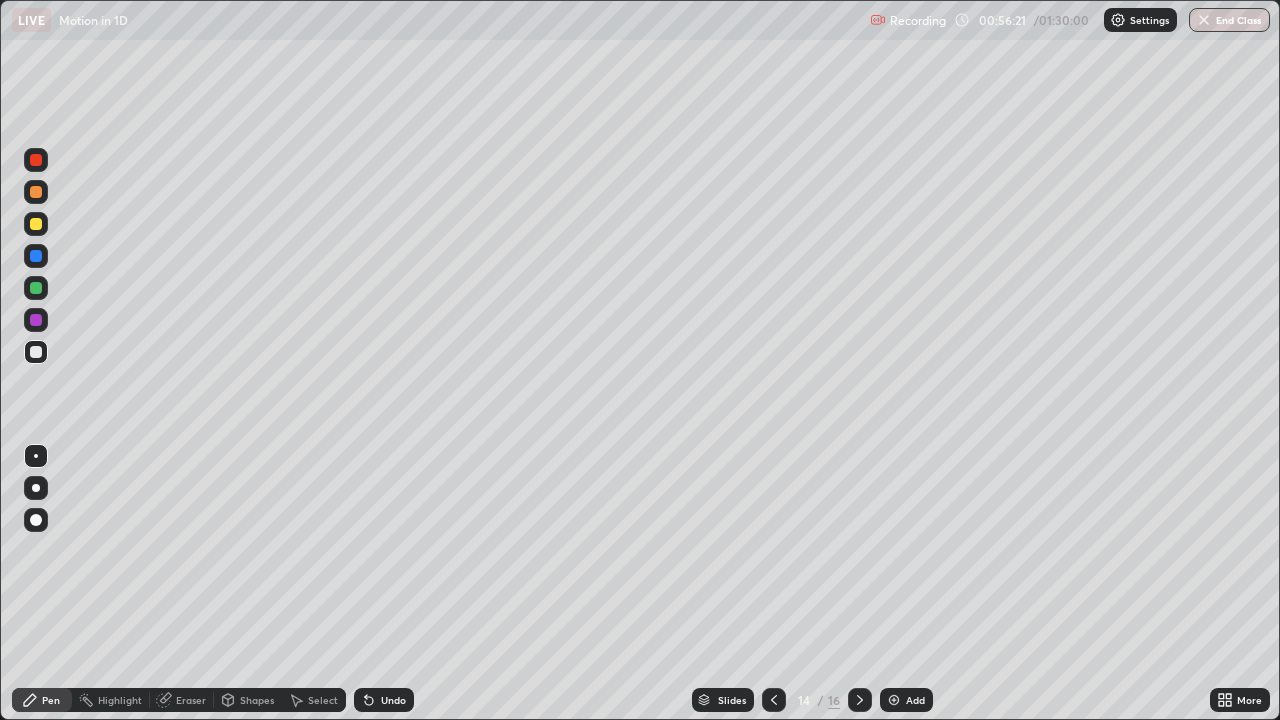 click at bounding box center (36, 192) 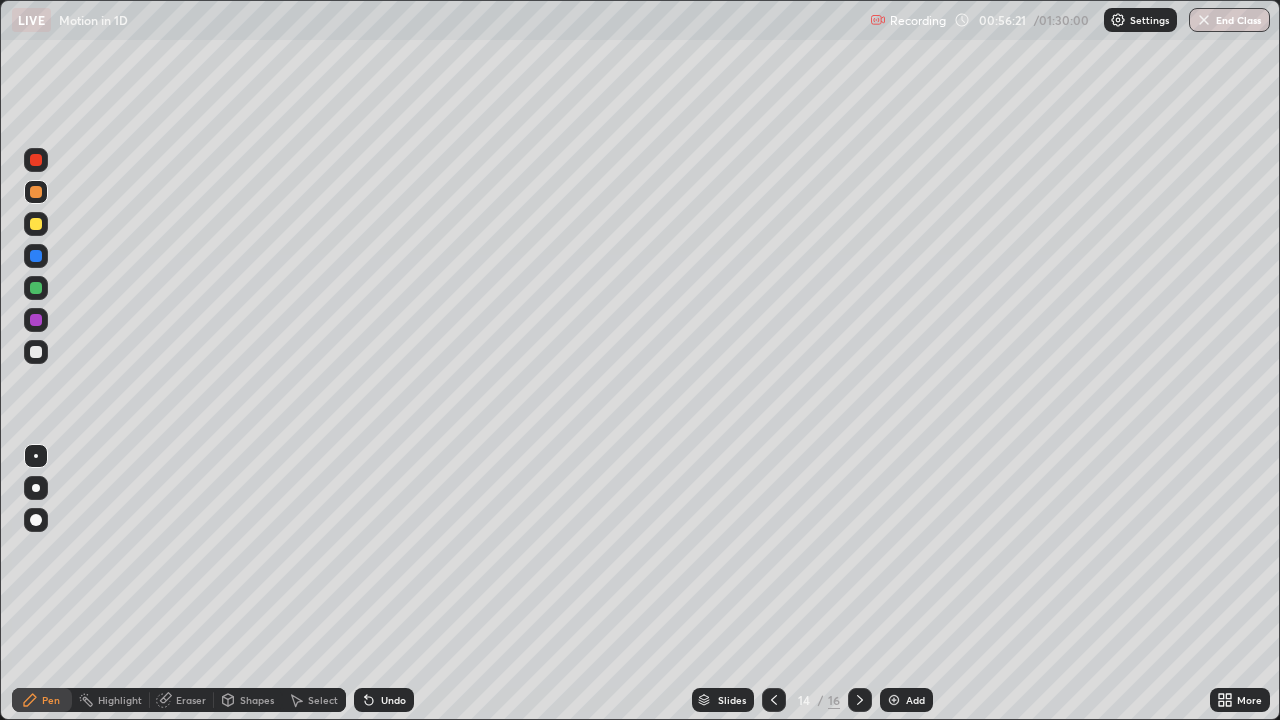 click at bounding box center (36, 224) 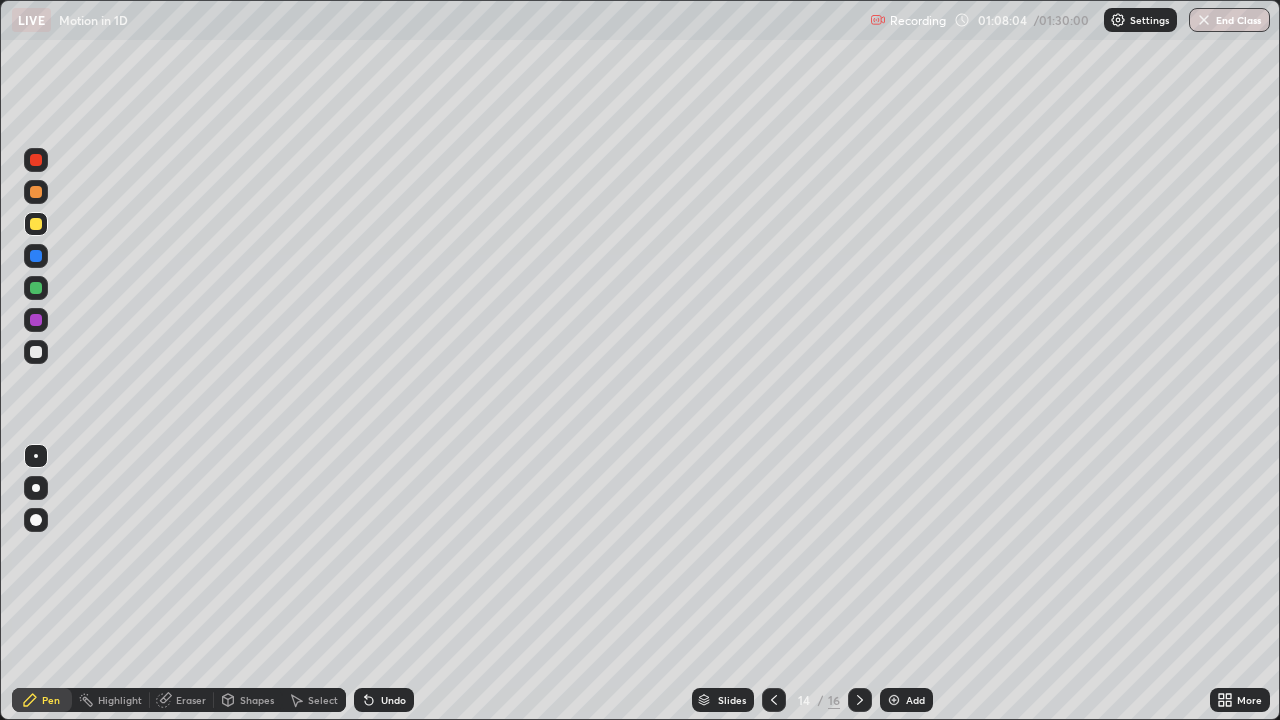 click on "Add" at bounding box center (915, 700) 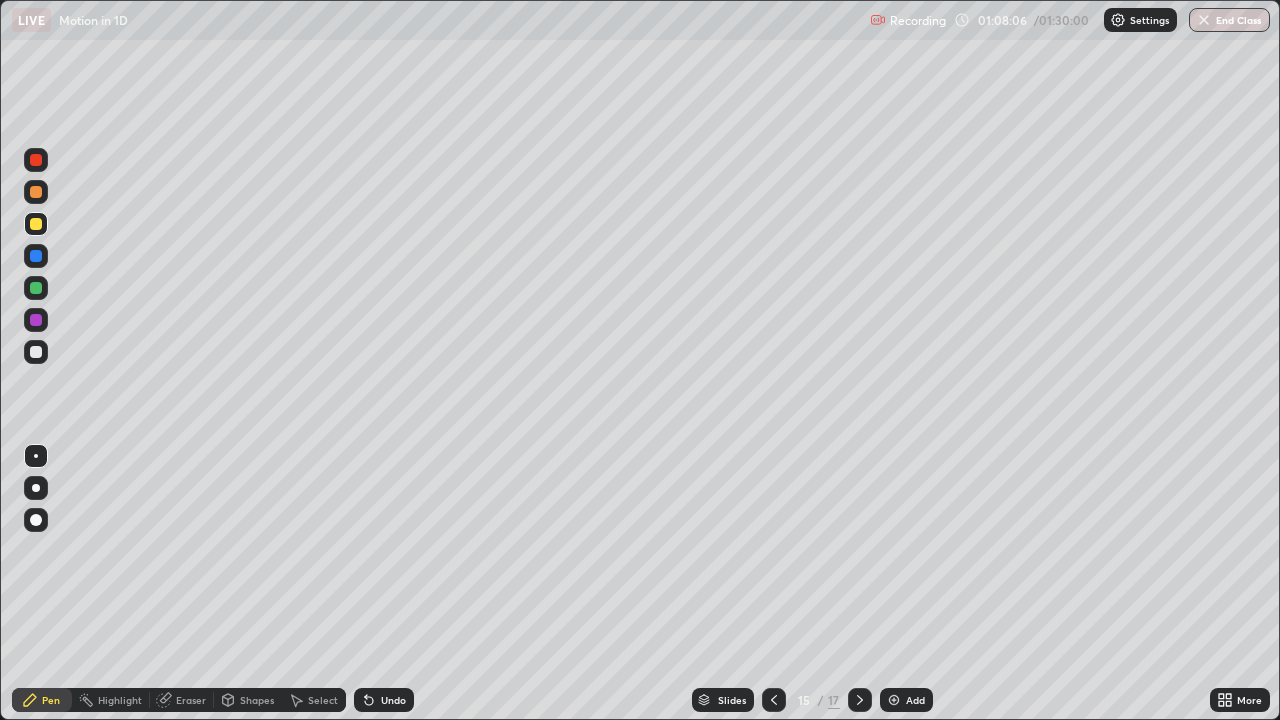 click at bounding box center (36, 352) 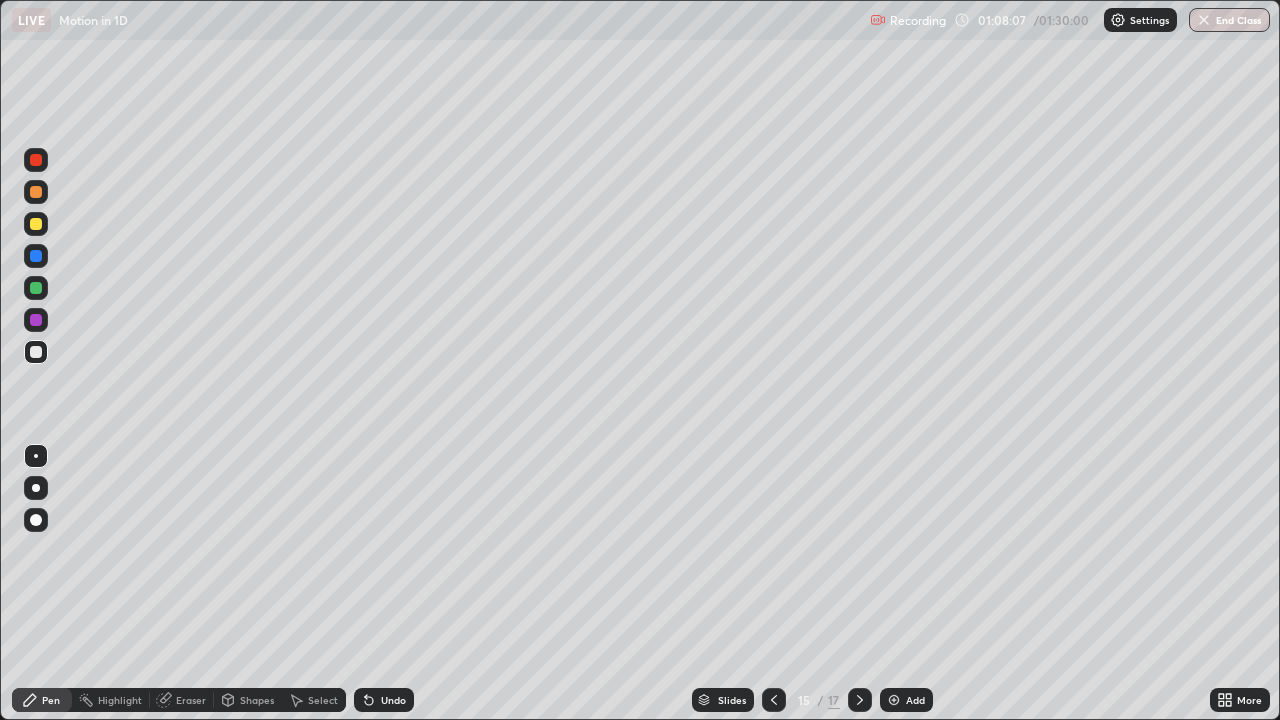 click at bounding box center (36, 224) 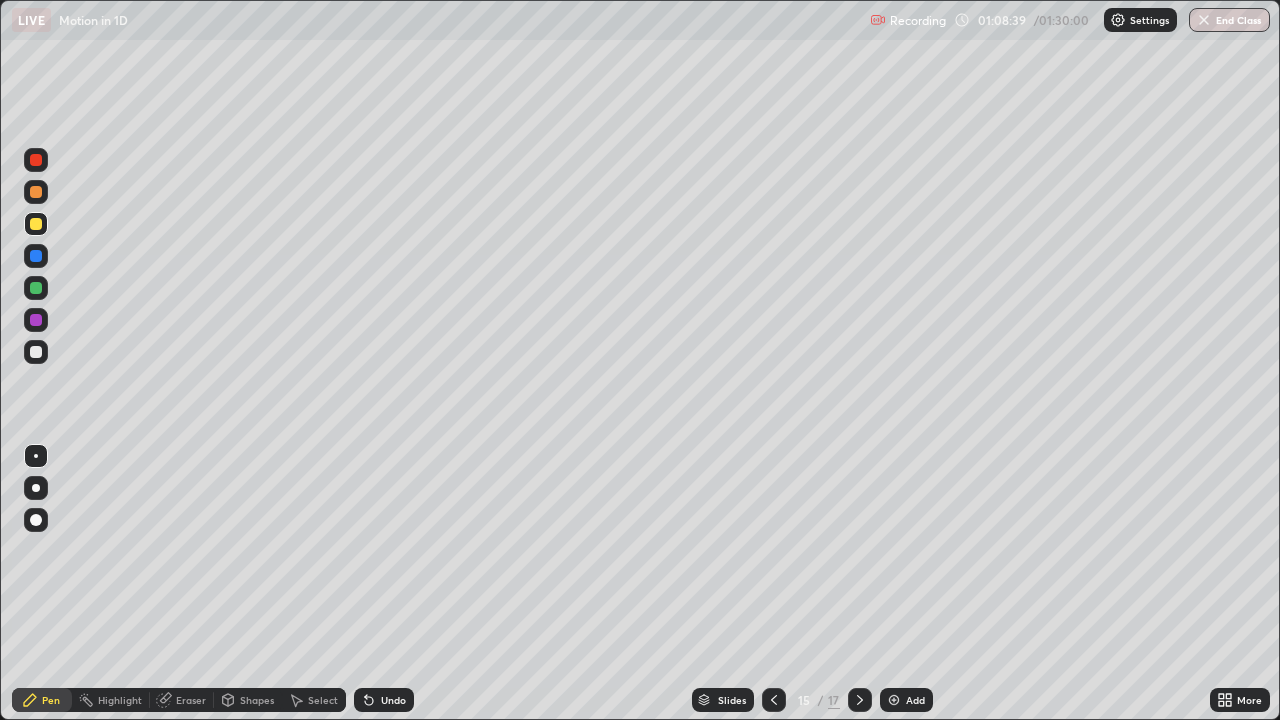 click at bounding box center (36, 352) 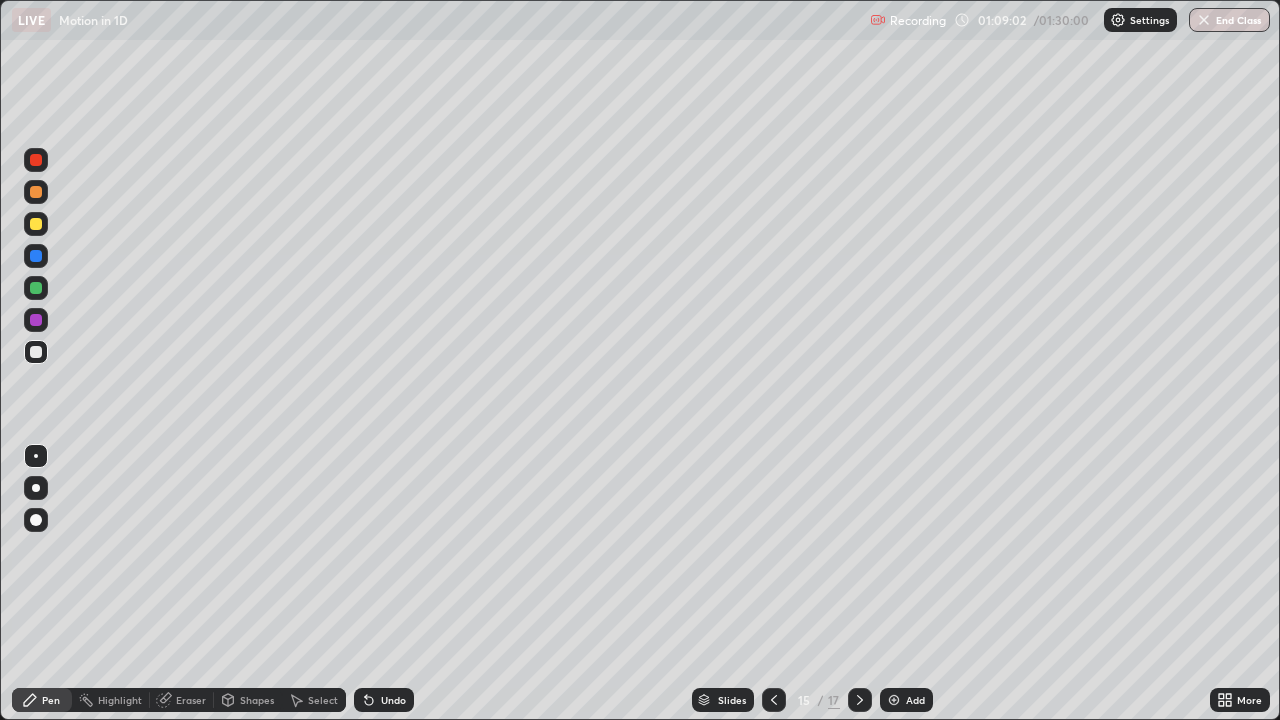 click on "Eraser" at bounding box center [182, 700] 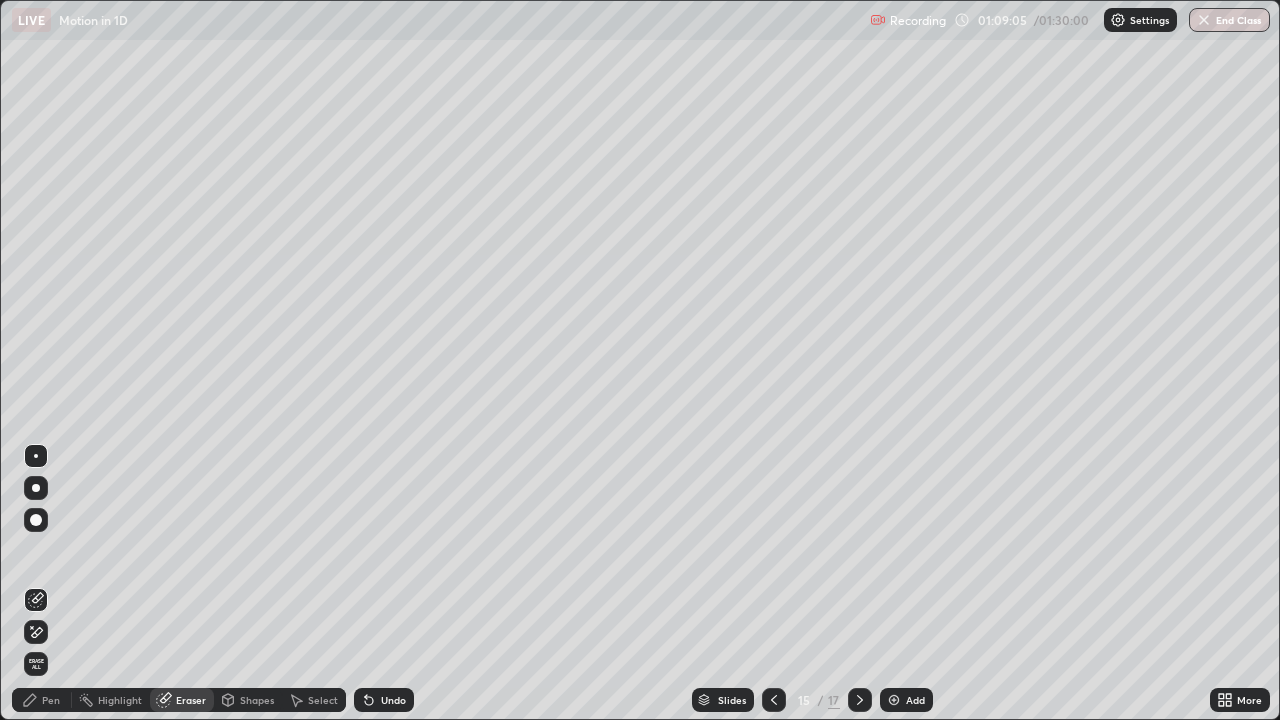 click on "Pen" at bounding box center [51, 700] 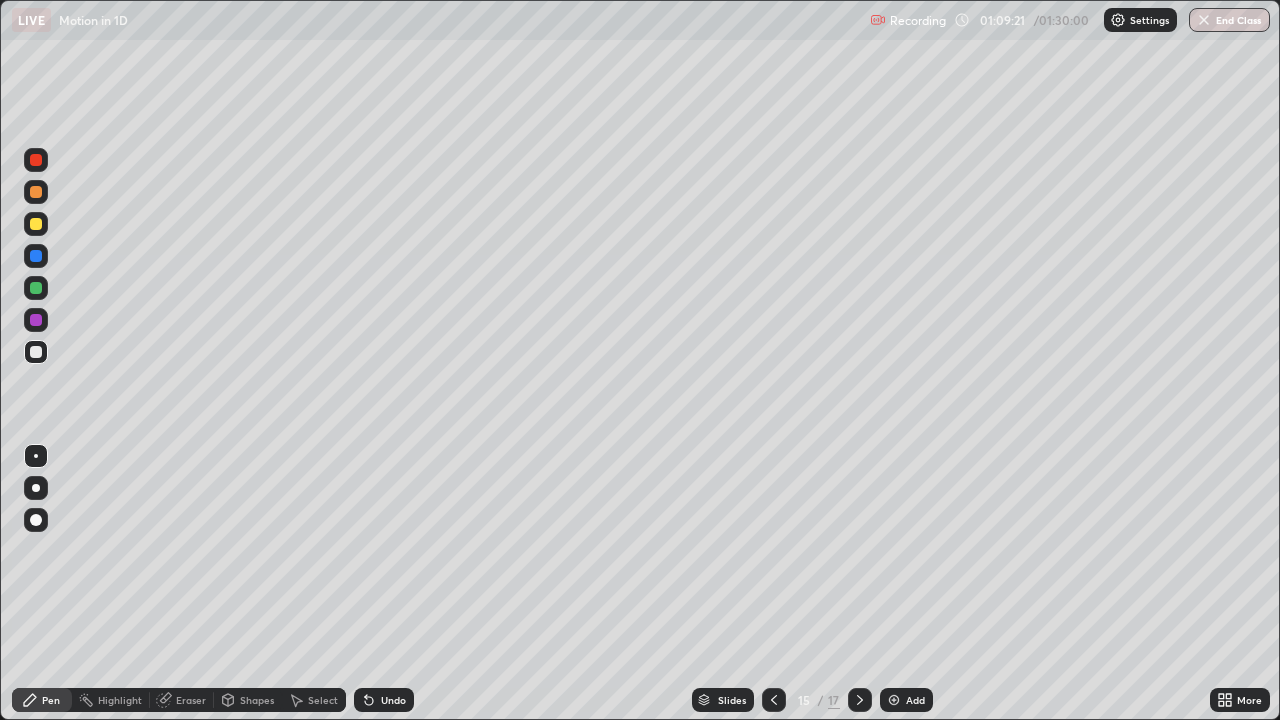click at bounding box center [36, 224] 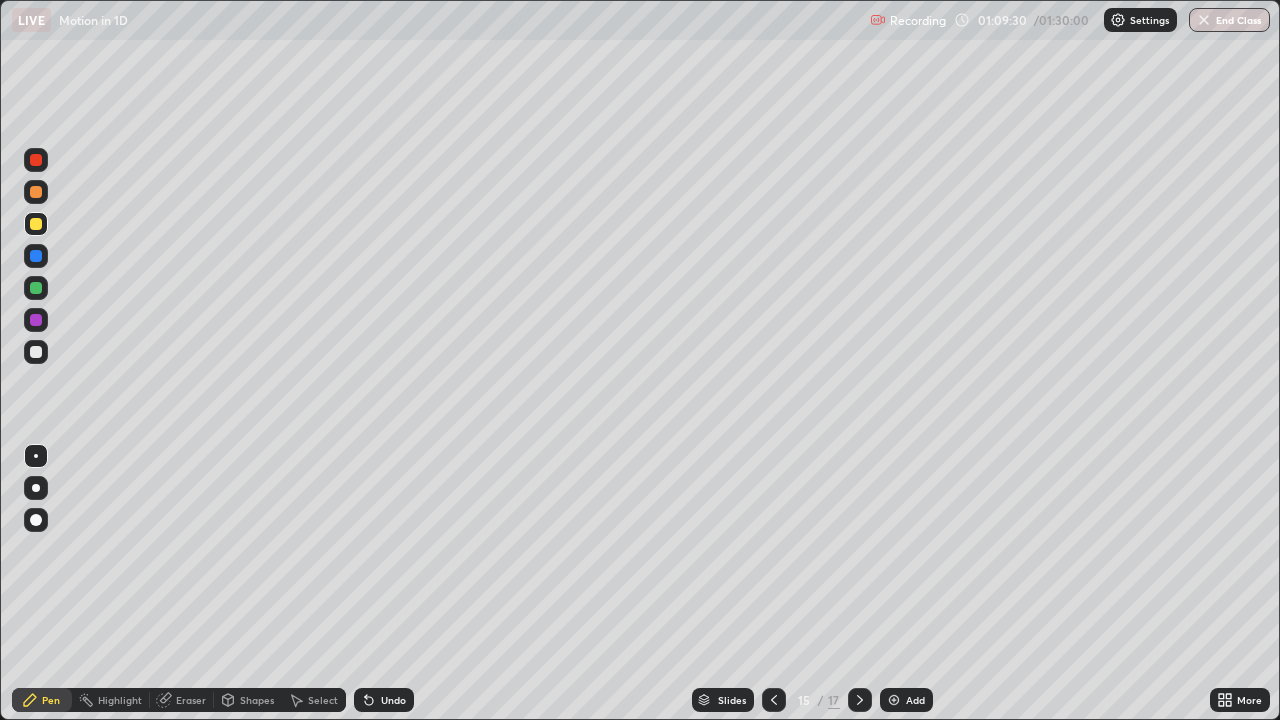 click at bounding box center (36, 352) 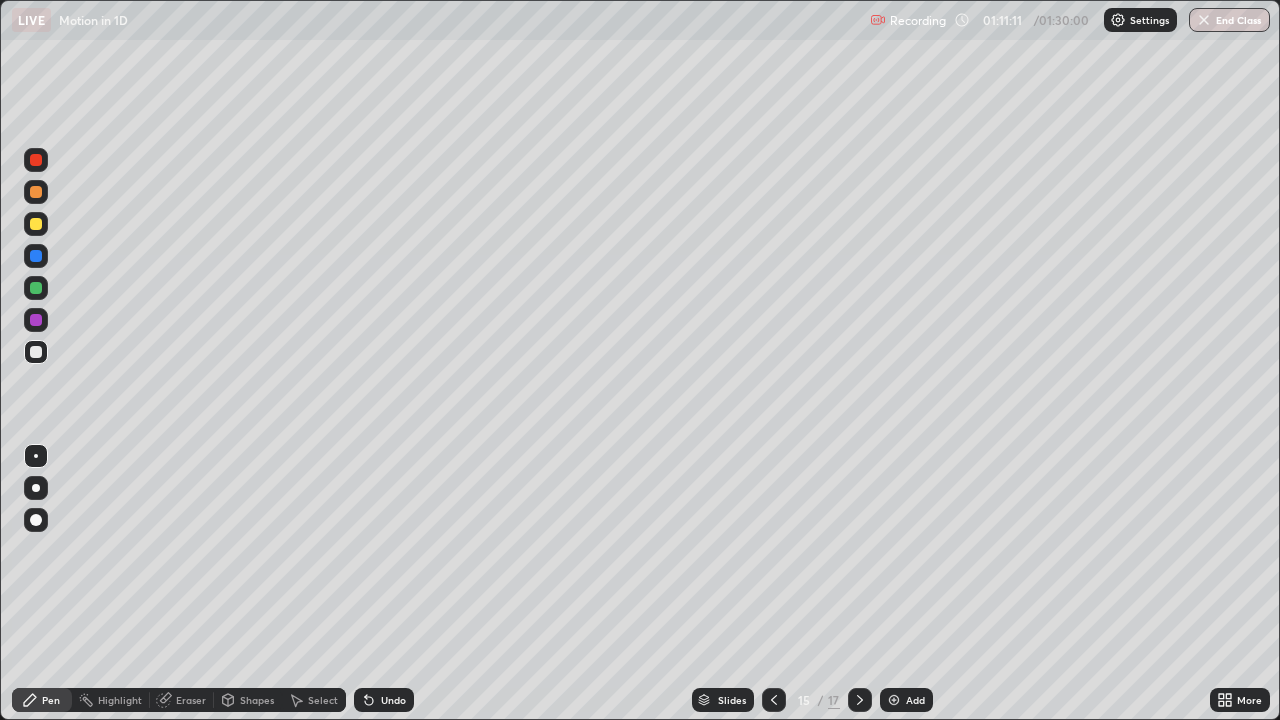 click on "Add" at bounding box center [915, 700] 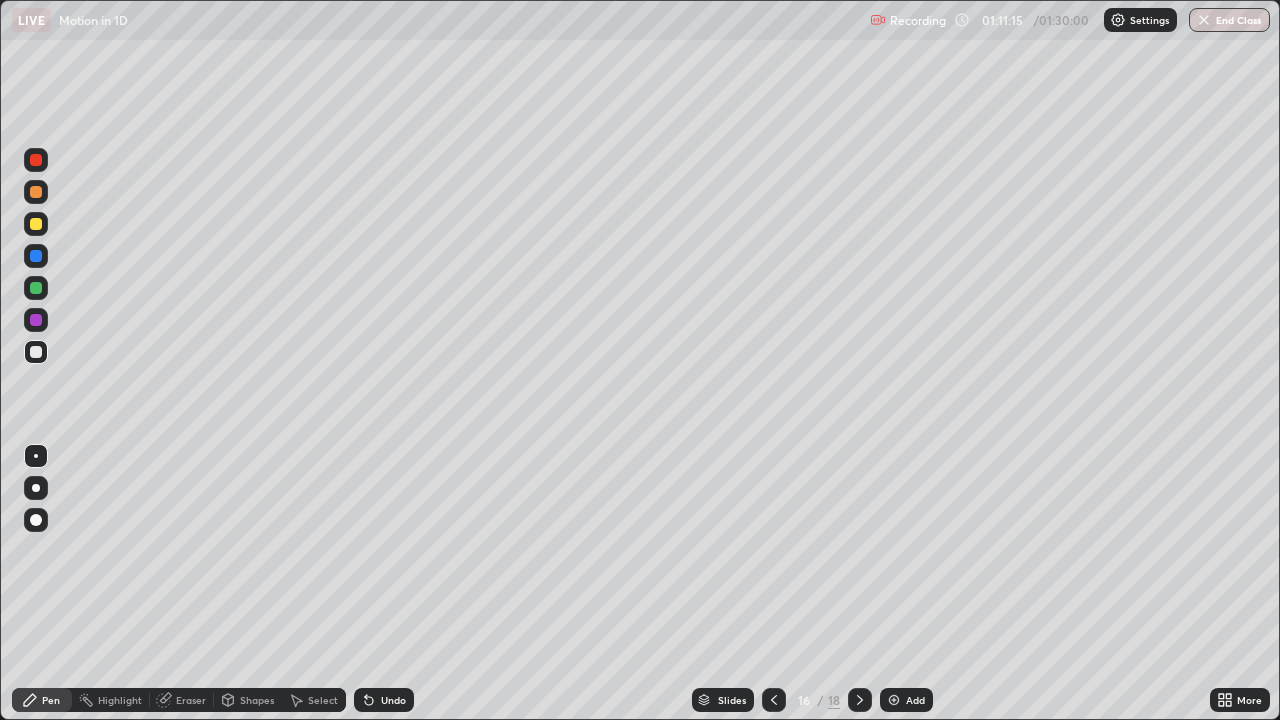 click at bounding box center [36, 224] 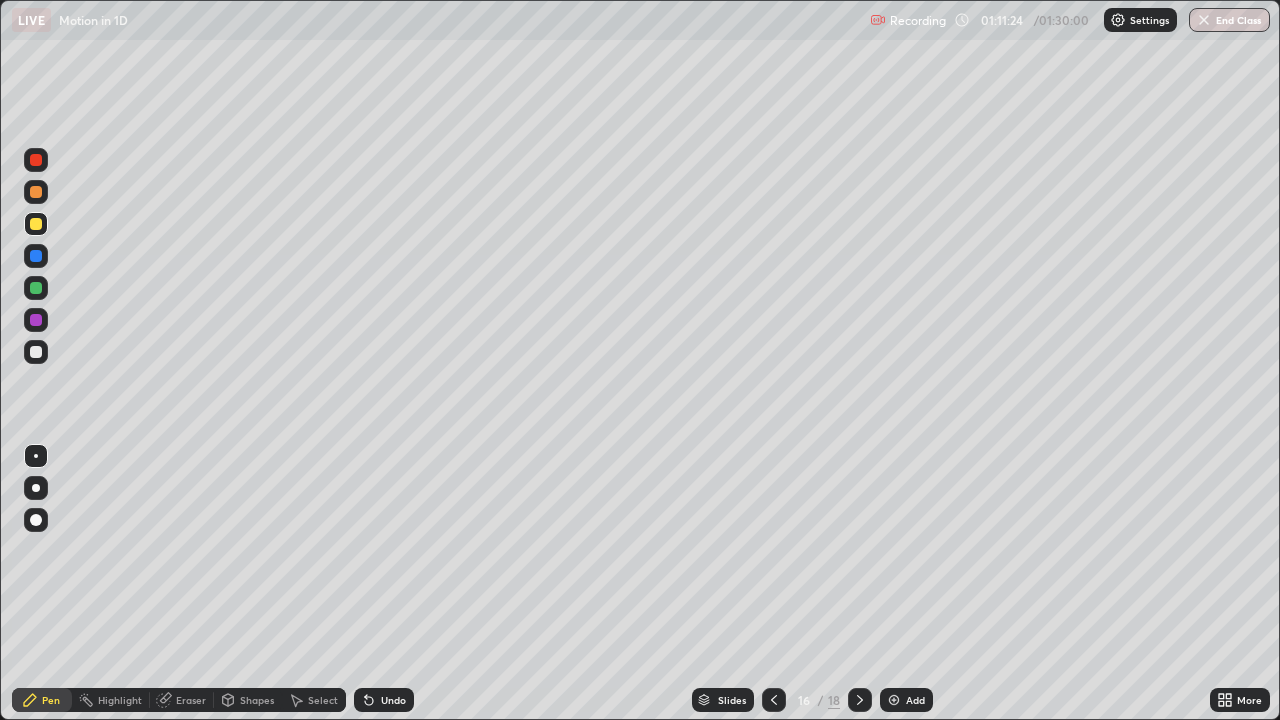 click on "Undo" at bounding box center [393, 700] 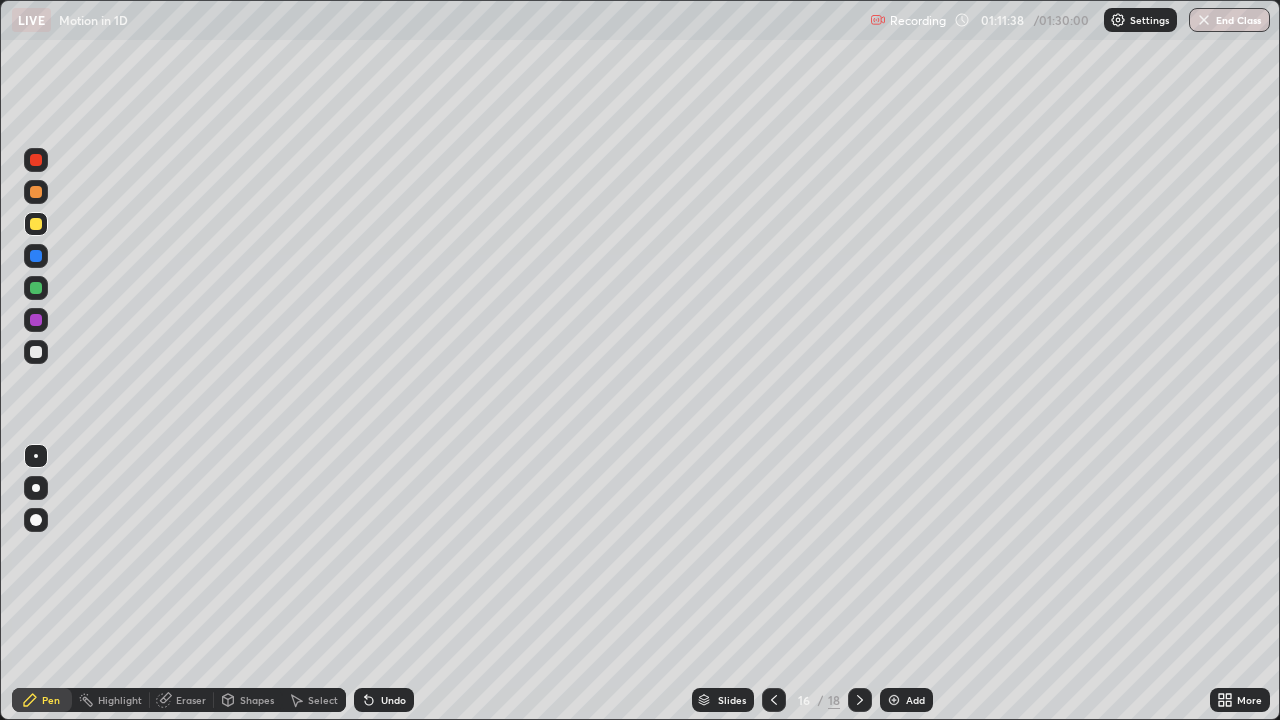click on "Eraser" at bounding box center [191, 700] 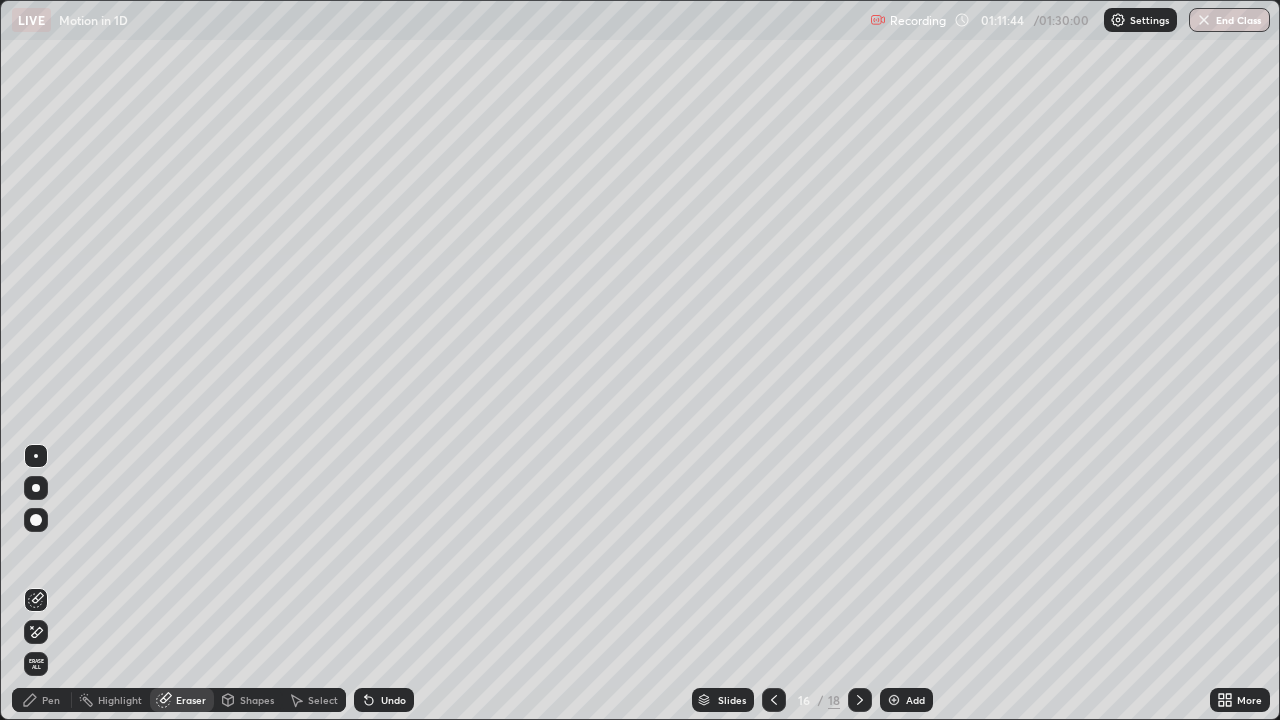 click on "Pen" at bounding box center [42, 700] 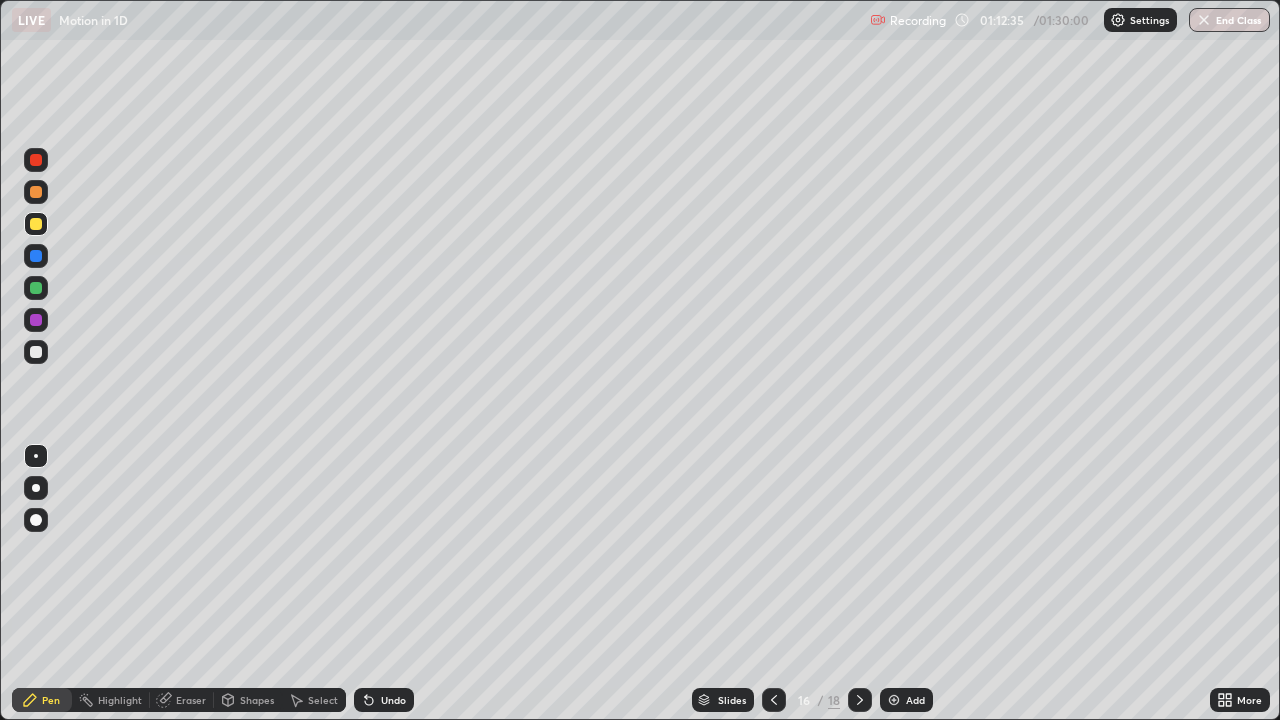 click at bounding box center [36, 352] 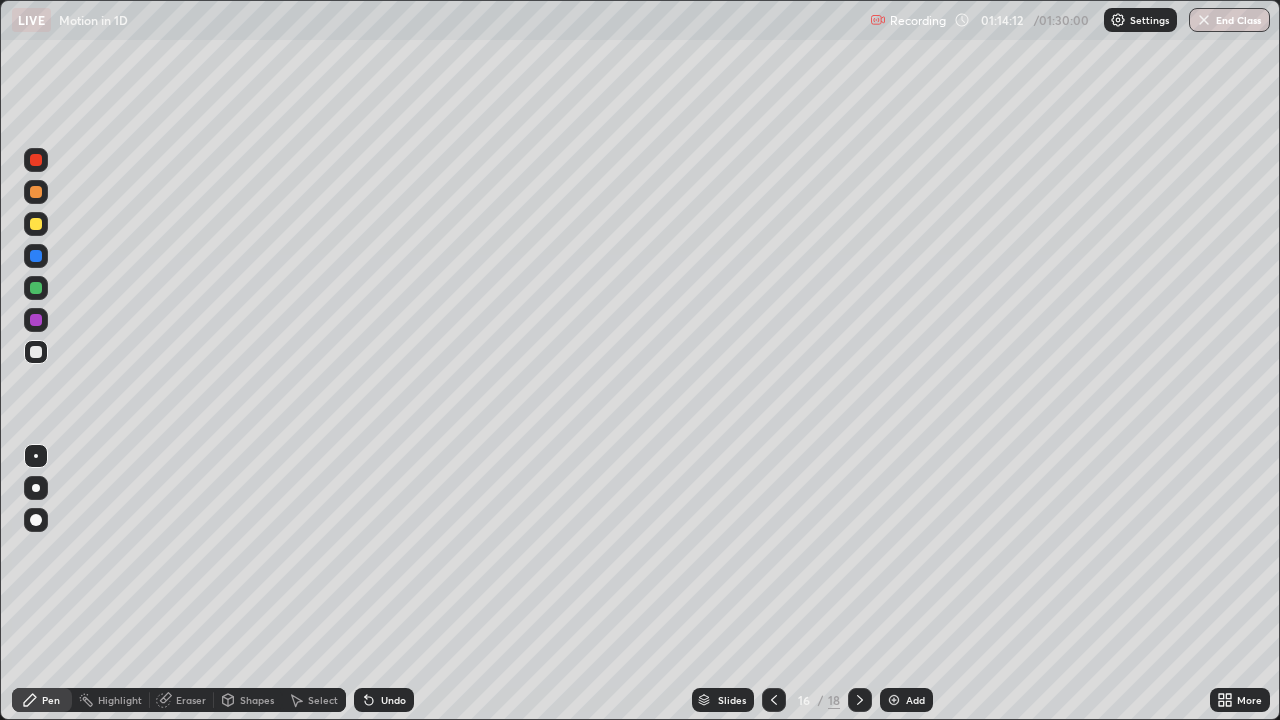 click at bounding box center [894, 700] 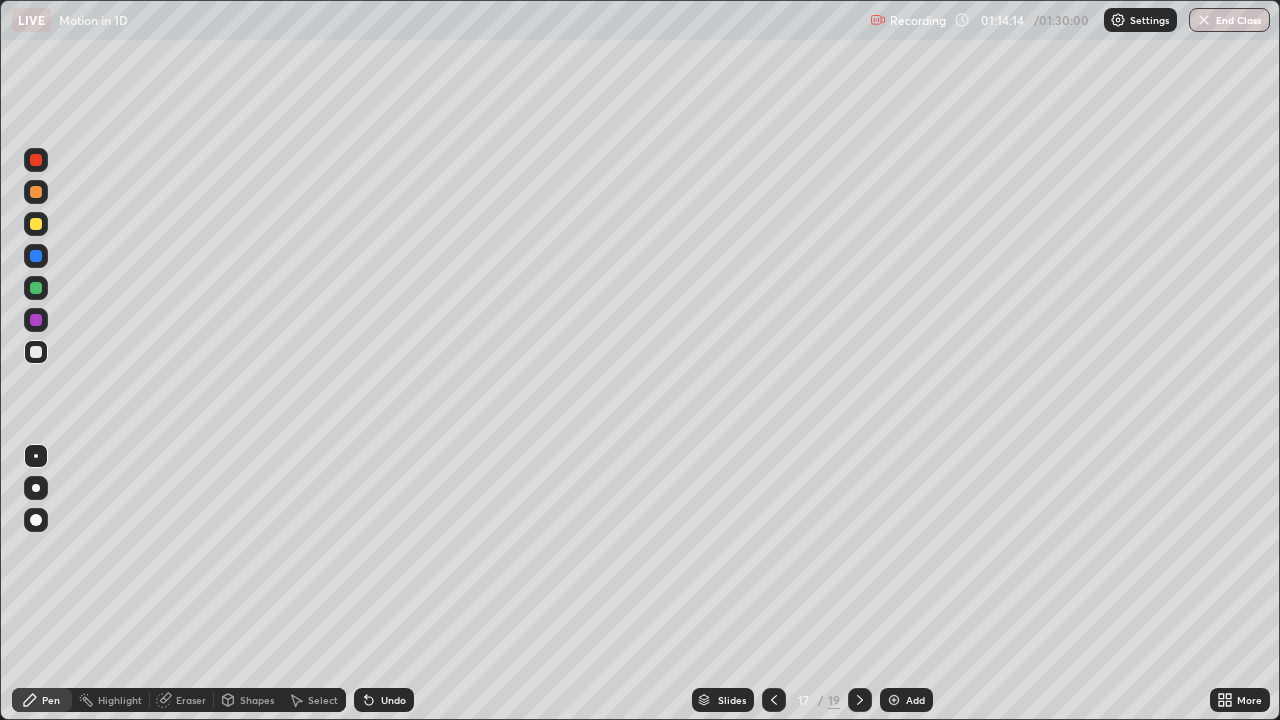 click at bounding box center [36, 224] 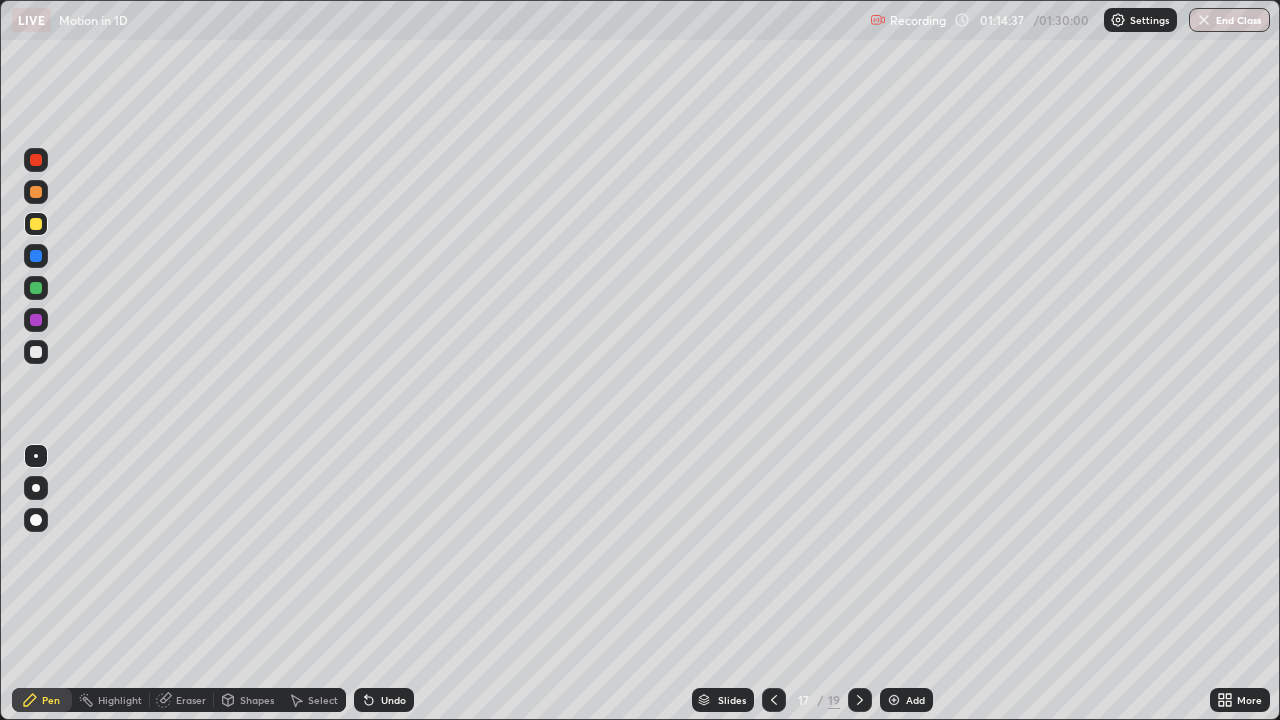 click 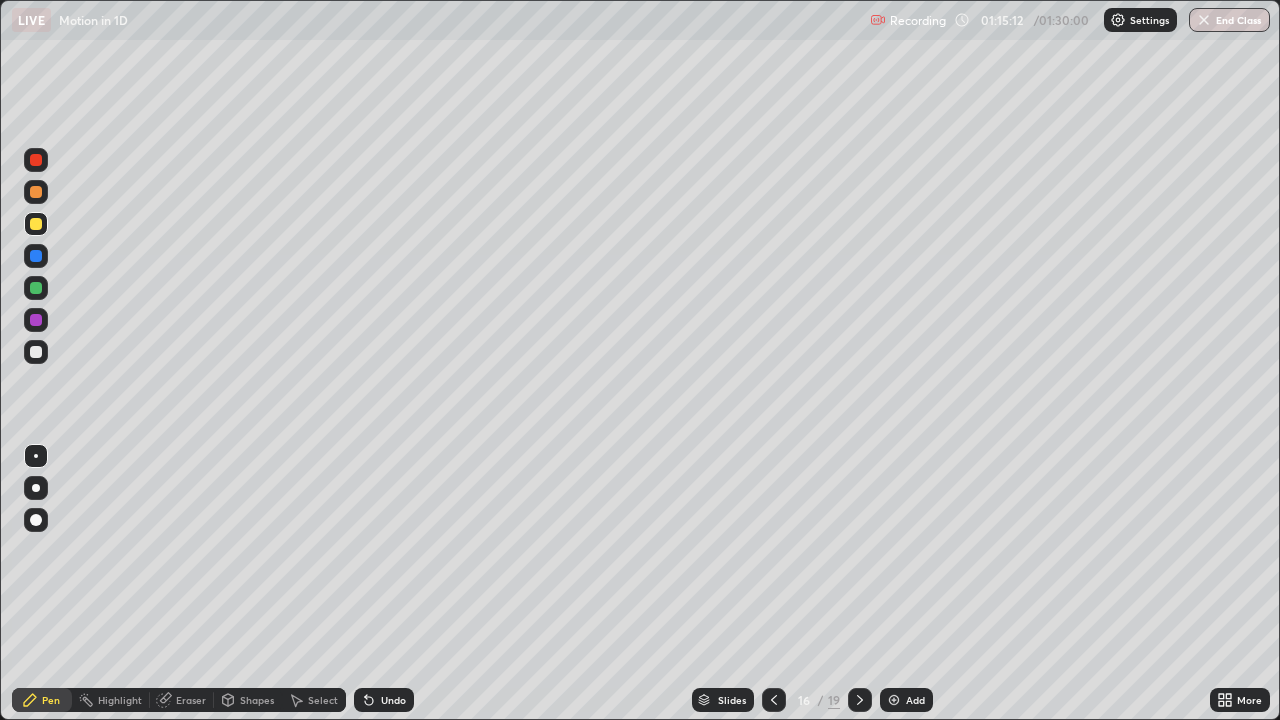 click 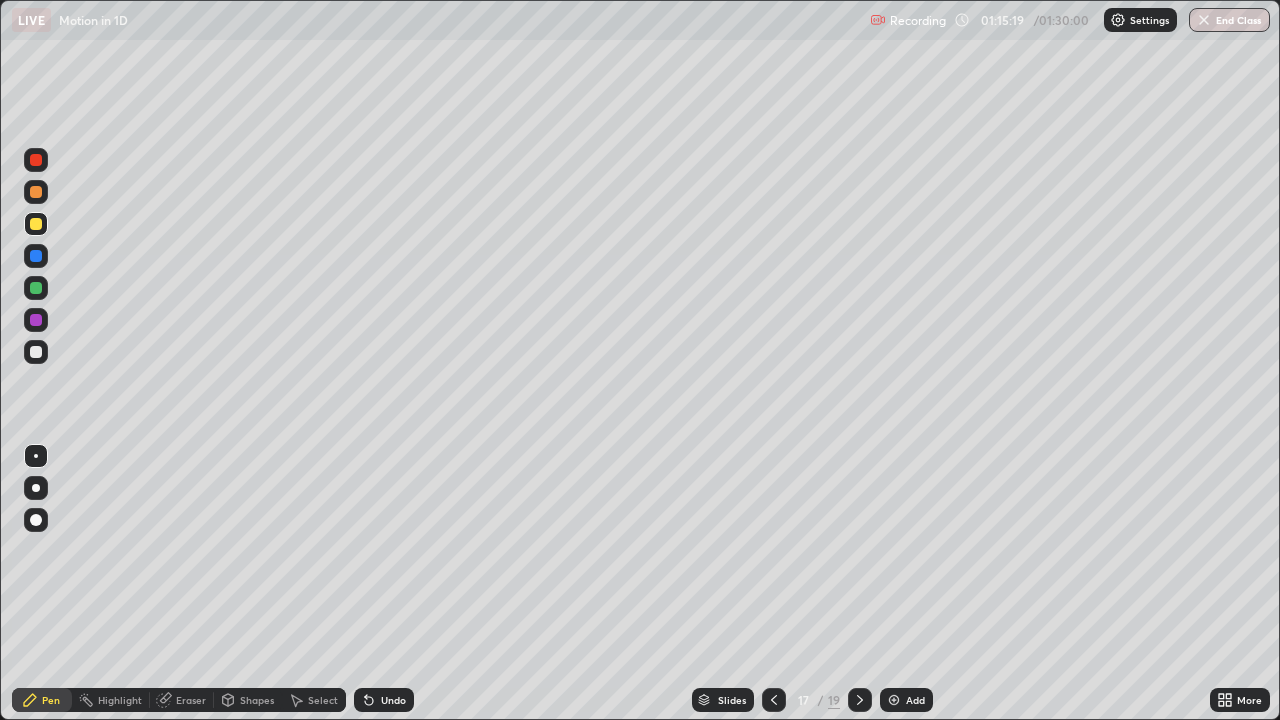 click 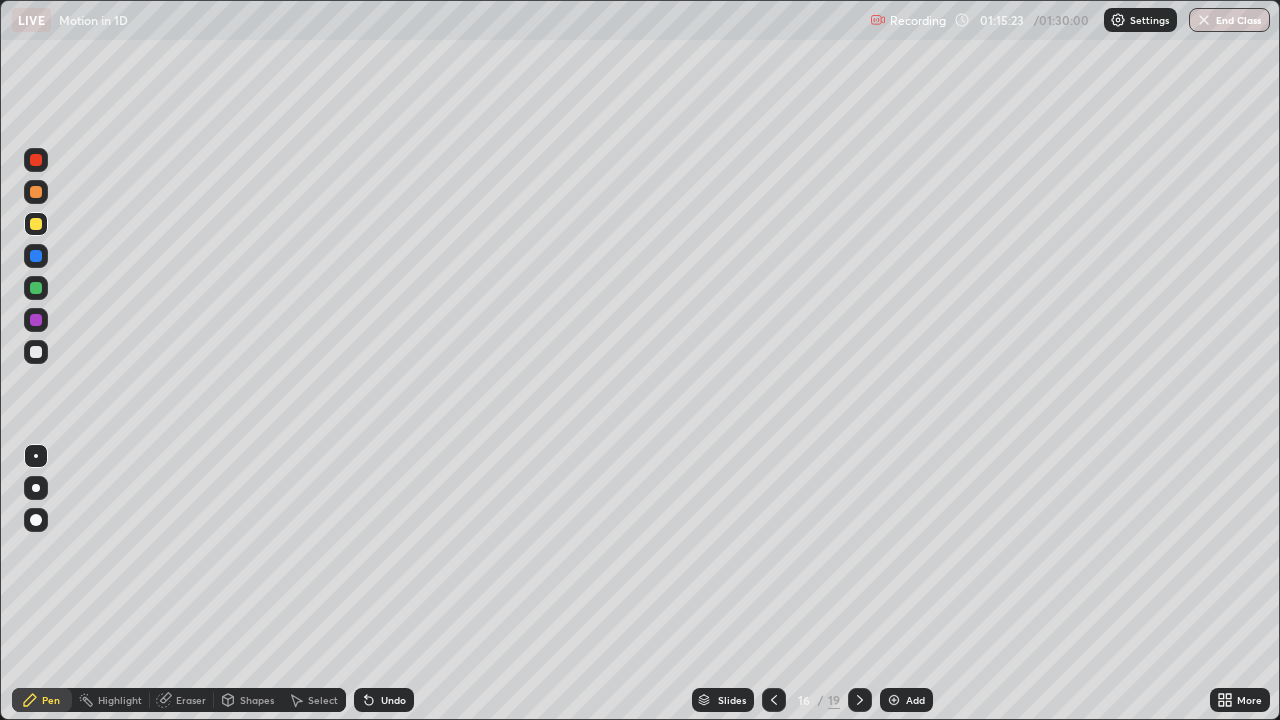 click at bounding box center [860, 700] 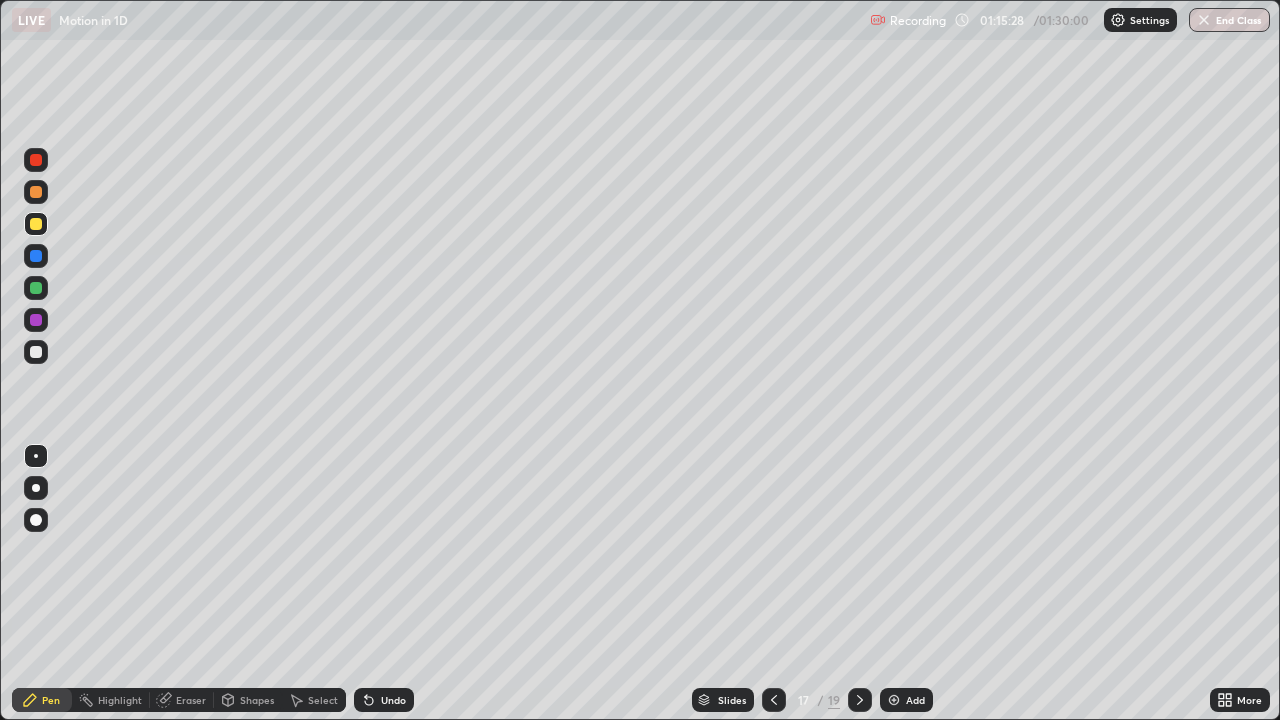 click at bounding box center (36, 288) 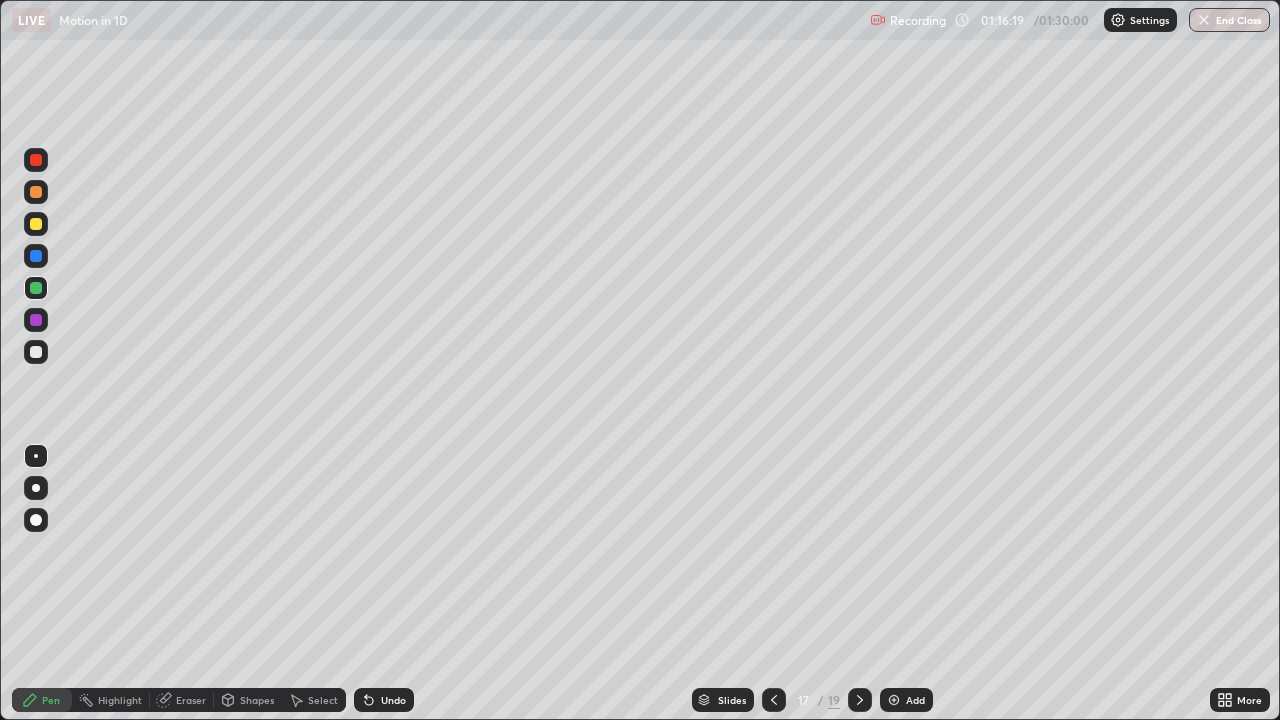 click at bounding box center [36, 224] 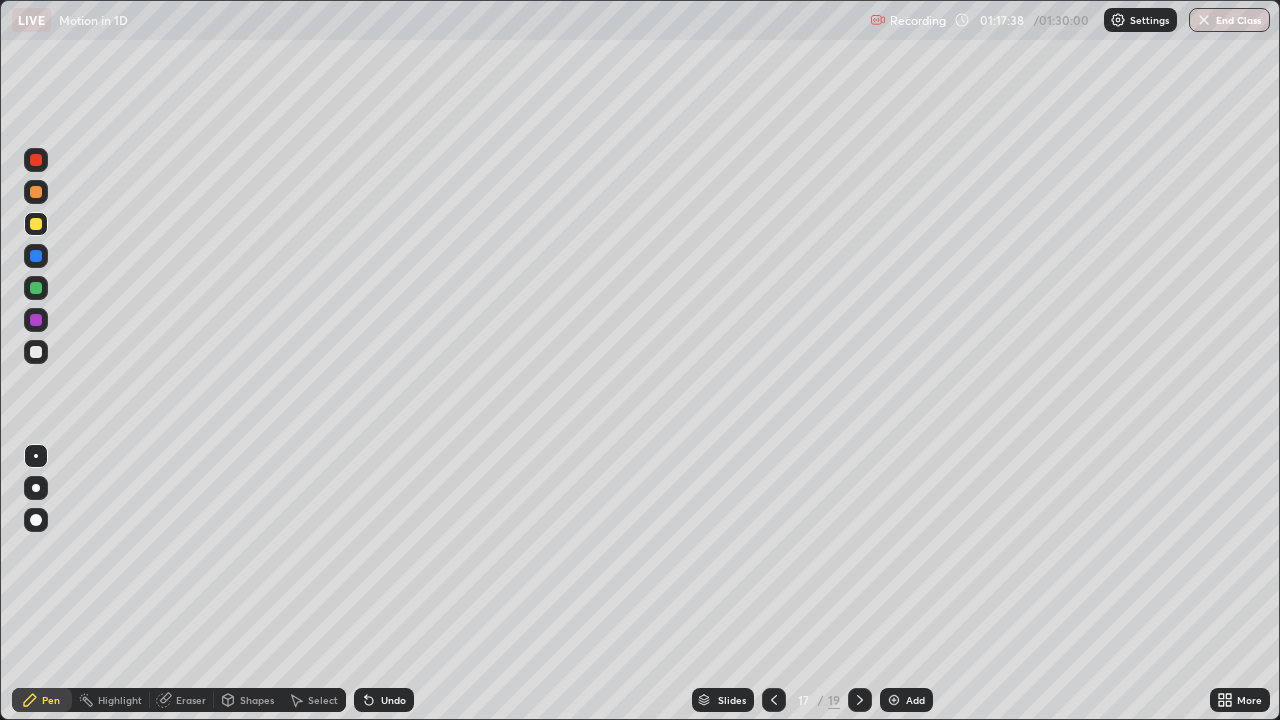 click 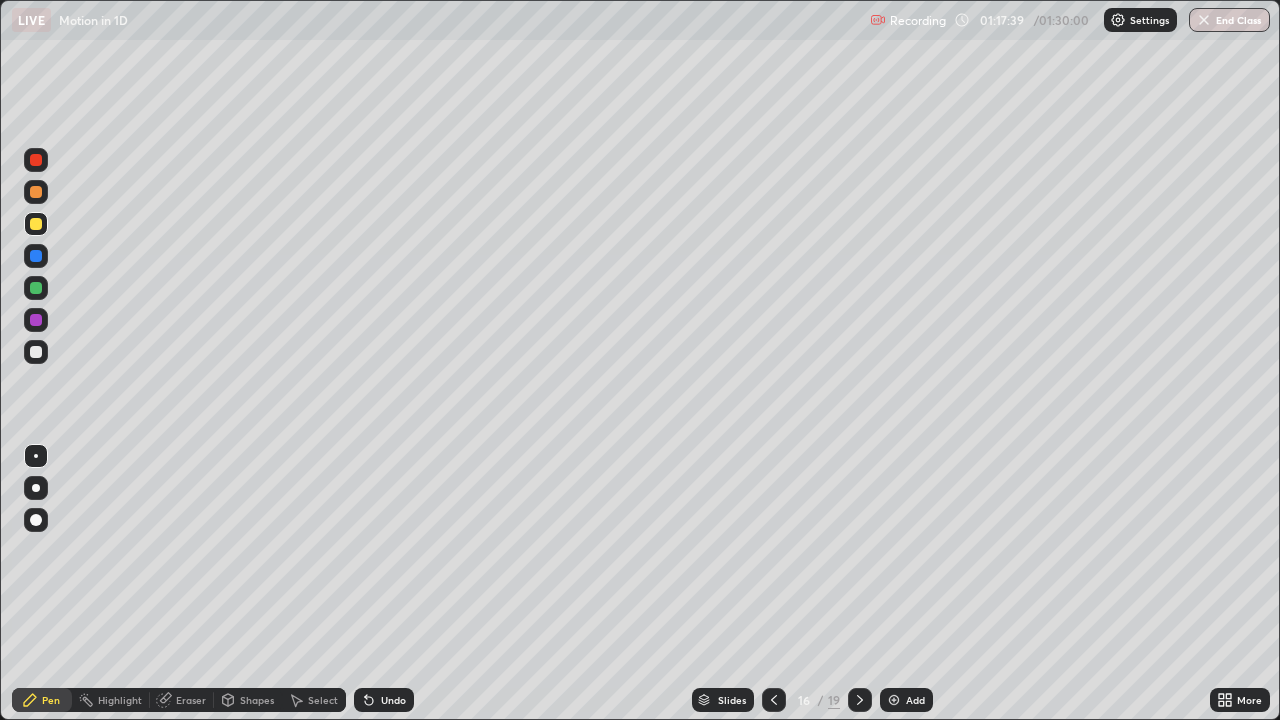 click at bounding box center [860, 700] 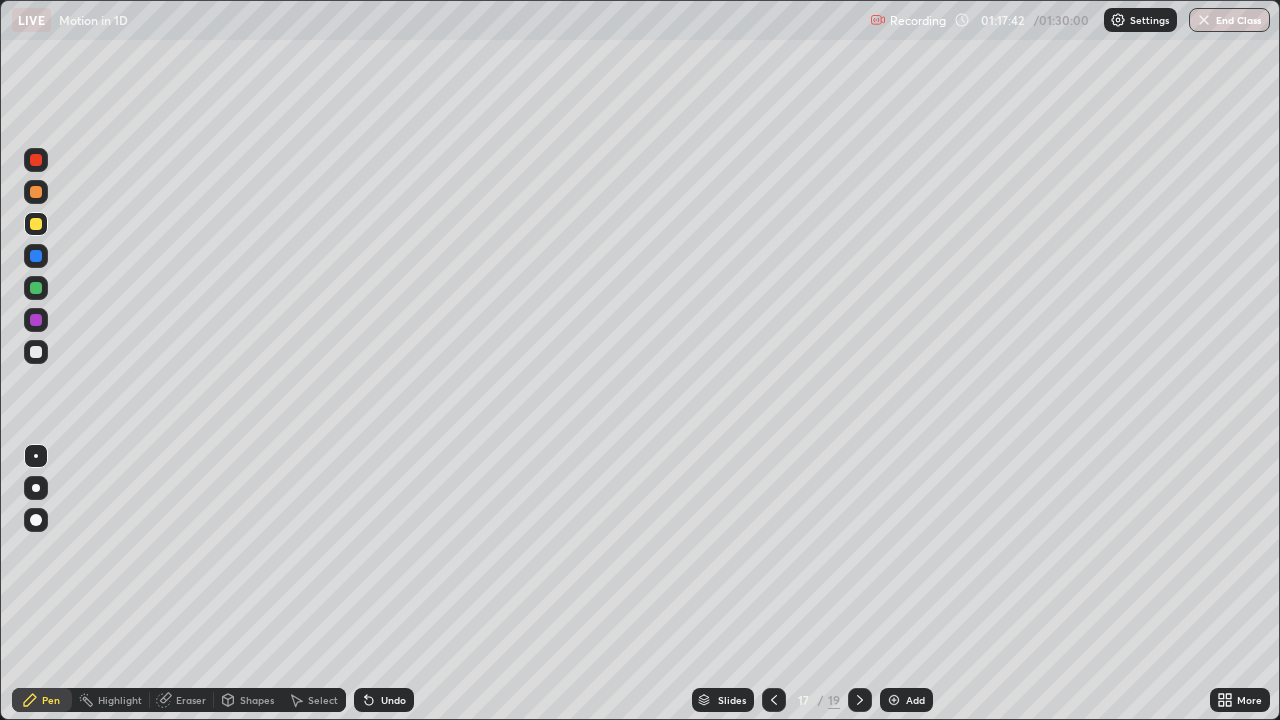 click 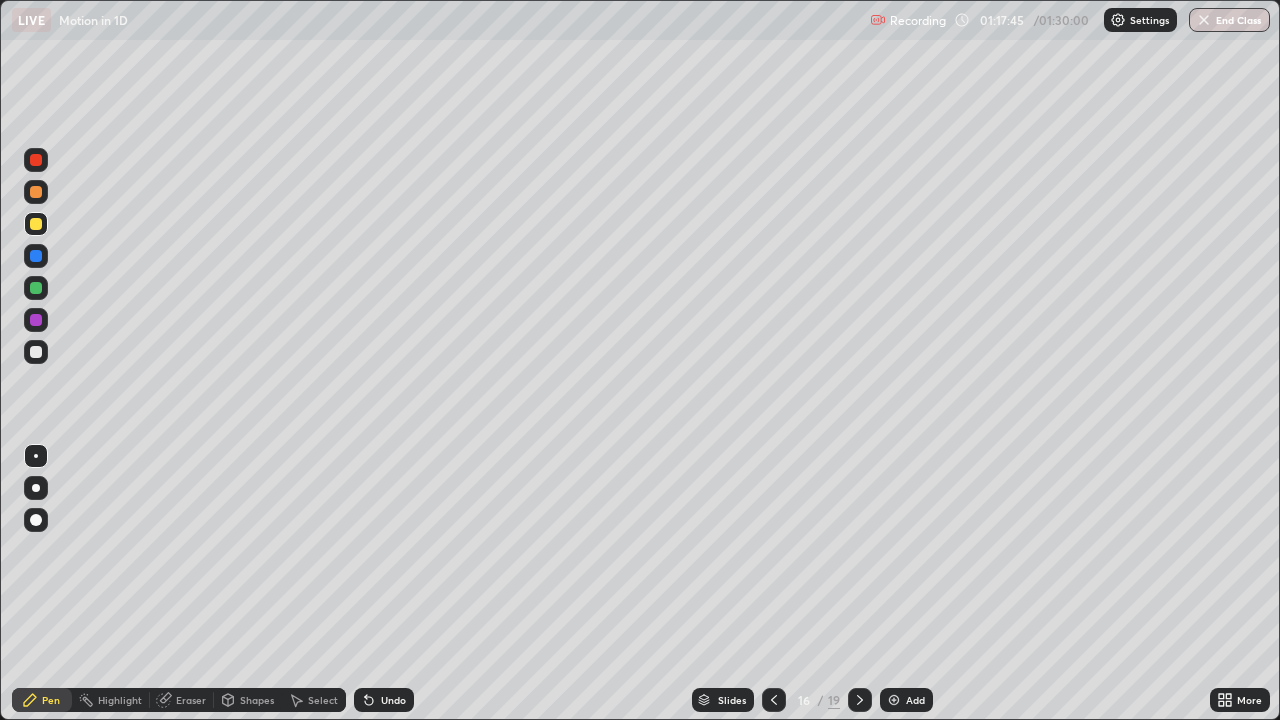 click 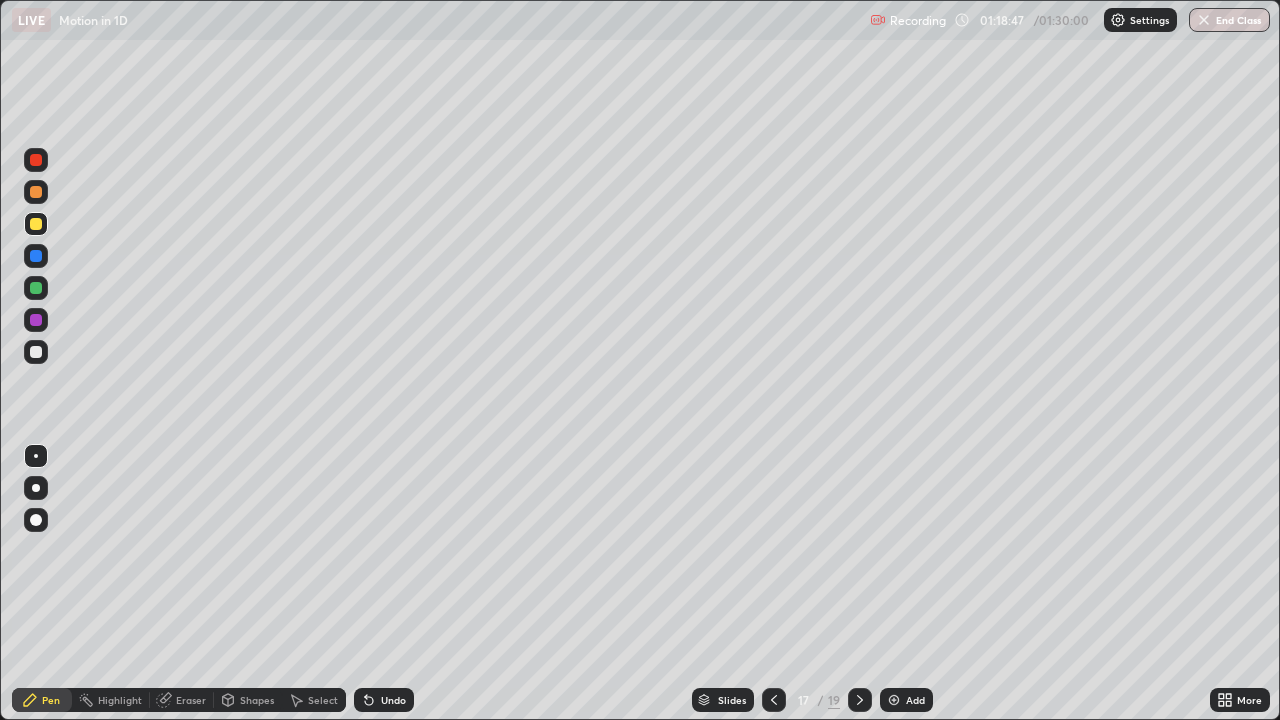 click on "Undo" at bounding box center [384, 700] 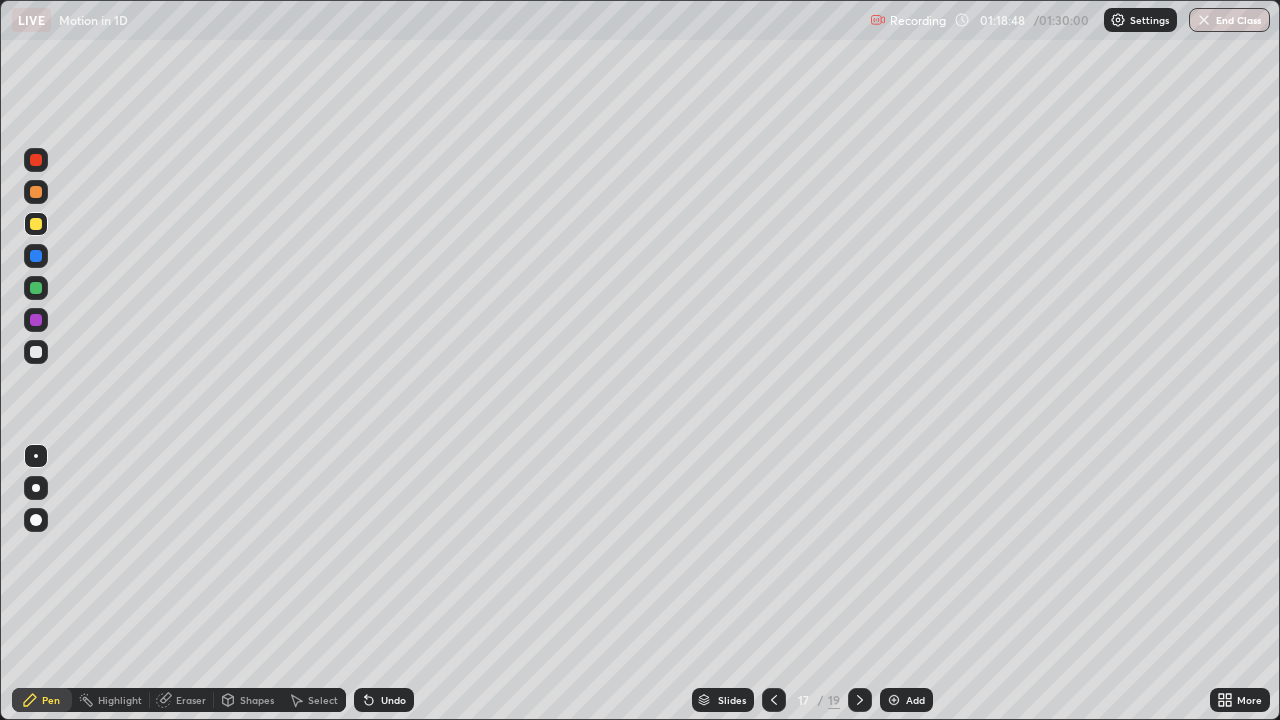 click on "Undo" at bounding box center (384, 700) 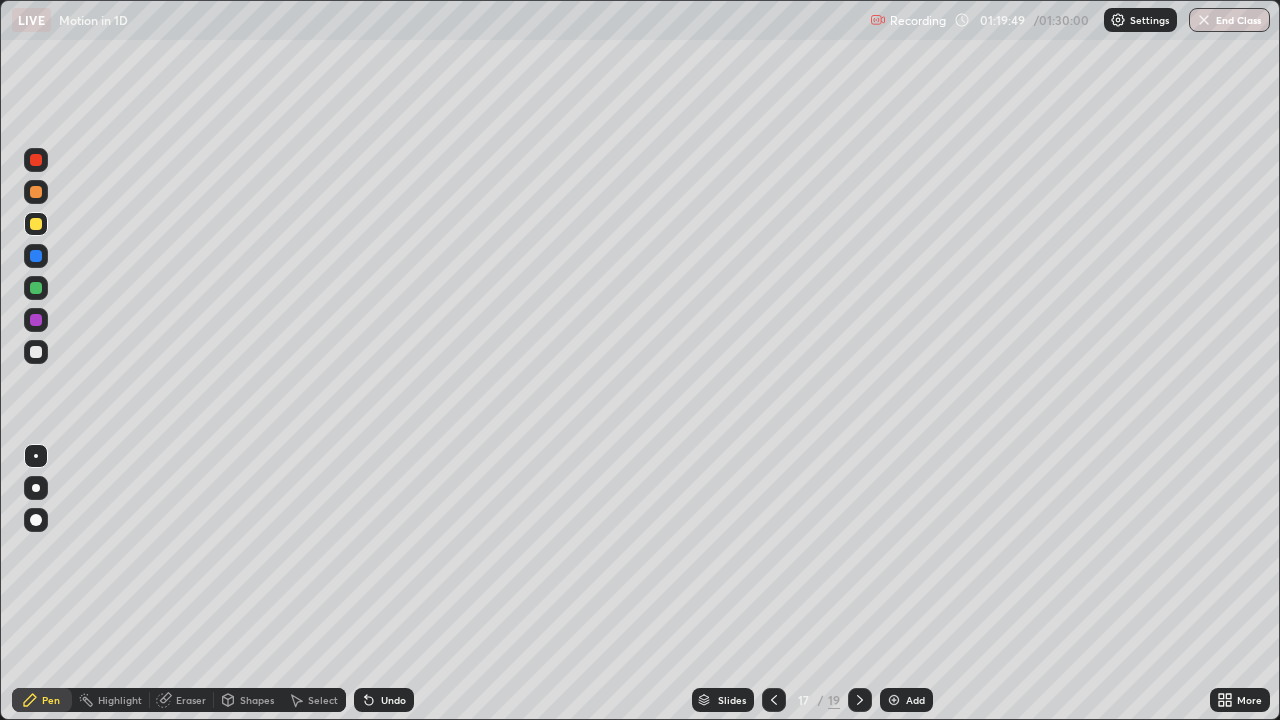 click at bounding box center (774, 700) 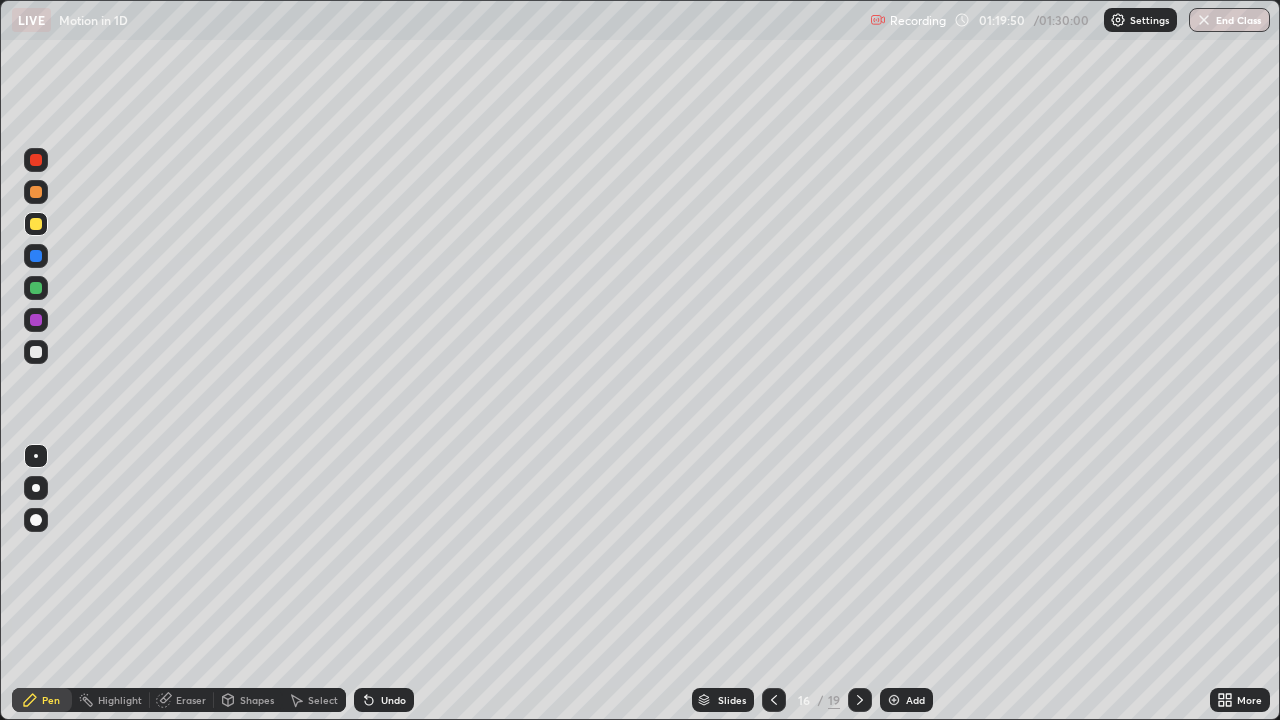 click at bounding box center (774, 700) 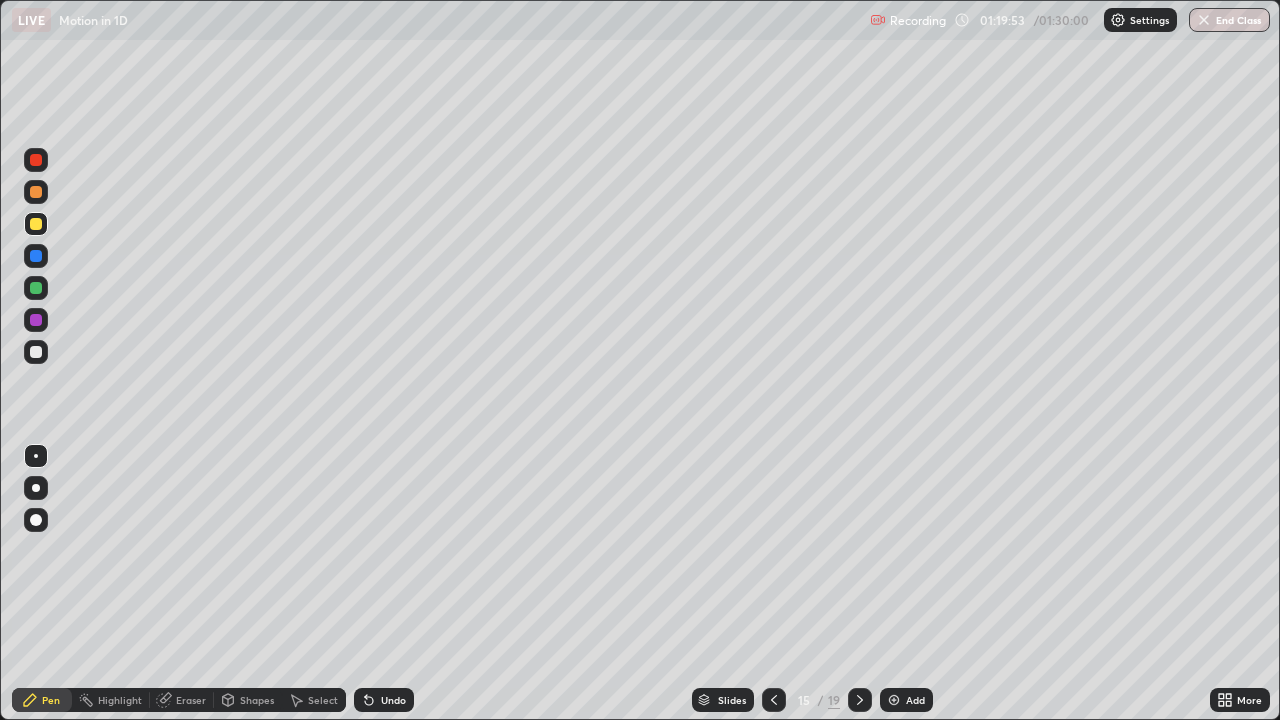 click at bounding box center [860, 700] 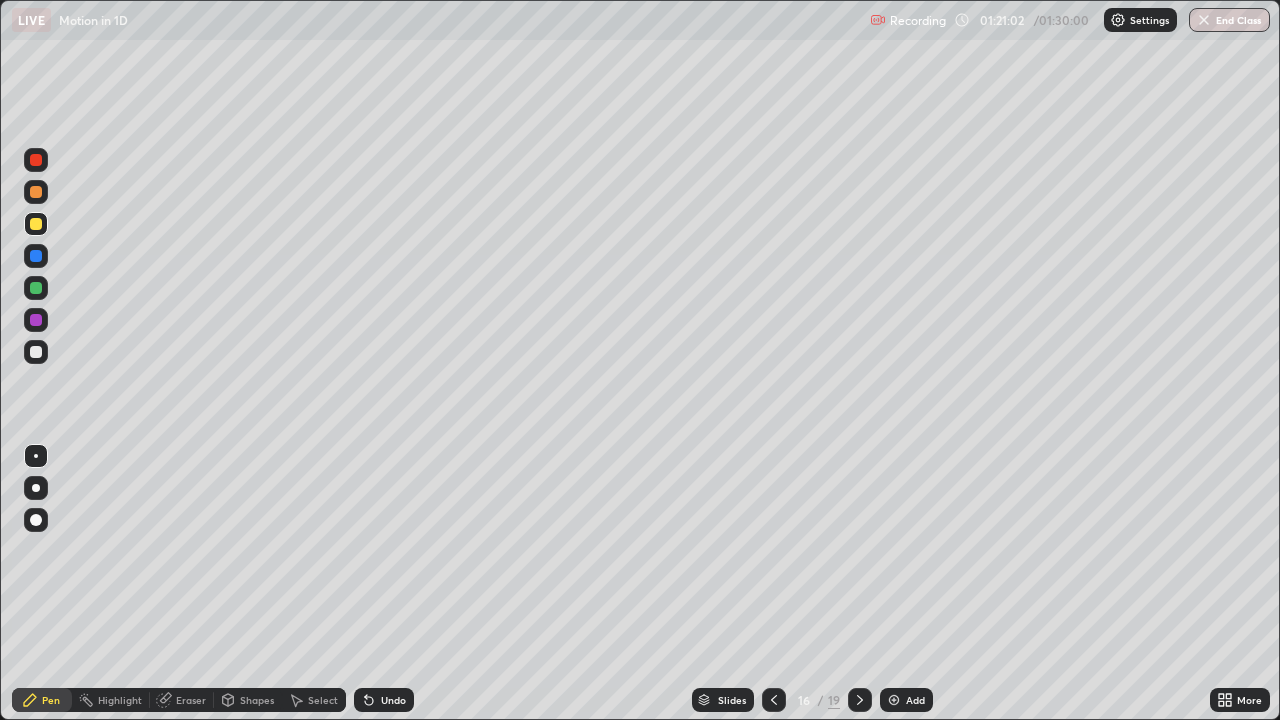 click 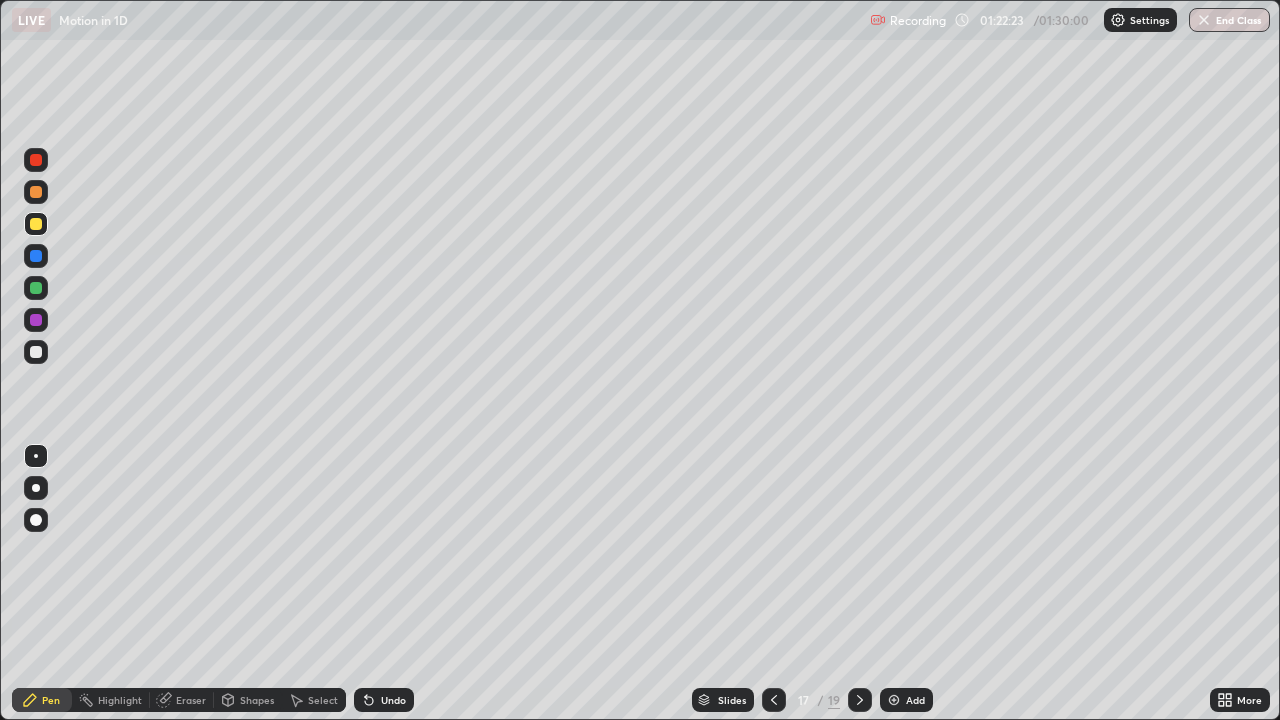 click 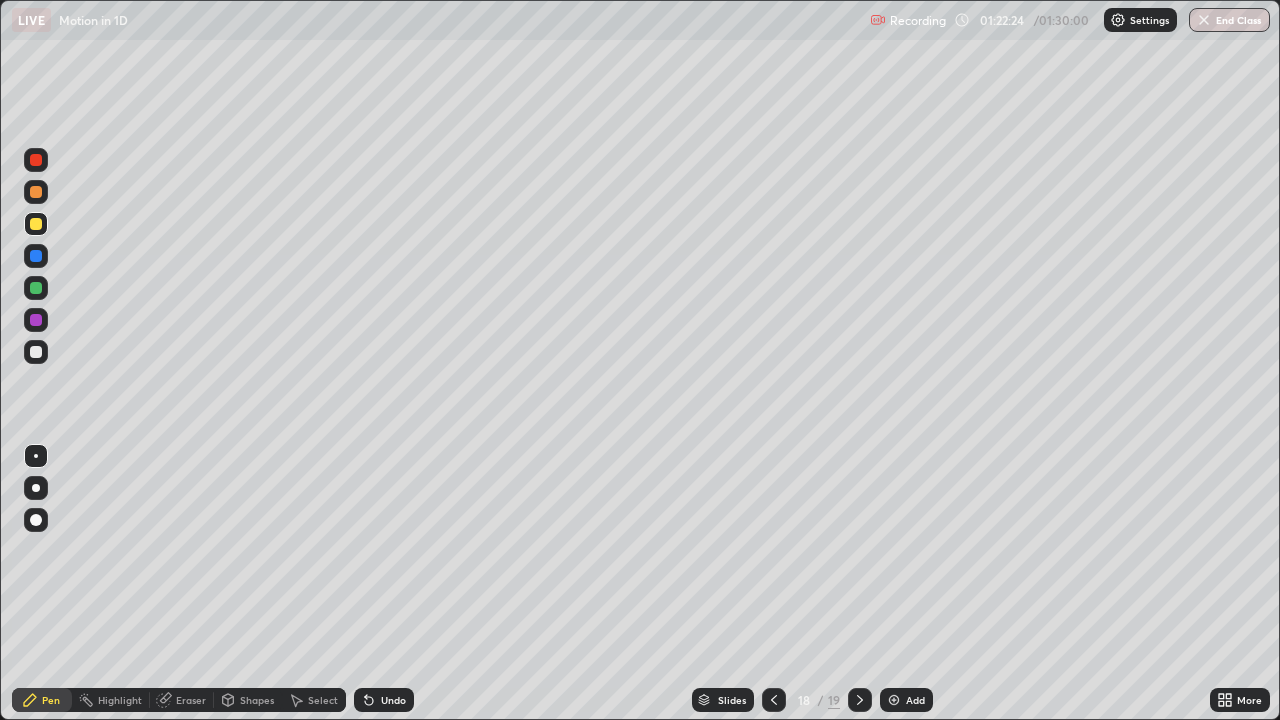 click 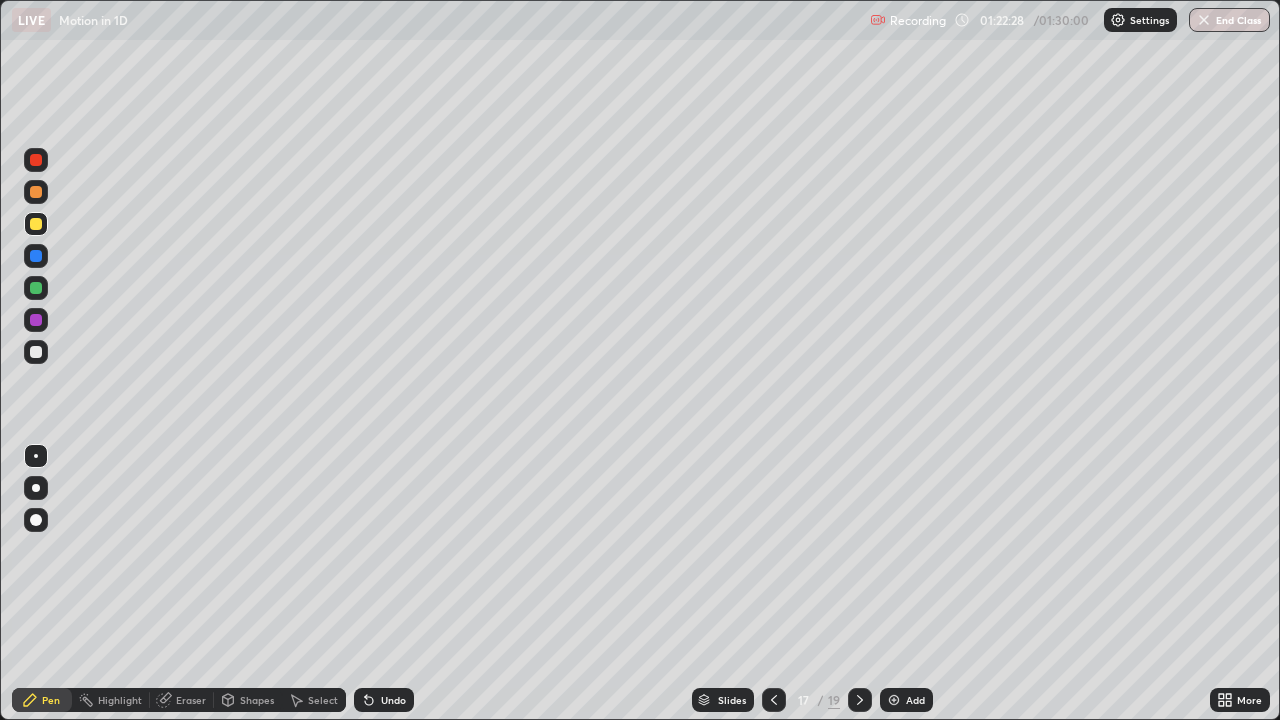 click at bounding box center [1204, 20] 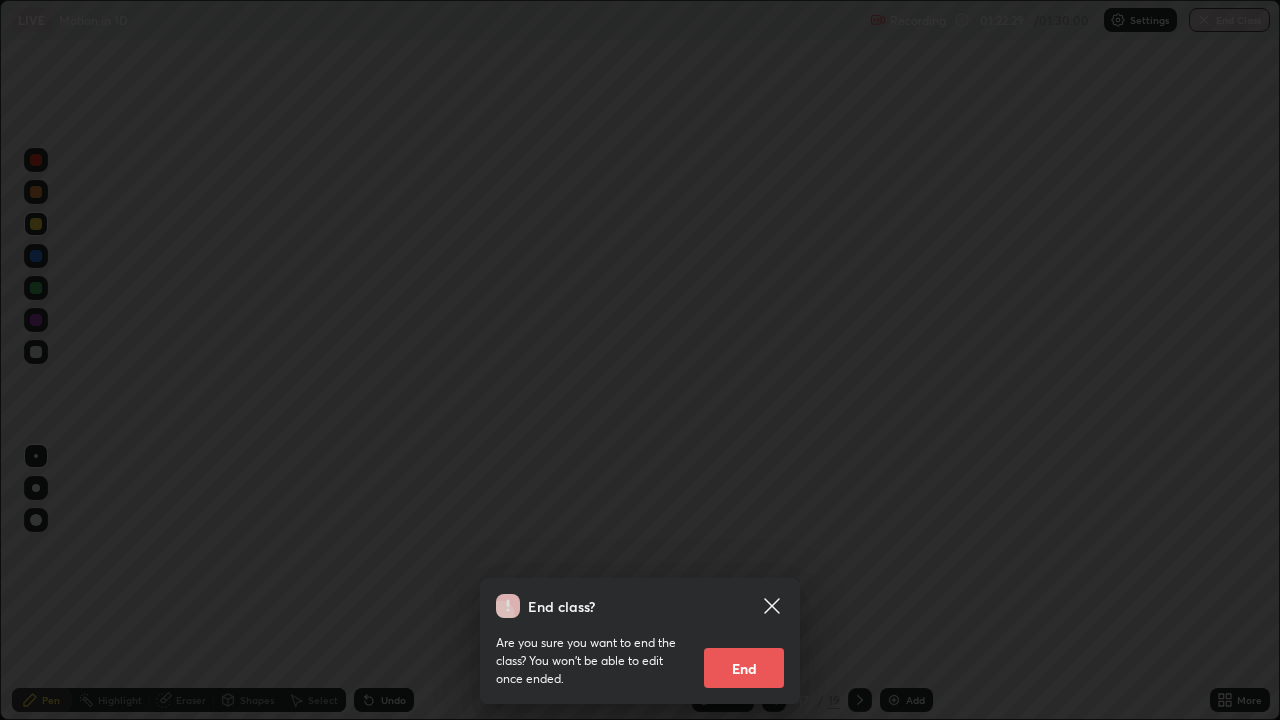 click on "End" at bounding box center [744, 668] 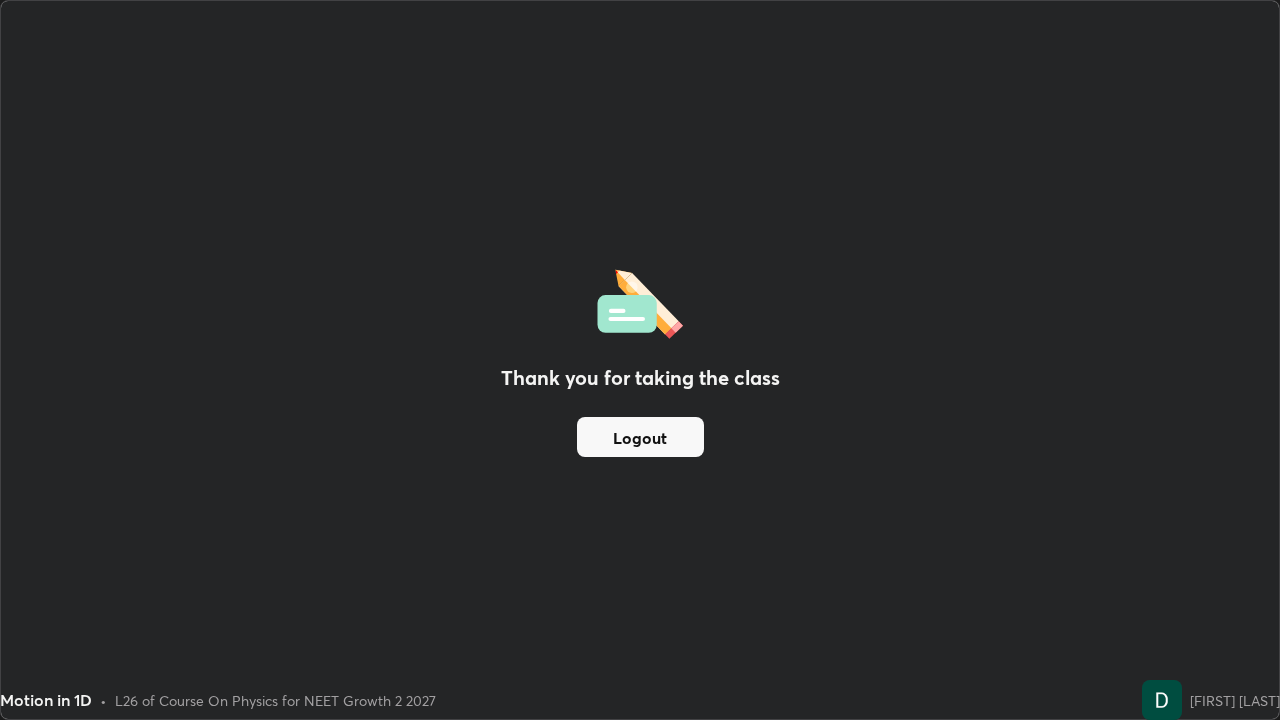 click on "Logout" at bounding box center (640, 437) 